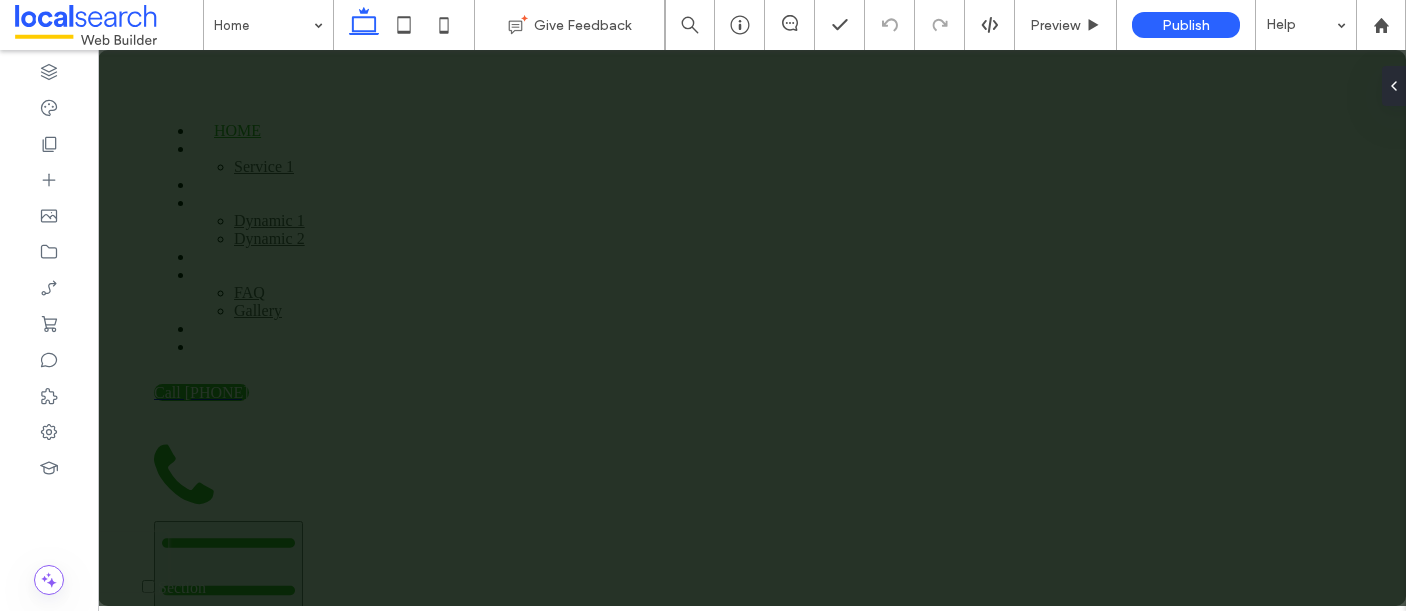 scroll, scrollTop: 0, scrollLeft: 0, axis: both 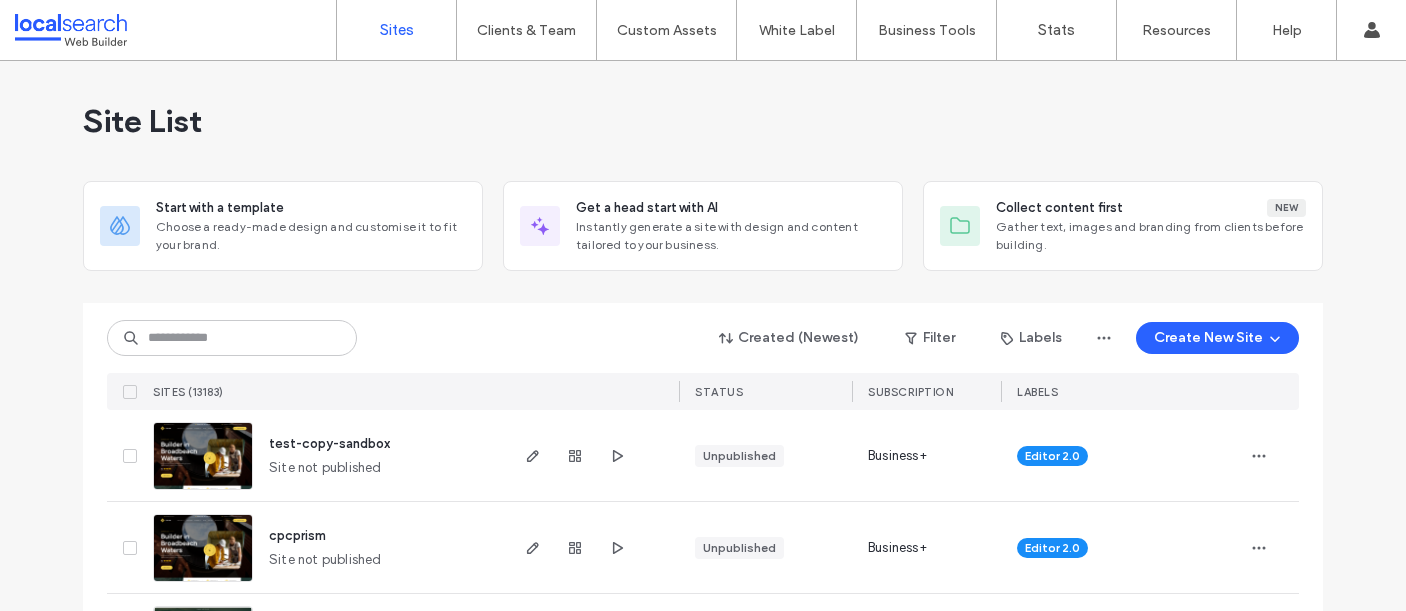 click at bounding box center [232, 338] 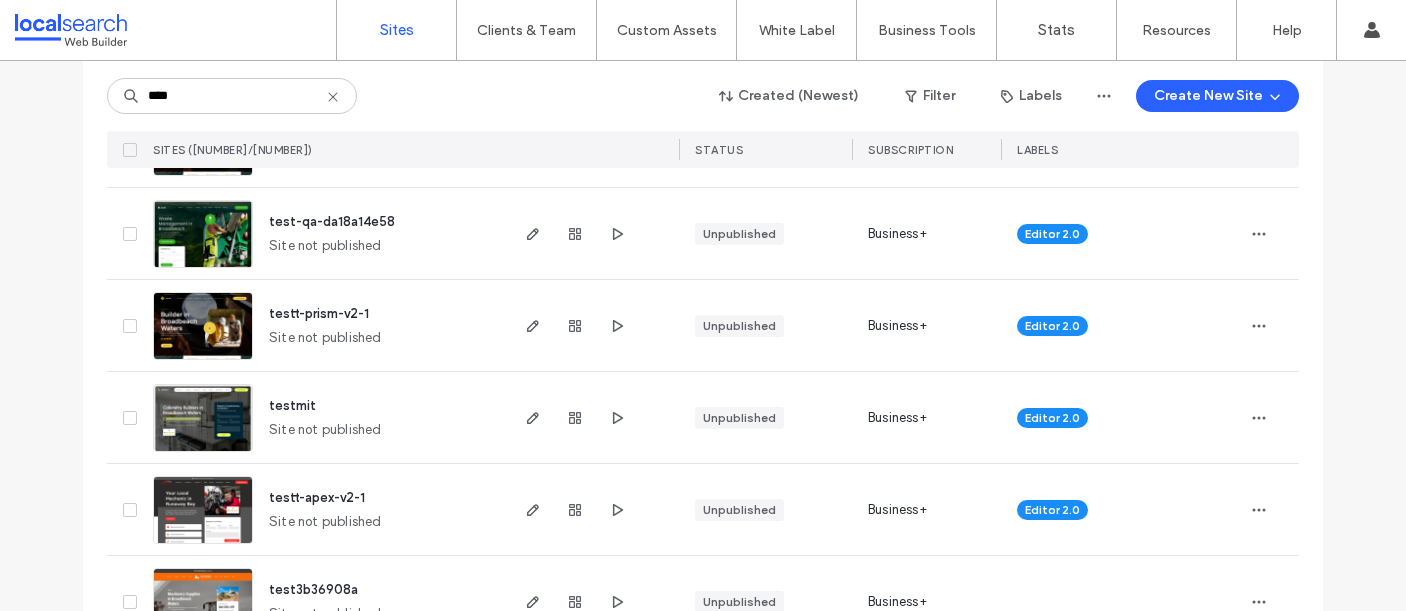 scroll, scrollTop: 317, scrollLeft: 0, axis: vertical 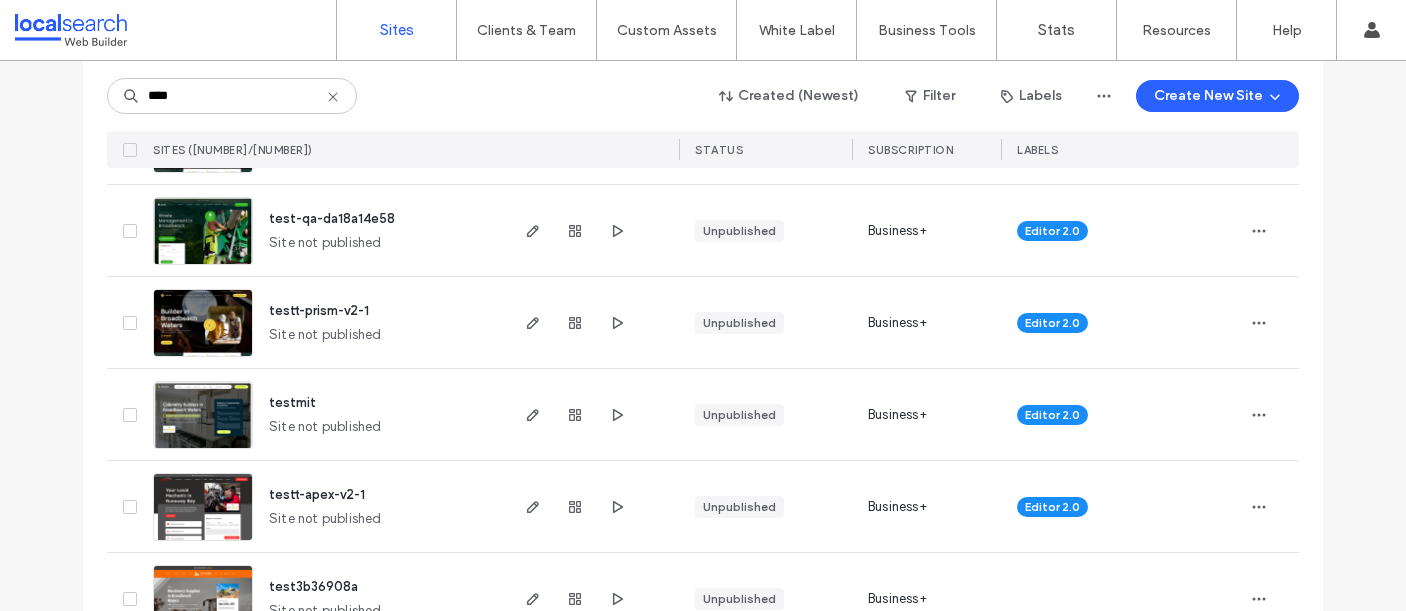 type on "****" 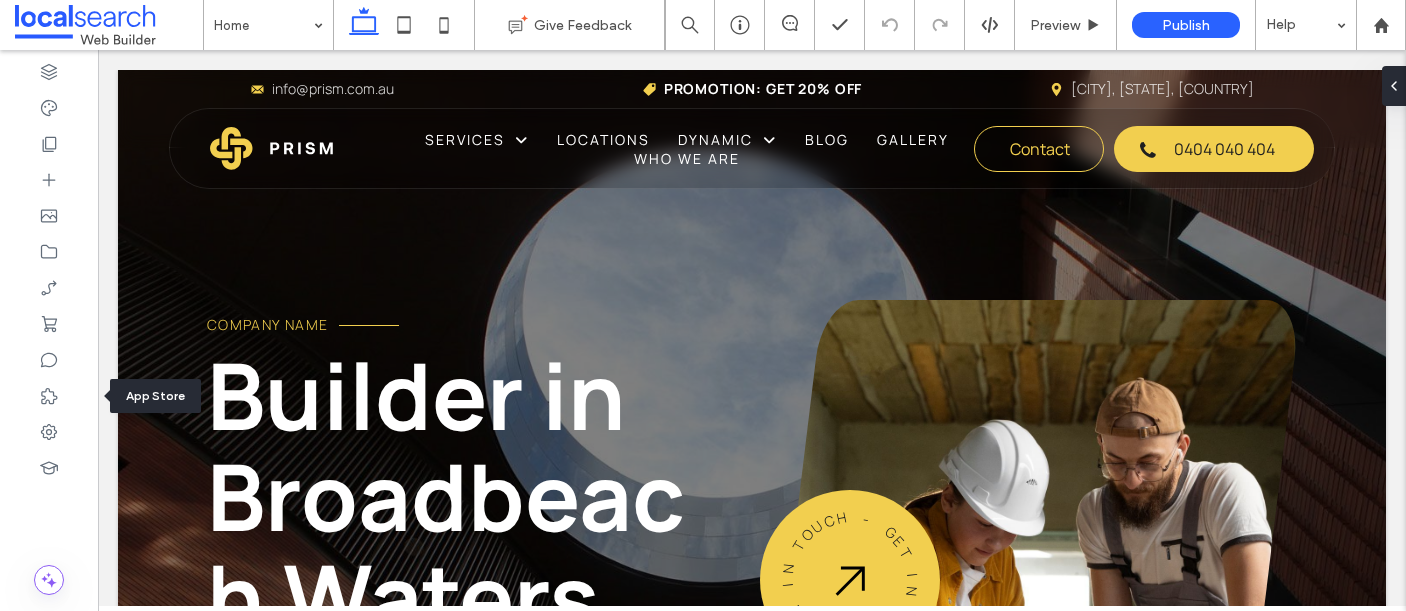 scroll, scrollTop: 0, scrollLeft: 0, axis: both 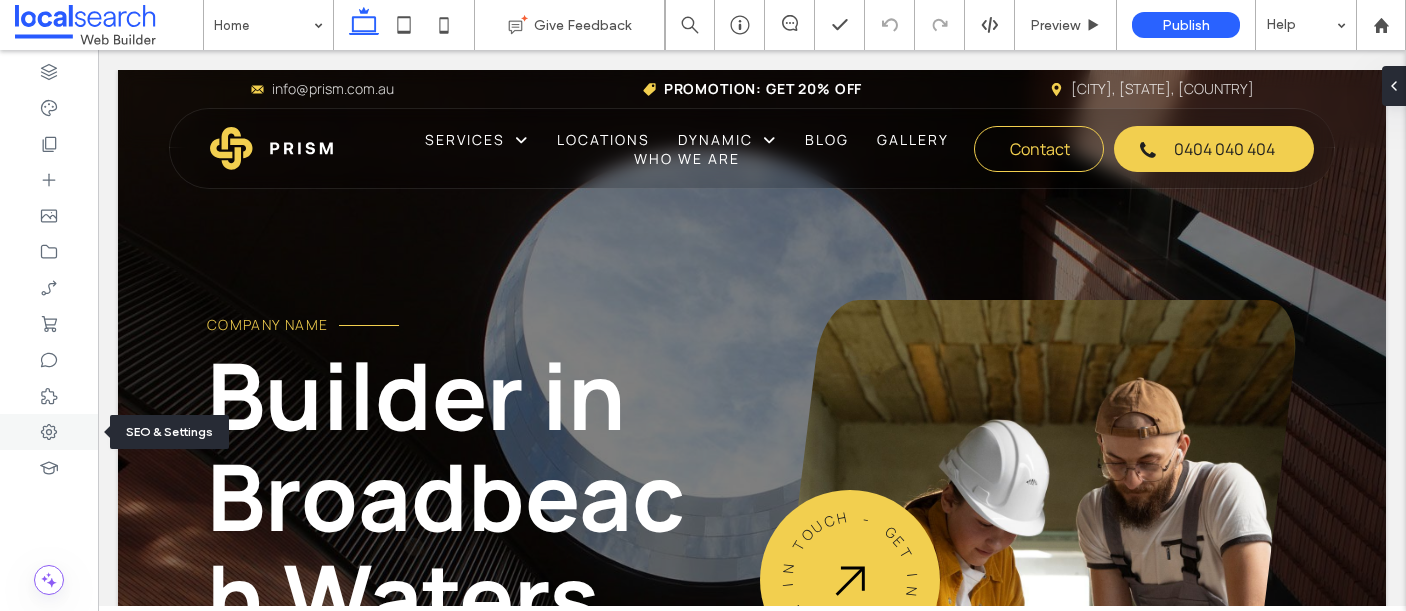 click 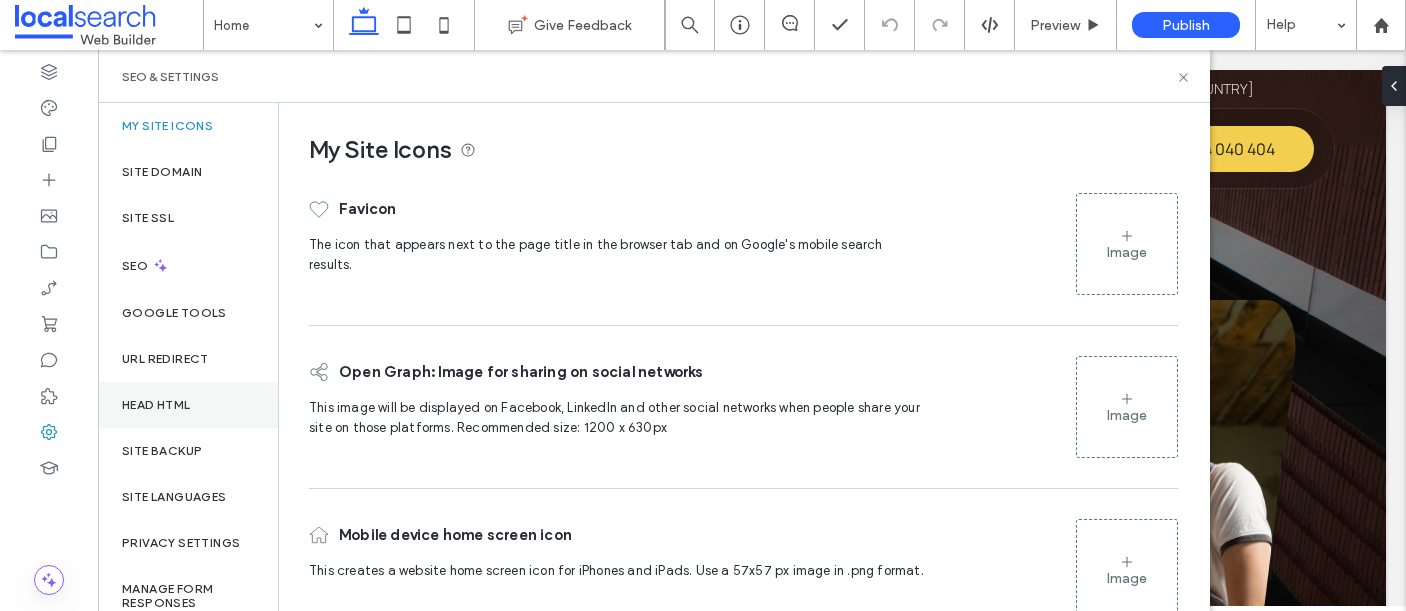 drag, startPoint x: 186, startPoint y: 406, endPoint x: 202, endPoint y: 404, distance: 16.124516 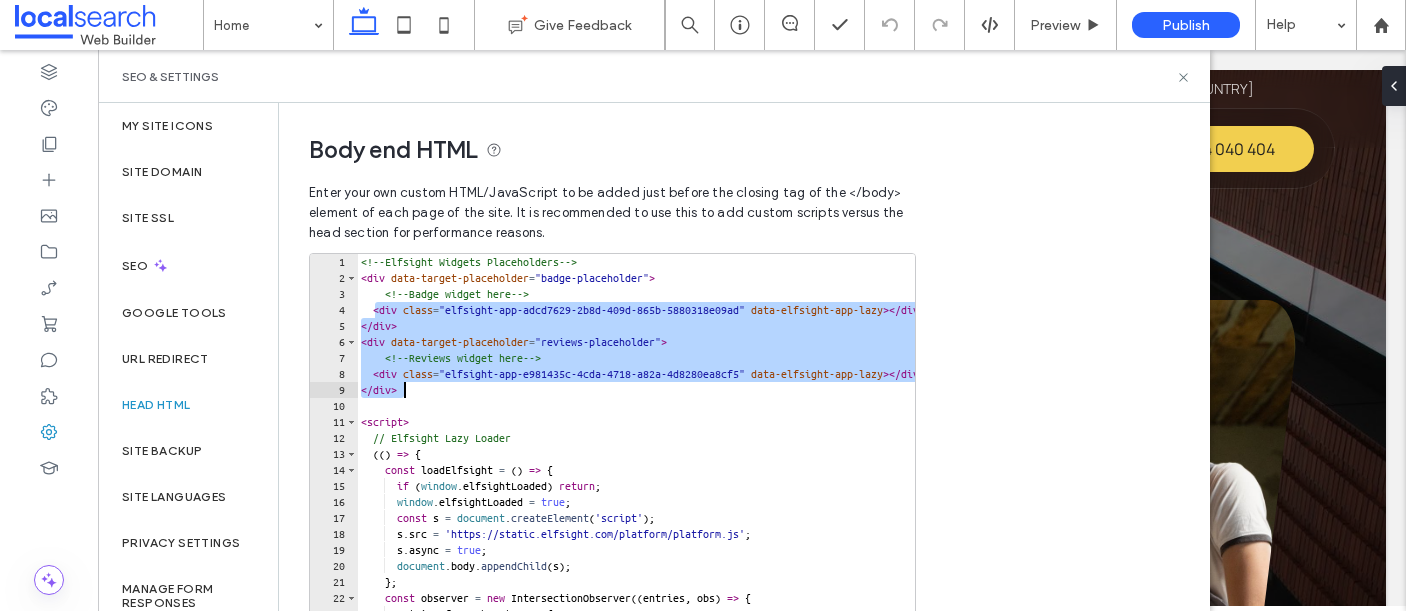 drag, startPoint x: 373, startPoint y: 310, endPoint x: 425, endPoint y: 383, distance: 89.62701 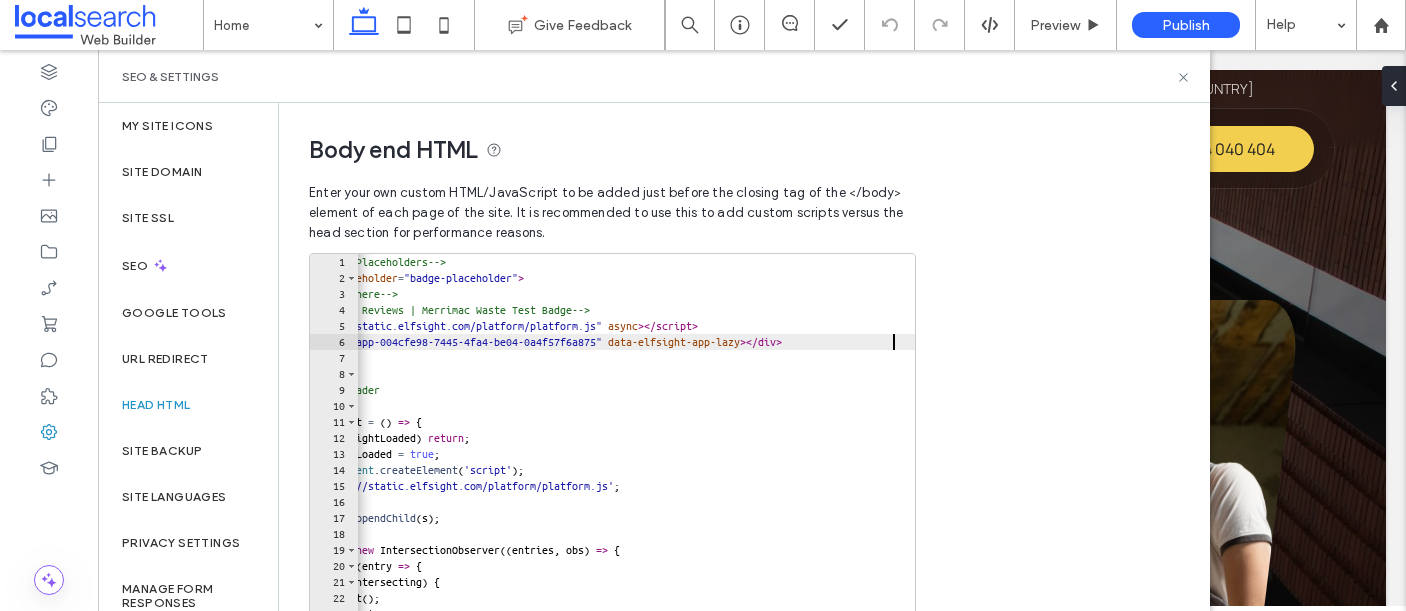 scroll, scrollTop: 0, scrollLeft: 0, axis: both 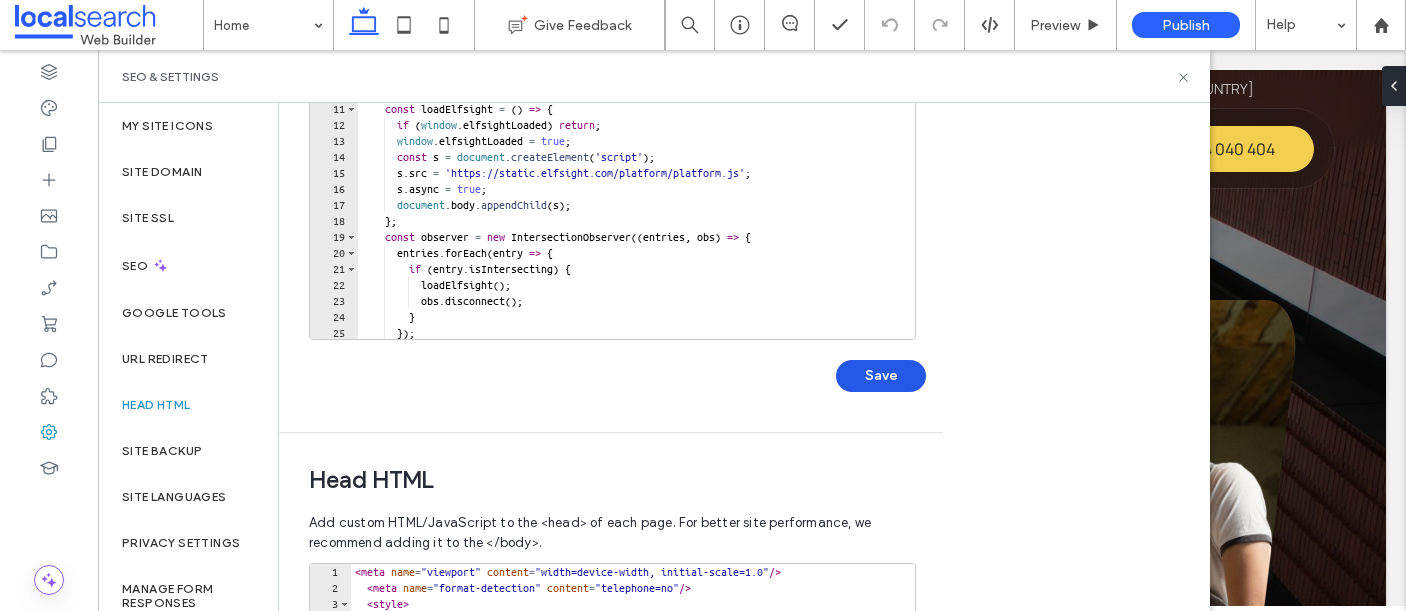 click on "Save" at bounding box center [881, 376] 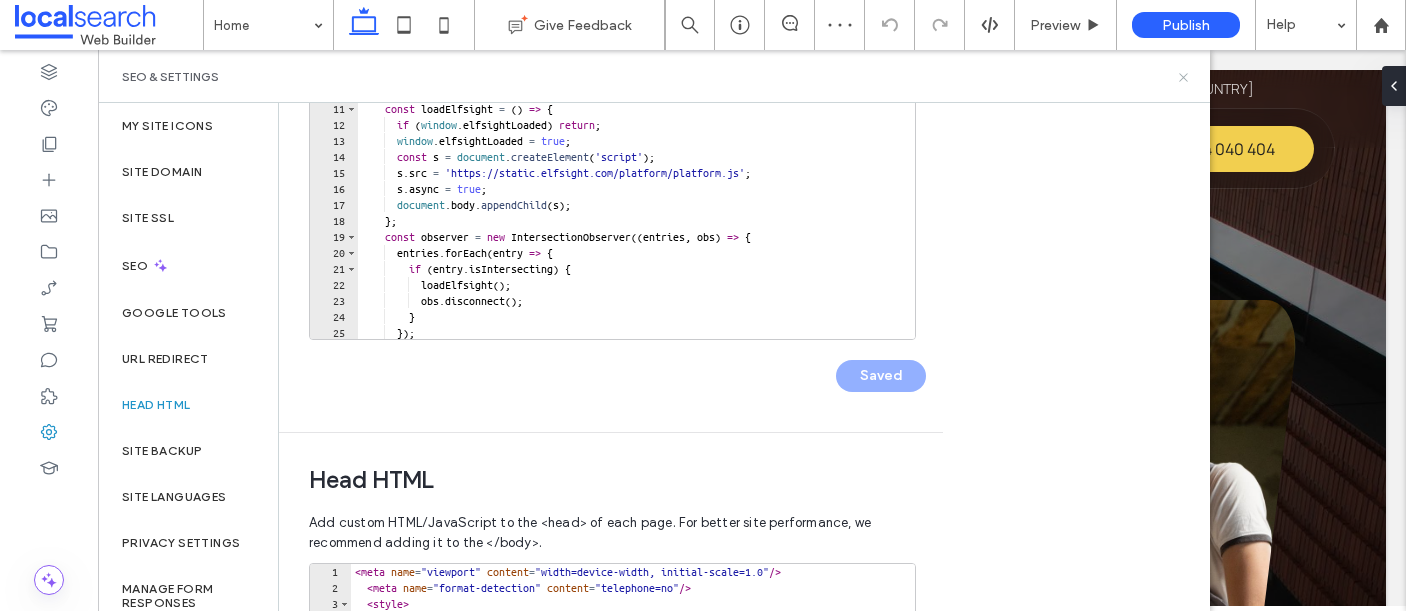 scroll, scrollTop: 0, scrollLeft: 0, axis: both 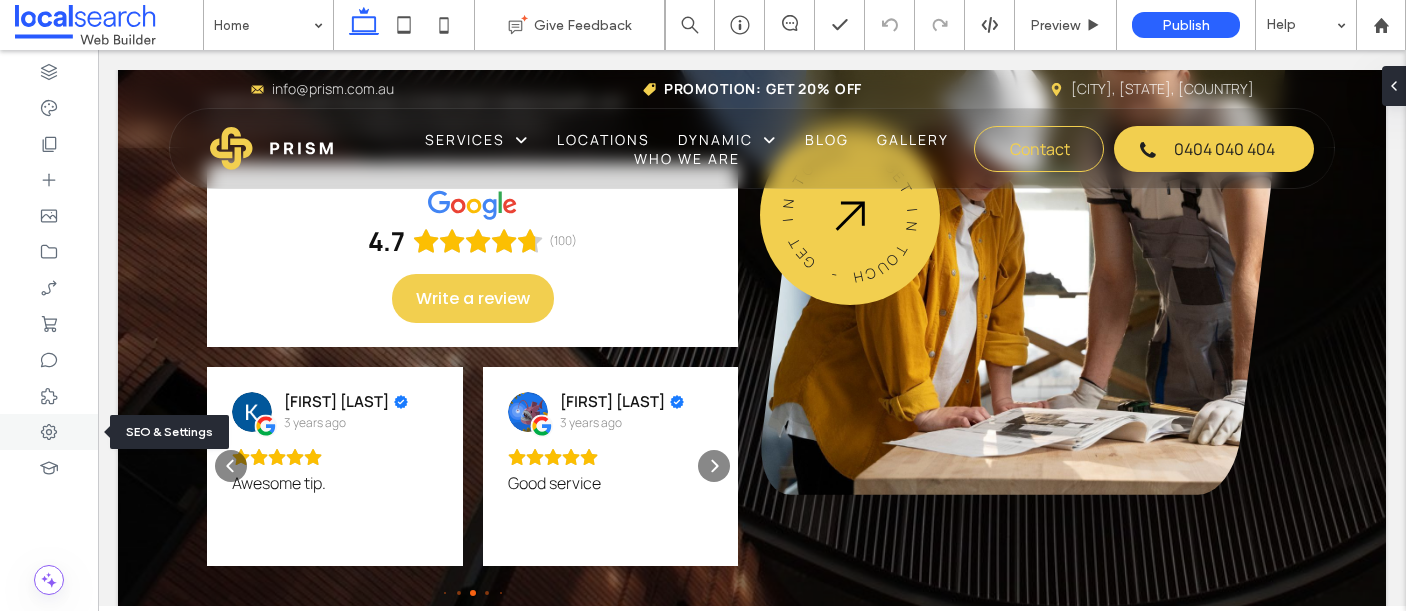 click 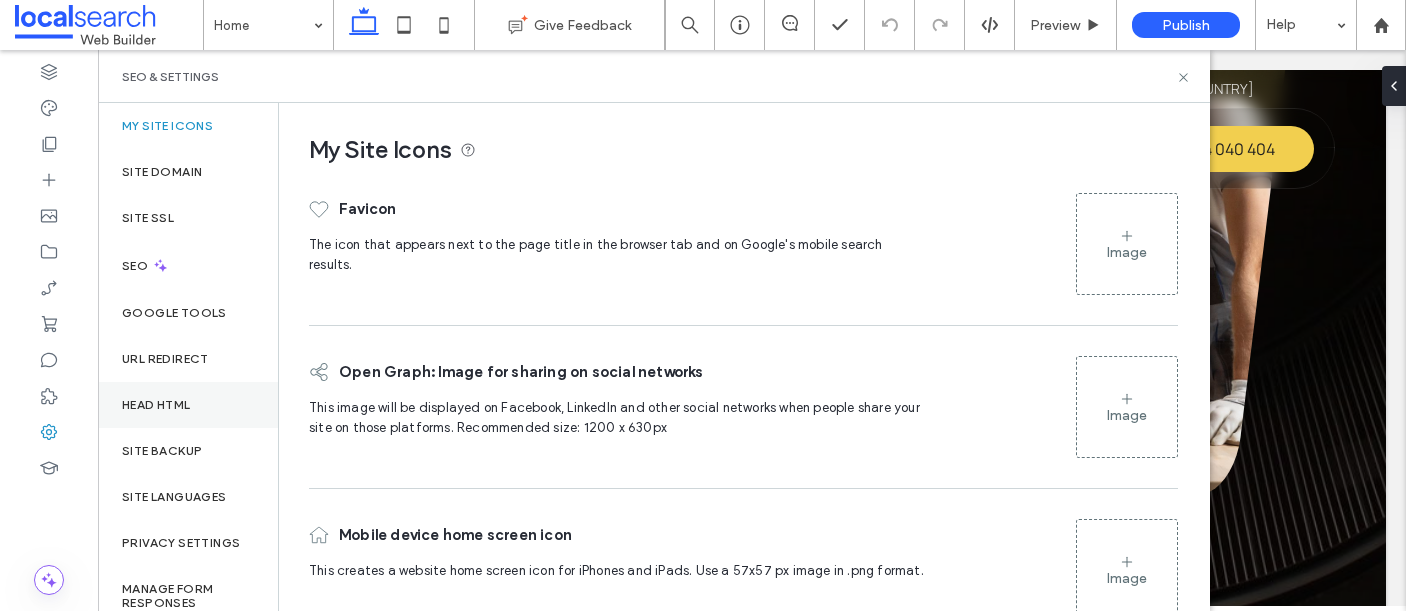 click on "Head HTML" at bounding box center [188, 405] 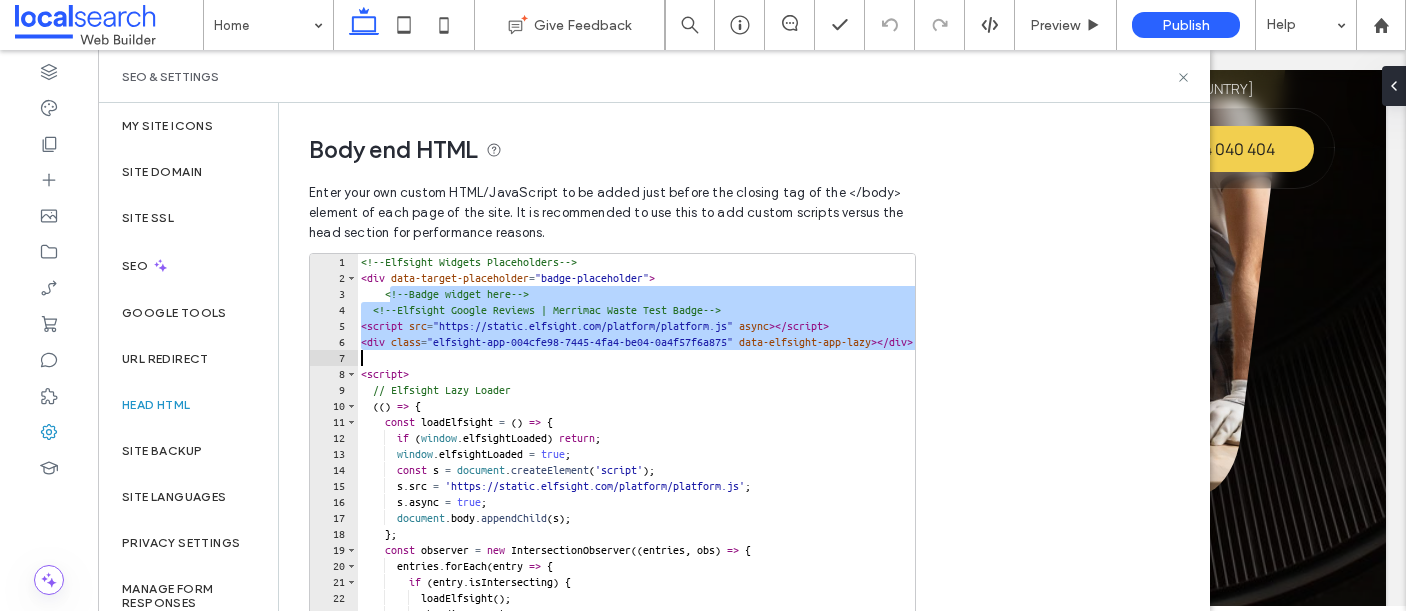 drag, startPoint x: 391, startPoint y: 294, endPoint x: 838, endPoint y: 340, distance: 449.36066 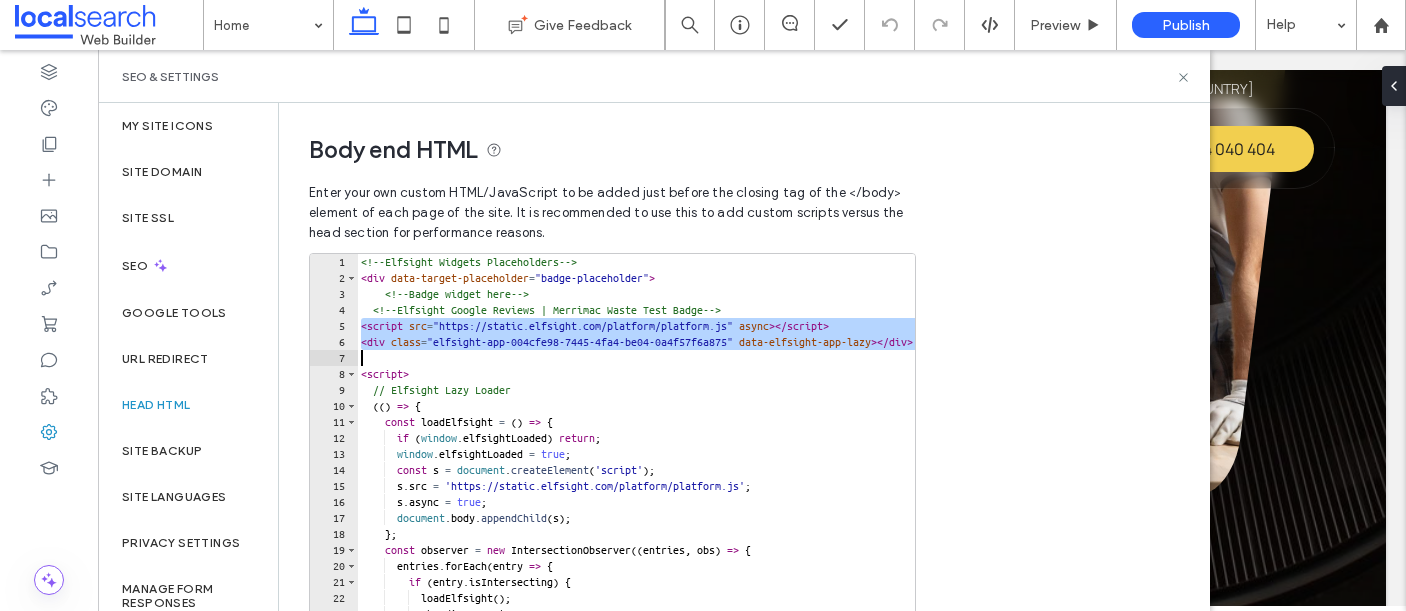 scroll, scrollTop: 0, scrollLeft: 131, axis: horizontal 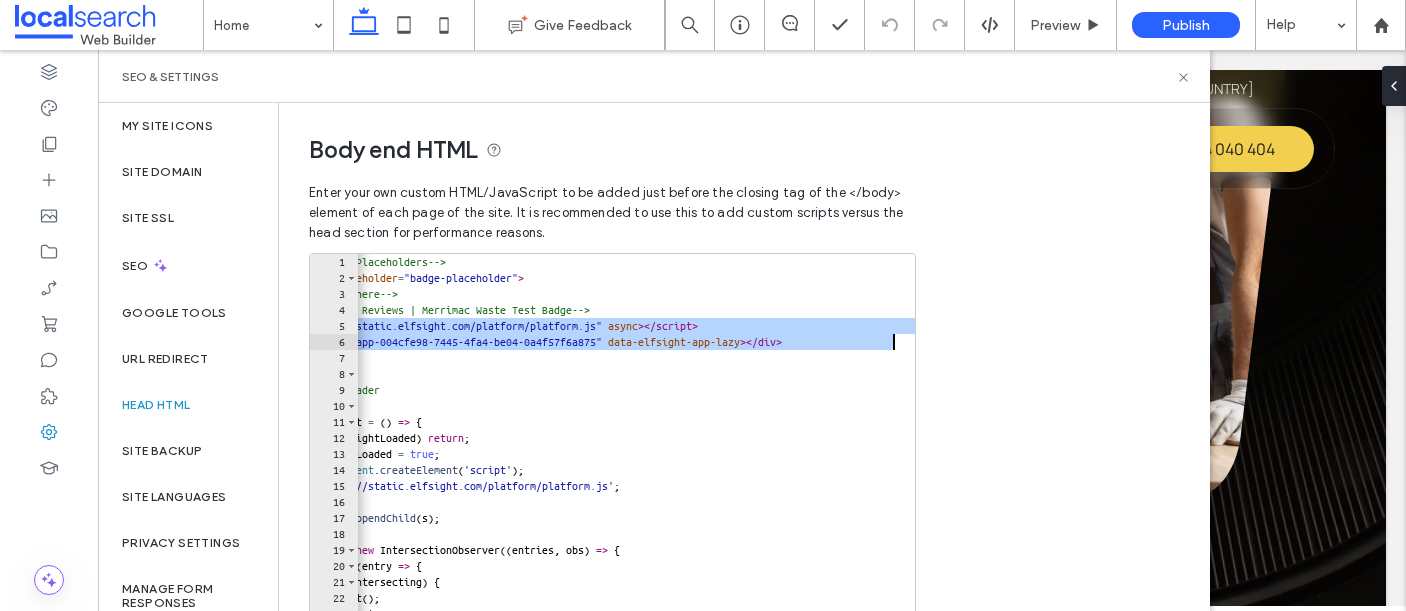 drag, startPoint x: 359, startPoint y: 326, endPoint x: 921, endPoint y: 347, distance: 562.3922 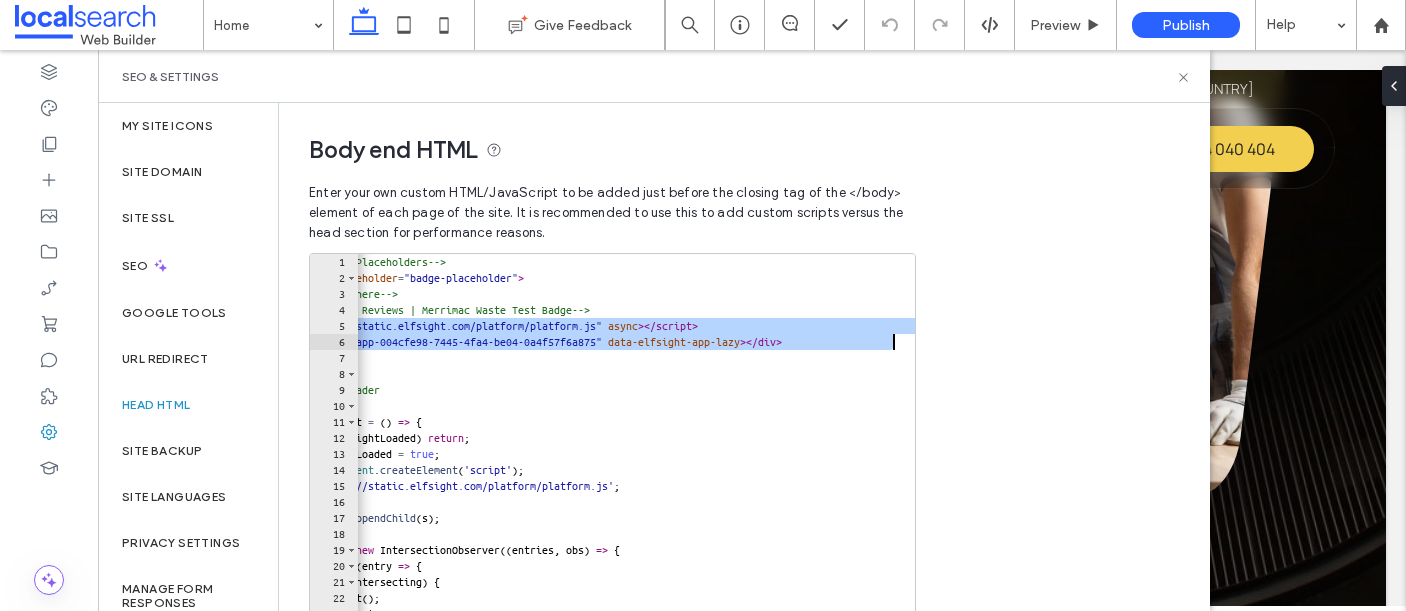 click on "**********" at bounding box center (617, 489) 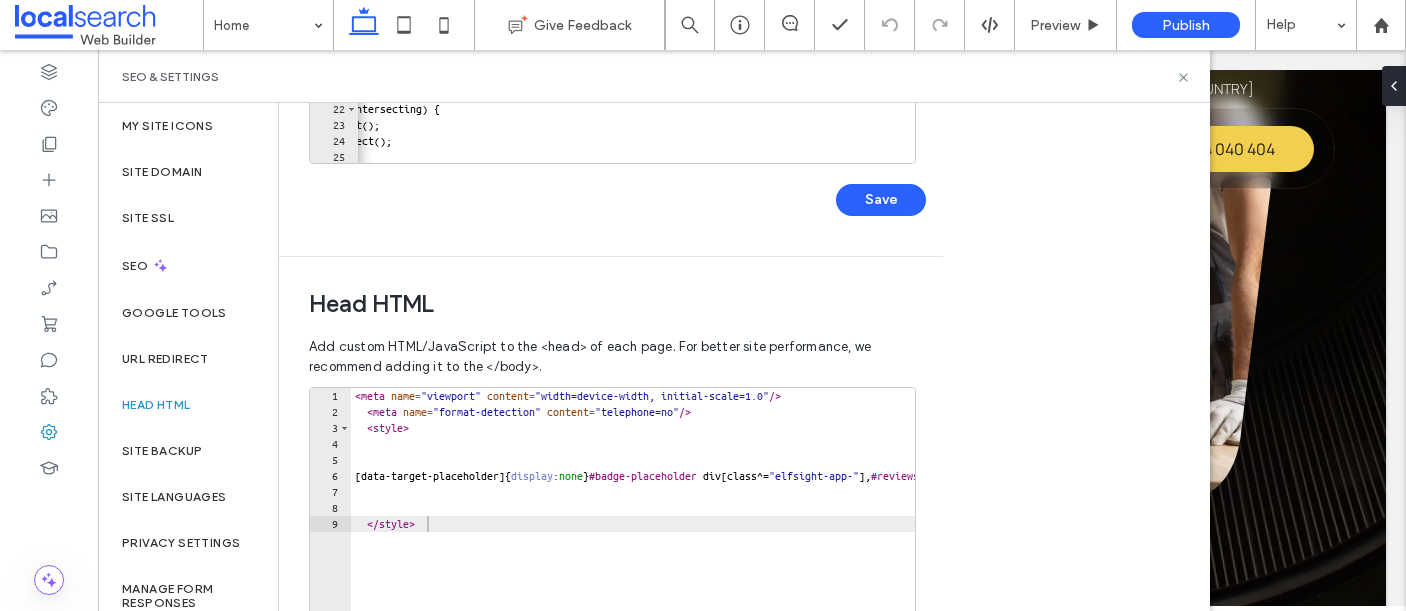 scroll, scrollTop: 434, scrollLeft: 0, axis: vertical 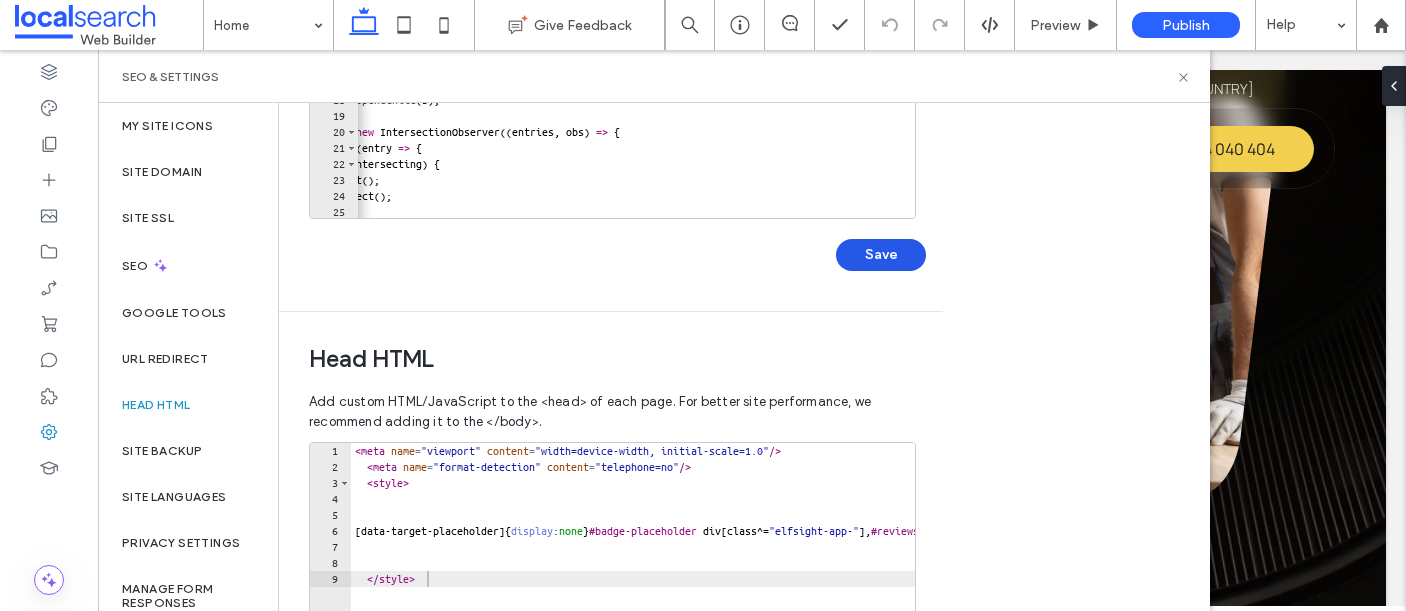 click on "Save" at bounding box center [881, 255] 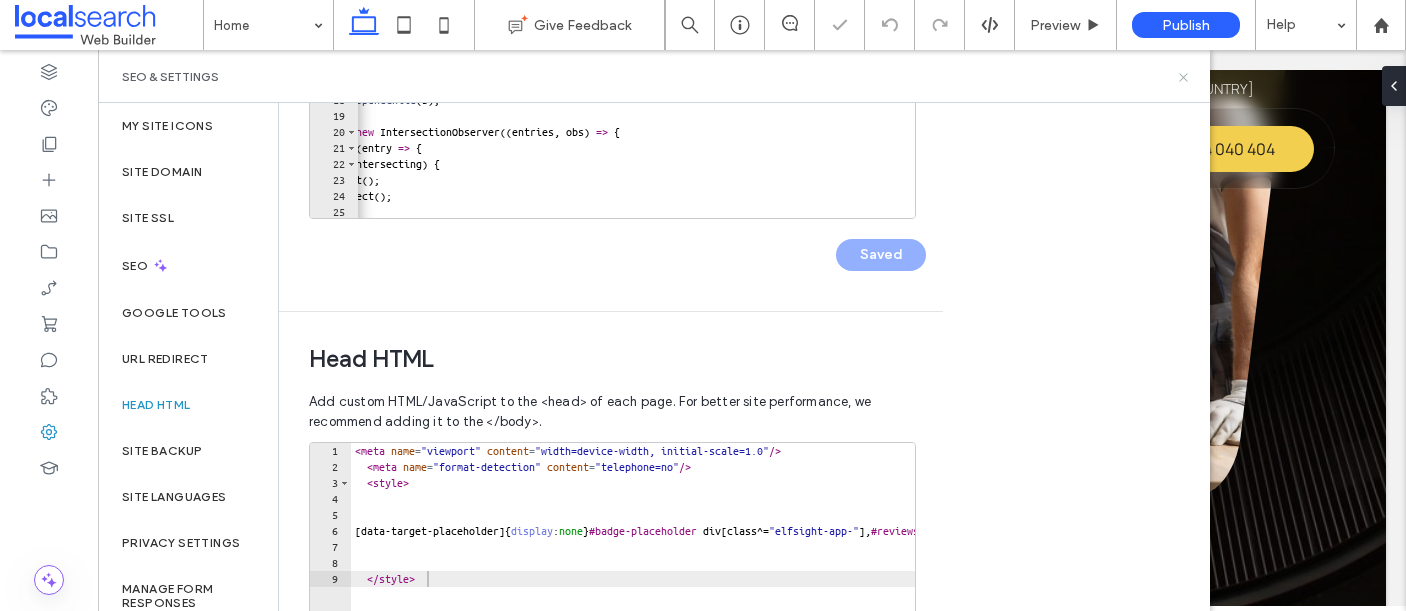 click 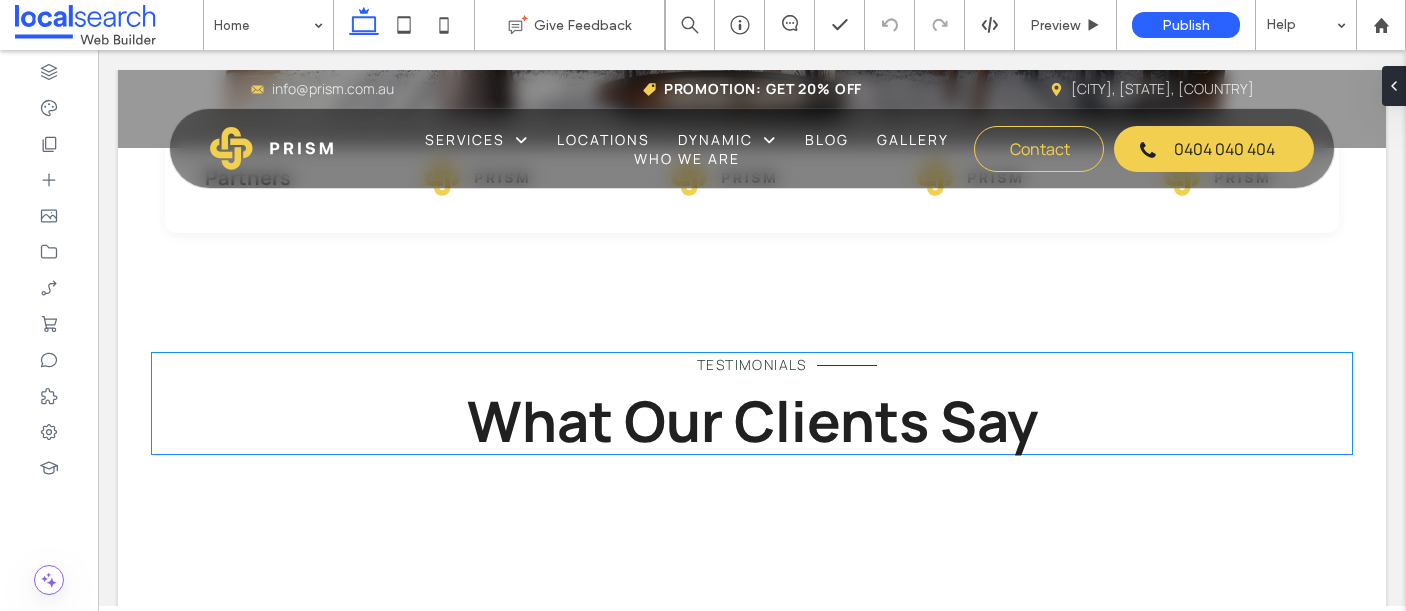 scroll, scrollTop: 3970, scrollLeft: 0, axis: vertical 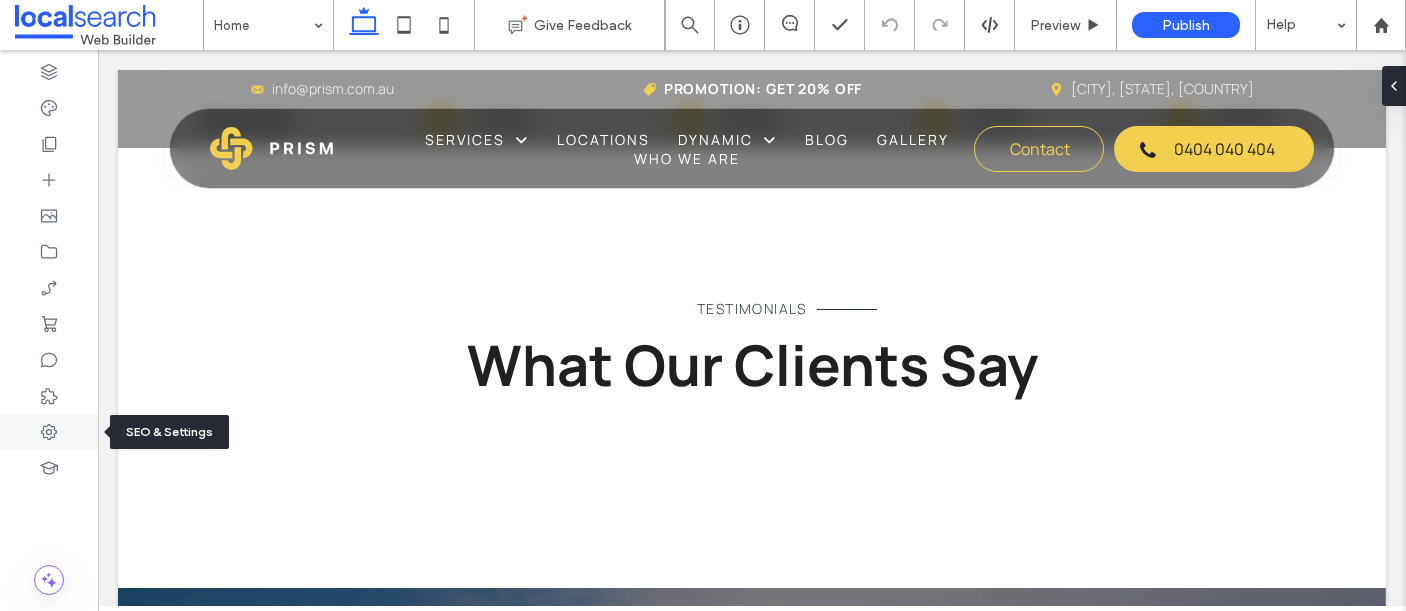 click 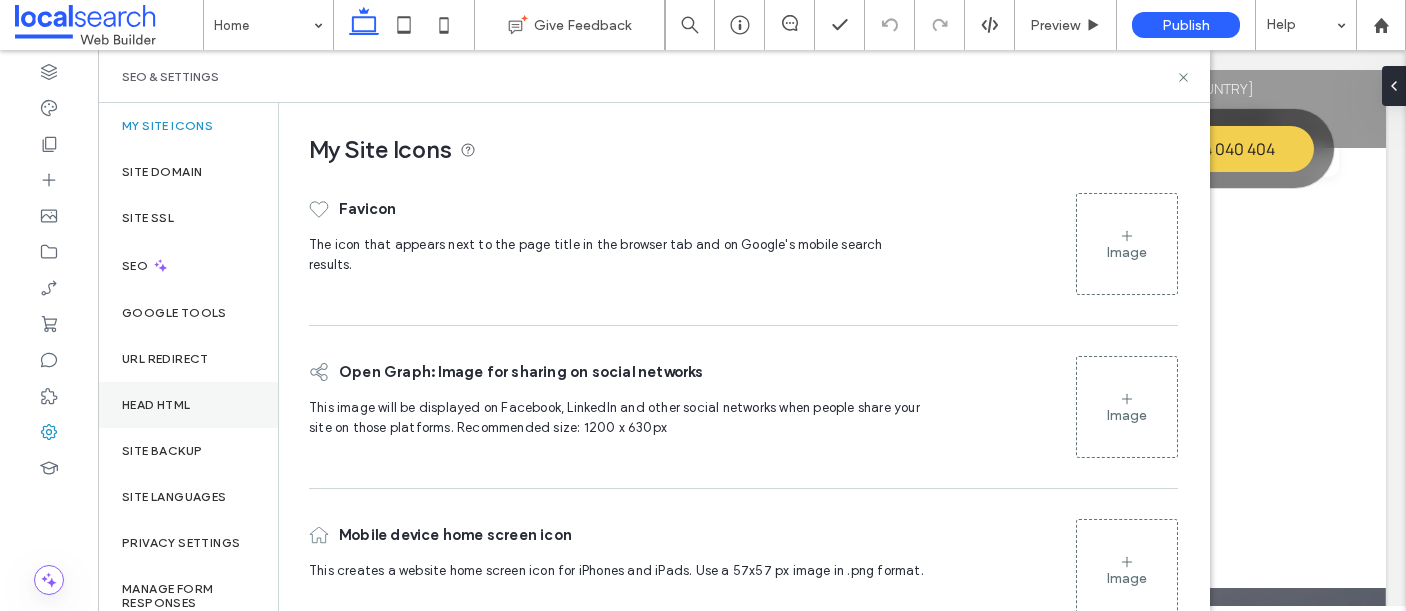 click on "Head HTML" at bounding box center [156, 405] 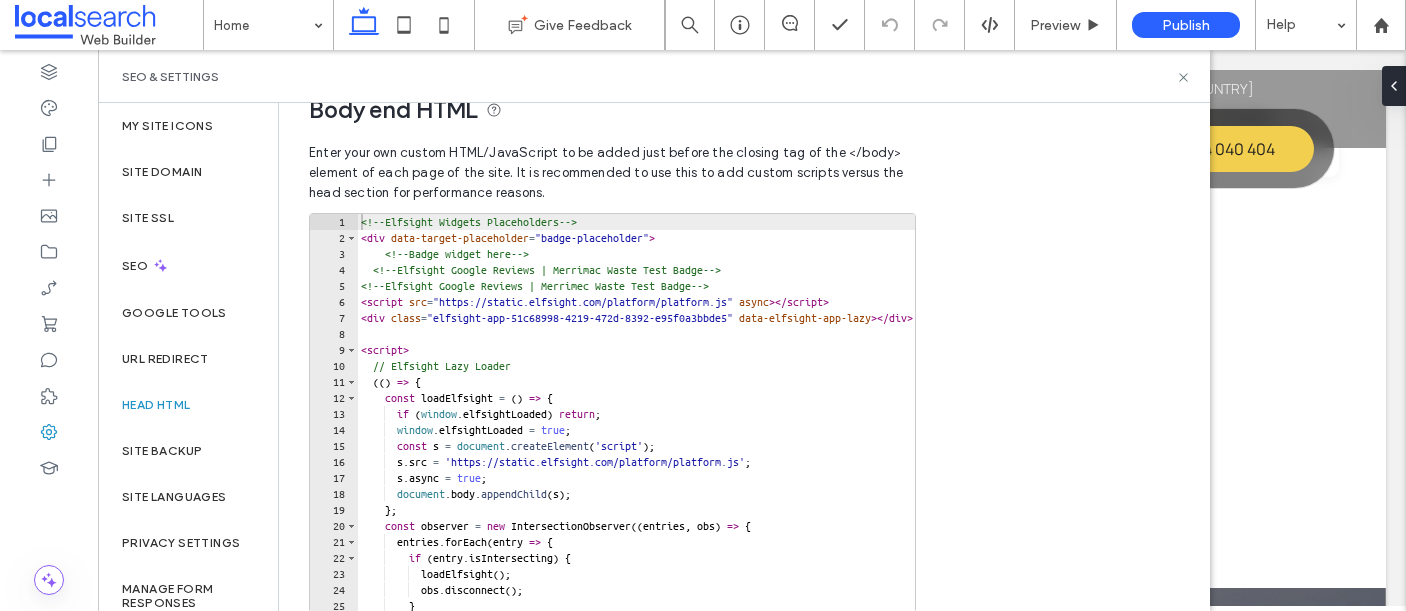 scroll, scrollTop: 35, scrollLeft: 0, axis: vertical 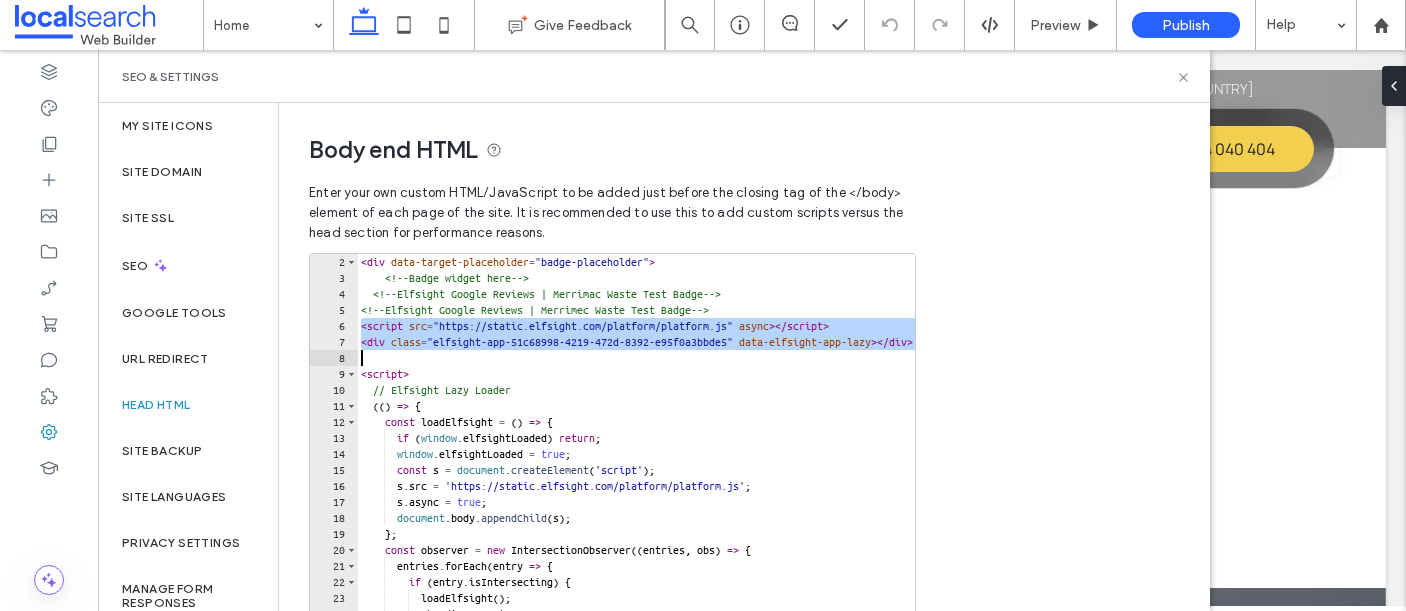 drag, startPoint x: 362, startPoint y: 330, endPoint x: 985, endPoint y: 363, distance: 623.8734 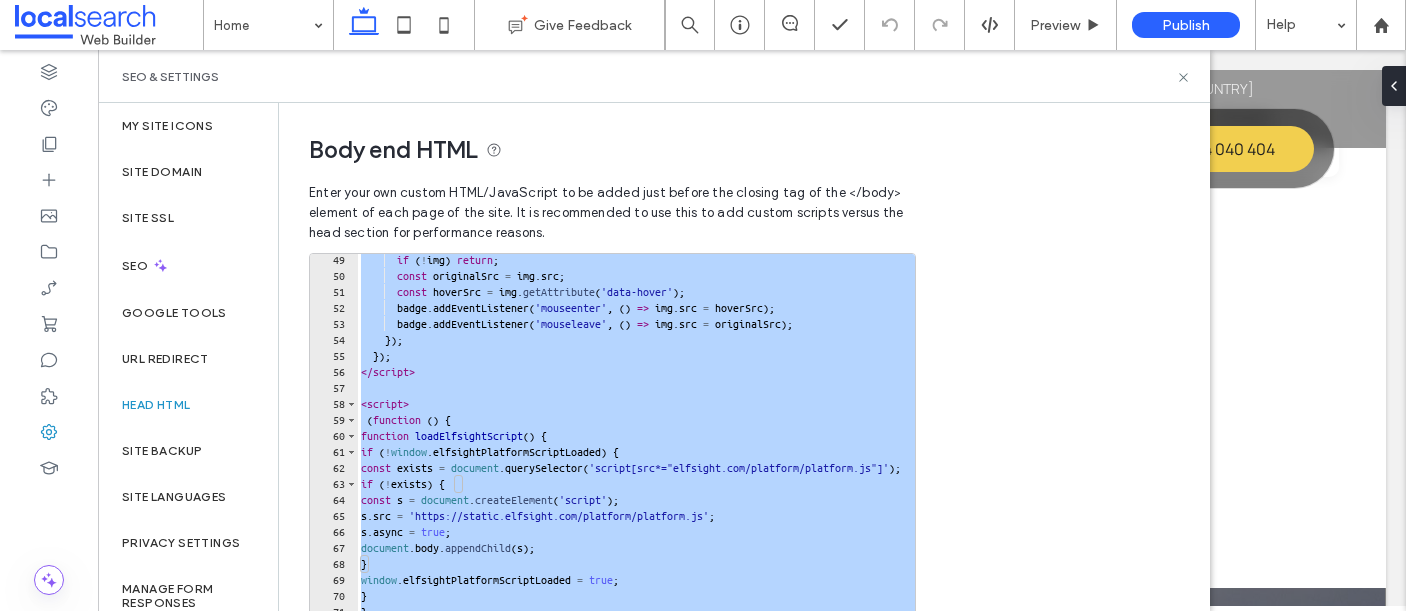 scroll, scrollTop: 1218, scrollLeft: 0, axis: vertical 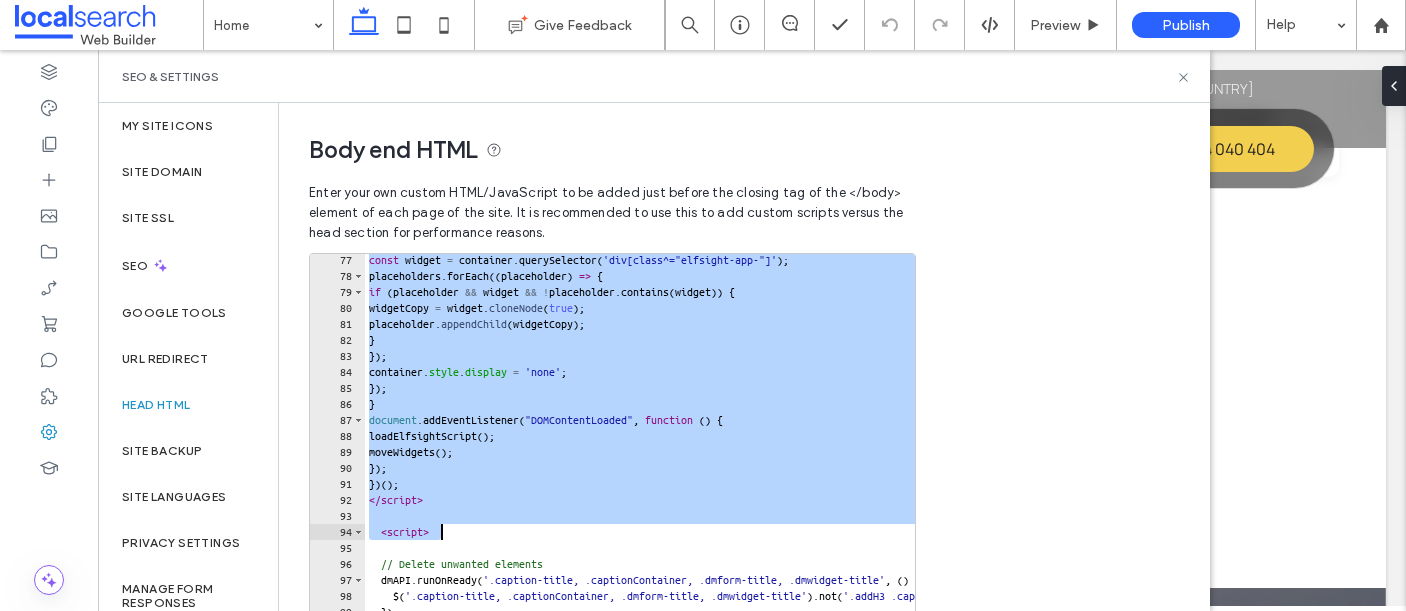 drag, startPoint x: 361, startPoint y: 259, endPoint x: 694, endPoint y: 534, distance: 431.87268 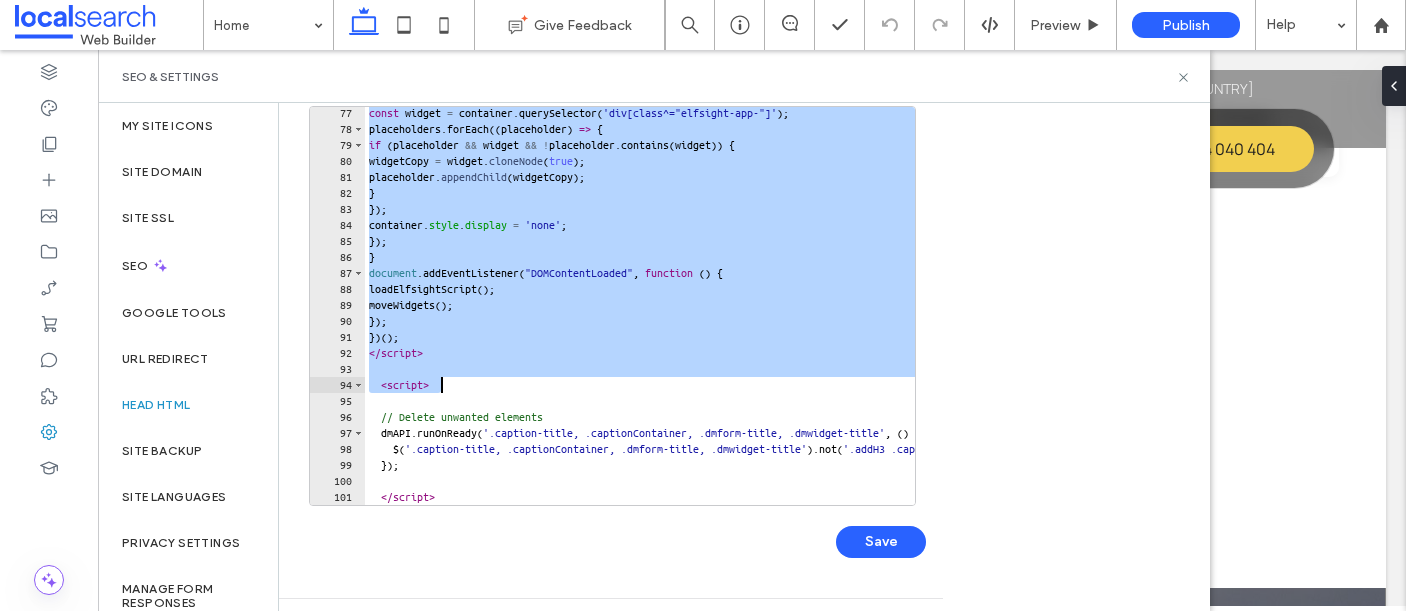 scroll, scrollTop: 138, scrollLeft: 0, axis: vertical 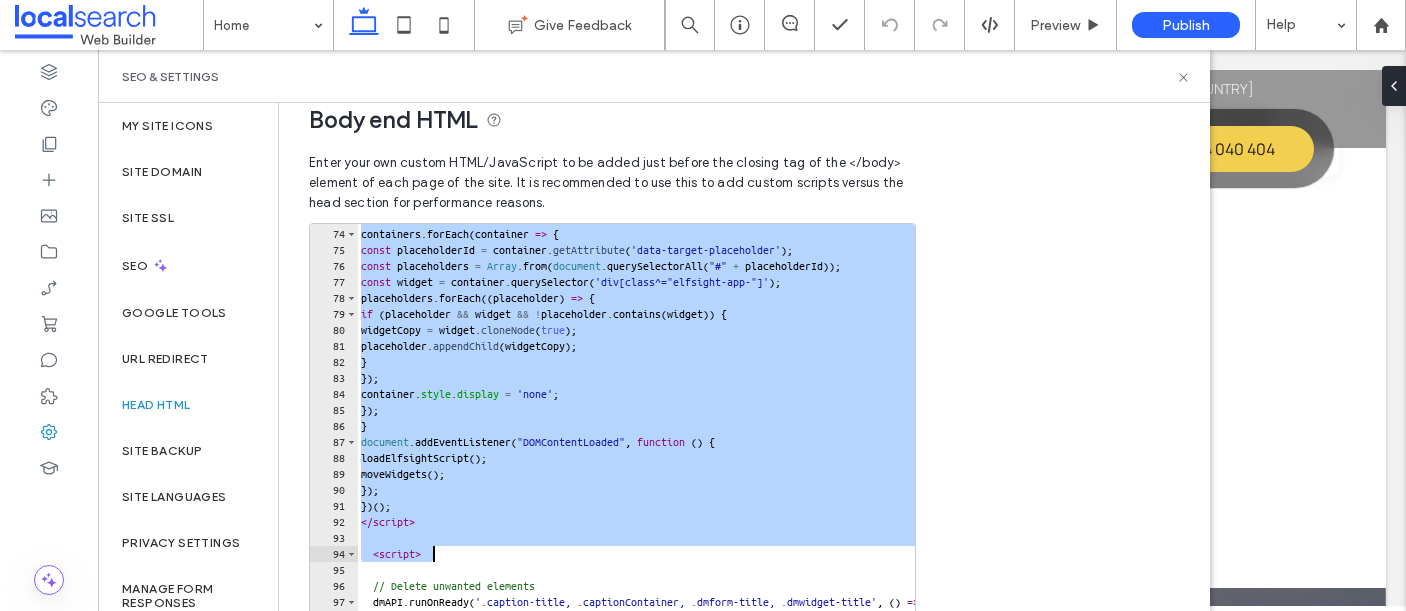 click on "const   containers   =   document . querySelectorAll ( '[data-target-placeholder]' ) ; containers . forEach ( container   =>   { const   placeholderId   =   container . getAttribute ( 'data-target-placeholder' ) ; const   placeholders   =   Array . from ( document . querySelectorAll ( "#"   +   placeholderId )) ; const   widget   =   container . querySelector ( 'div[class^="elfsight-app-"]' ) ; placeholders . forEach (( placeholder )   =>   { if   ( placeholder   &&   widget   &&   ! placeholder . contains ( widget ))   { widgetCopy   =   widget . cloneNode ( true ) ; placeholder . appendChild ( widgetCopy ) ; } }) ; container . style . display   =   'none' ; }) ; } document . addEventListener ( "DOMContentLoaded" ,   function   ( )   { loadElfsightScript ( ) ; moveWidgets ( ) ; }) ; }) ( ) ; </ script >    < script >    // Delete unwanted elements    dmAPI . runOnReady ( '.caption-title, .captionContainer, .dmform-title, .dmwidget-title' ,   ( )   =>   {      $ ( ) . not ( ) . remove ( ) ;" at bounding box center (940, 425) 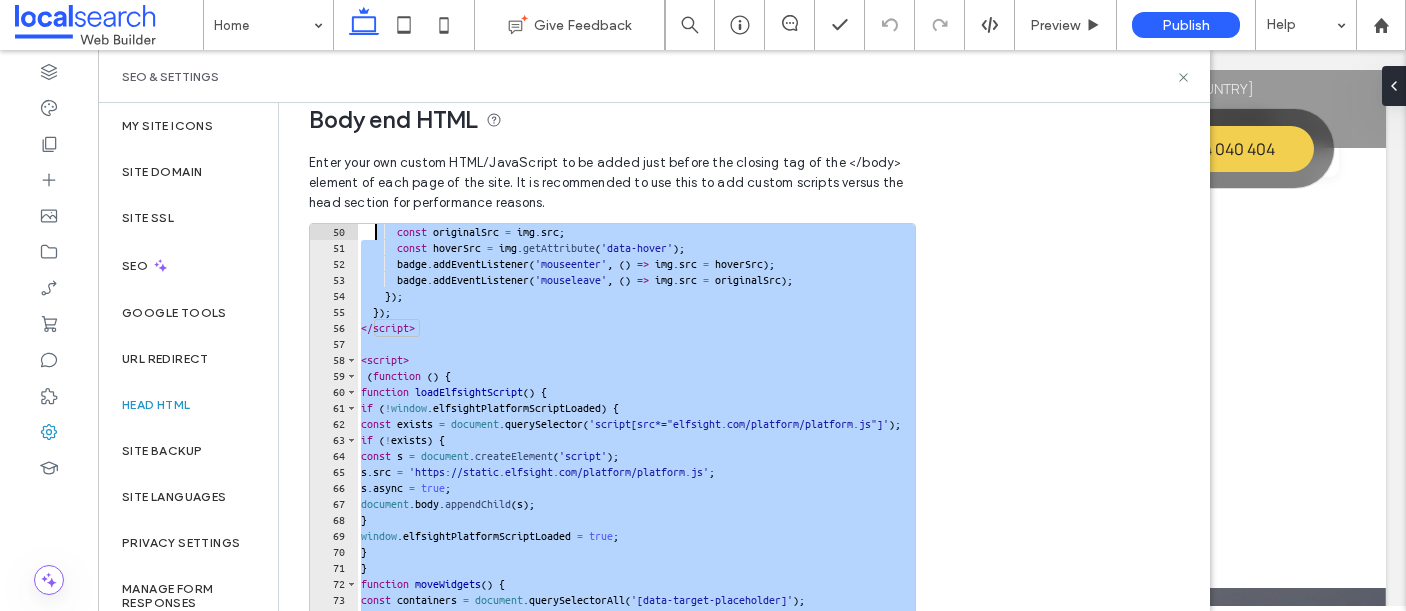 scroll, scrollTop: 0, scrollLeft: 0, axis: both 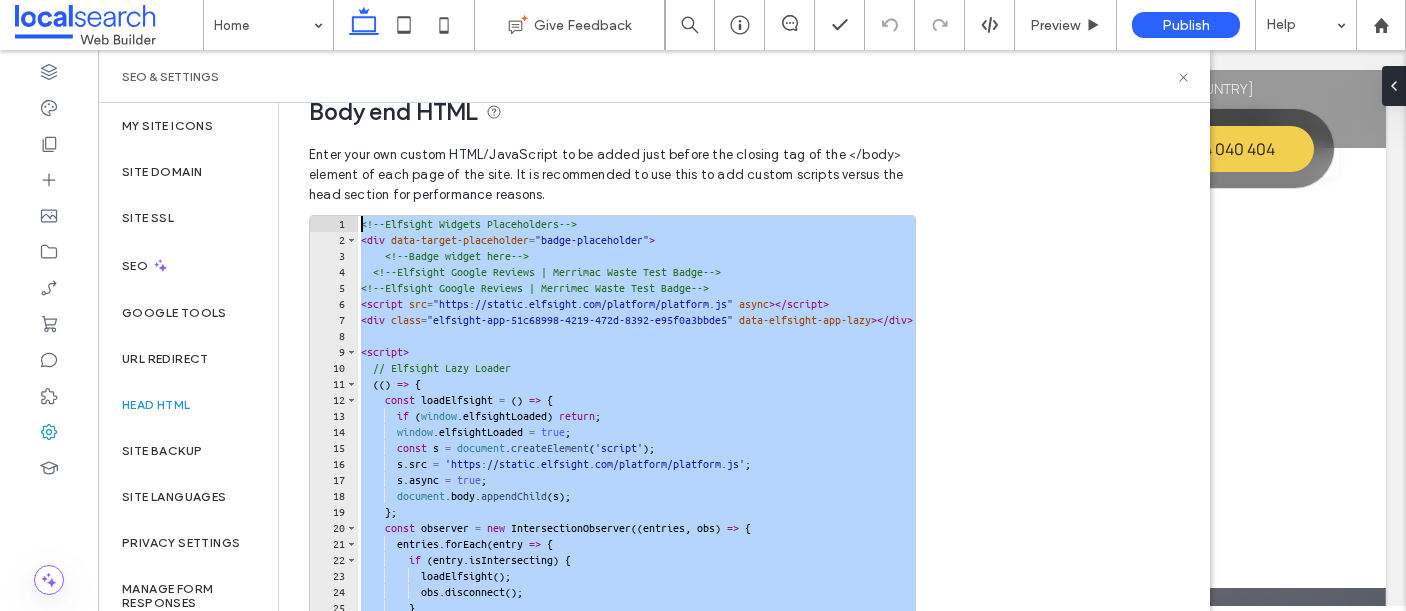 drag, startPoint x: 447, startPoint y: 499, endPoint x: 374, endPoint y: 115, distance: 390.87723 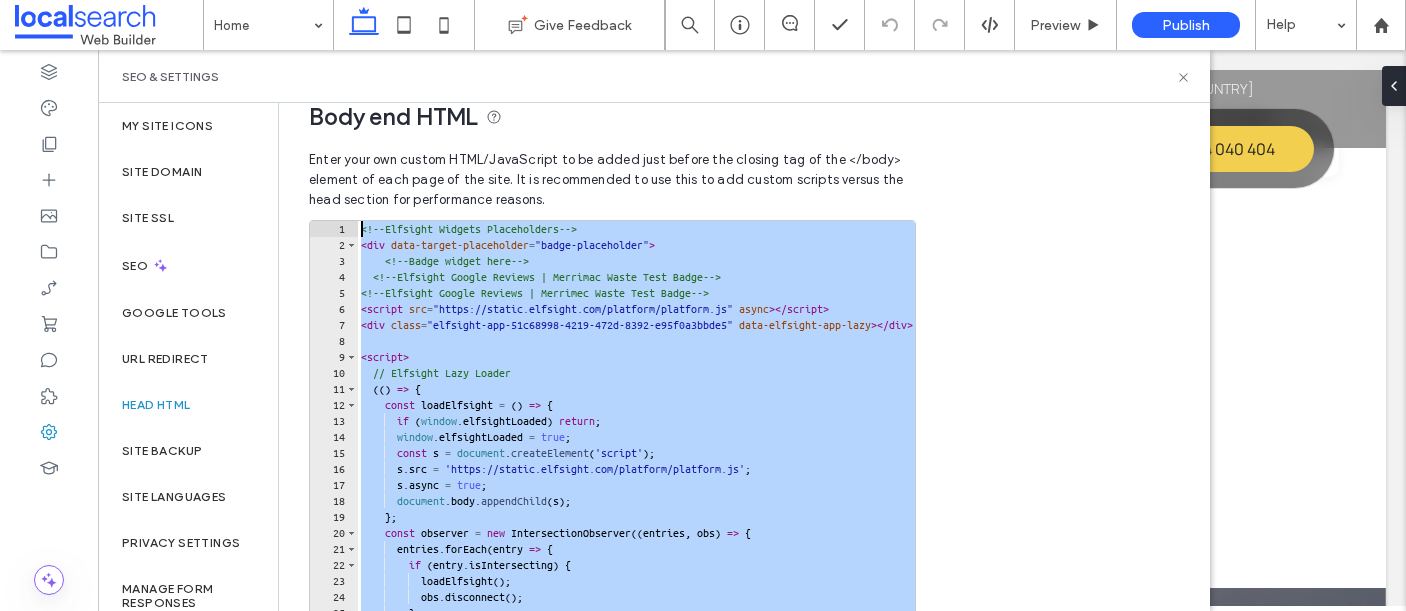 paste 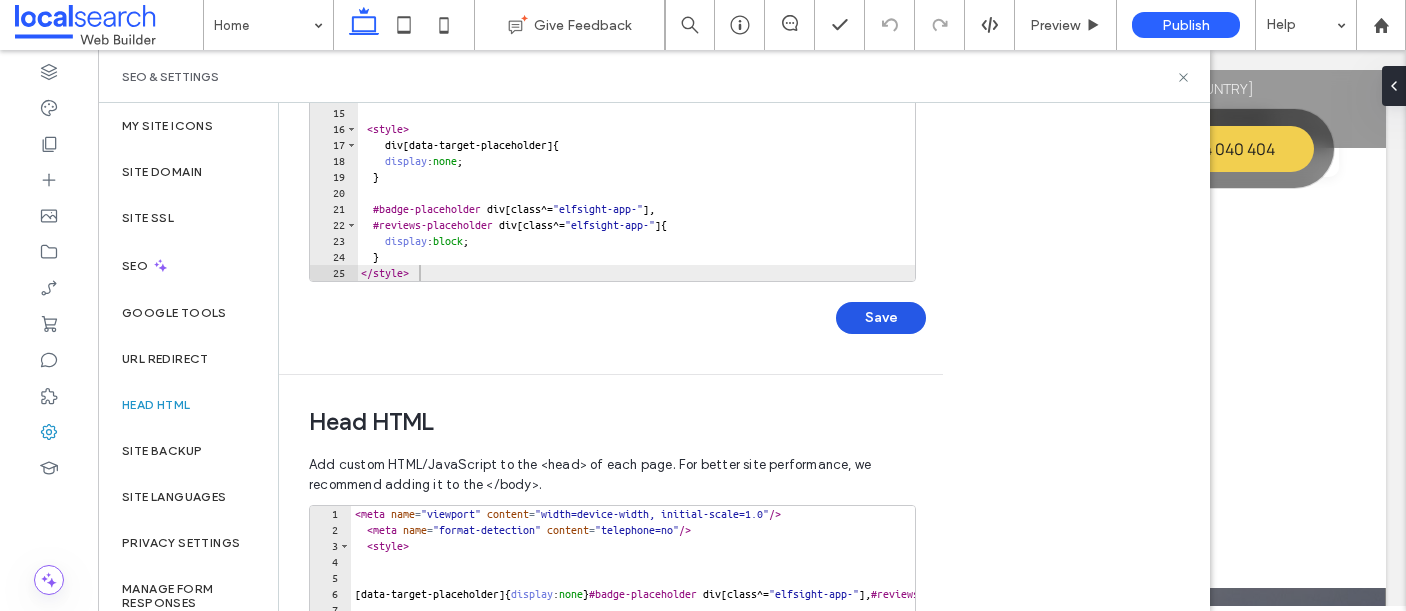 click on "Save" at bounding box center [881, 318] 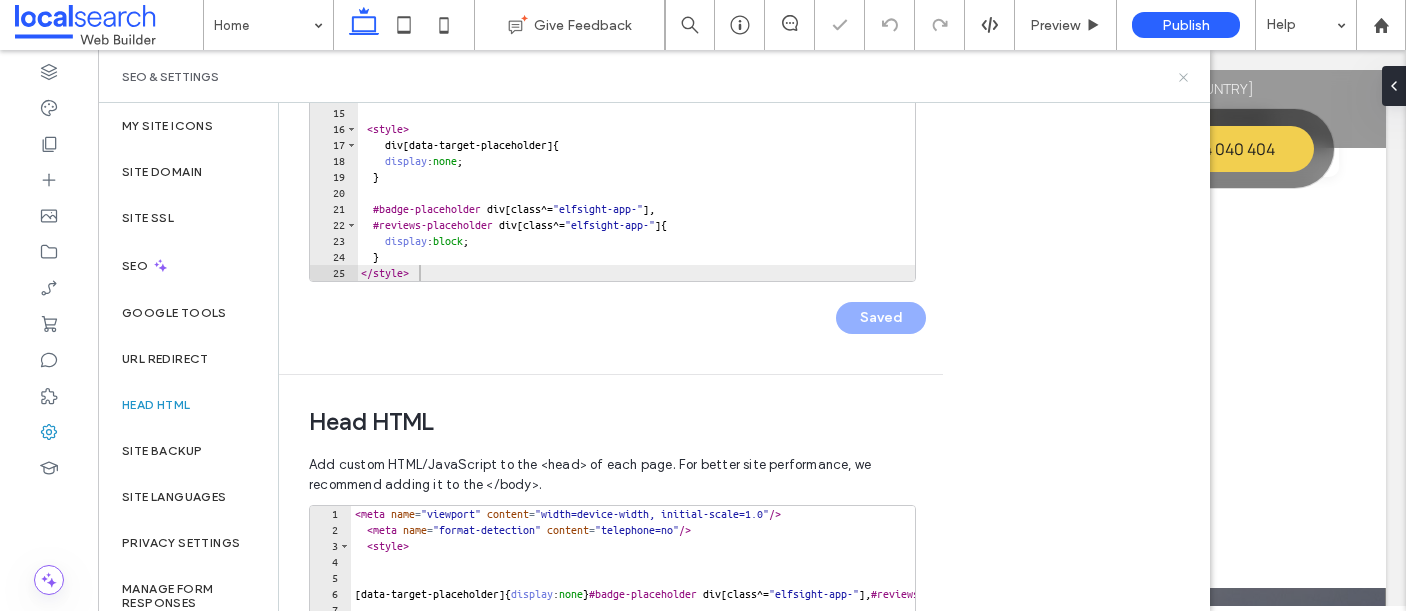 click 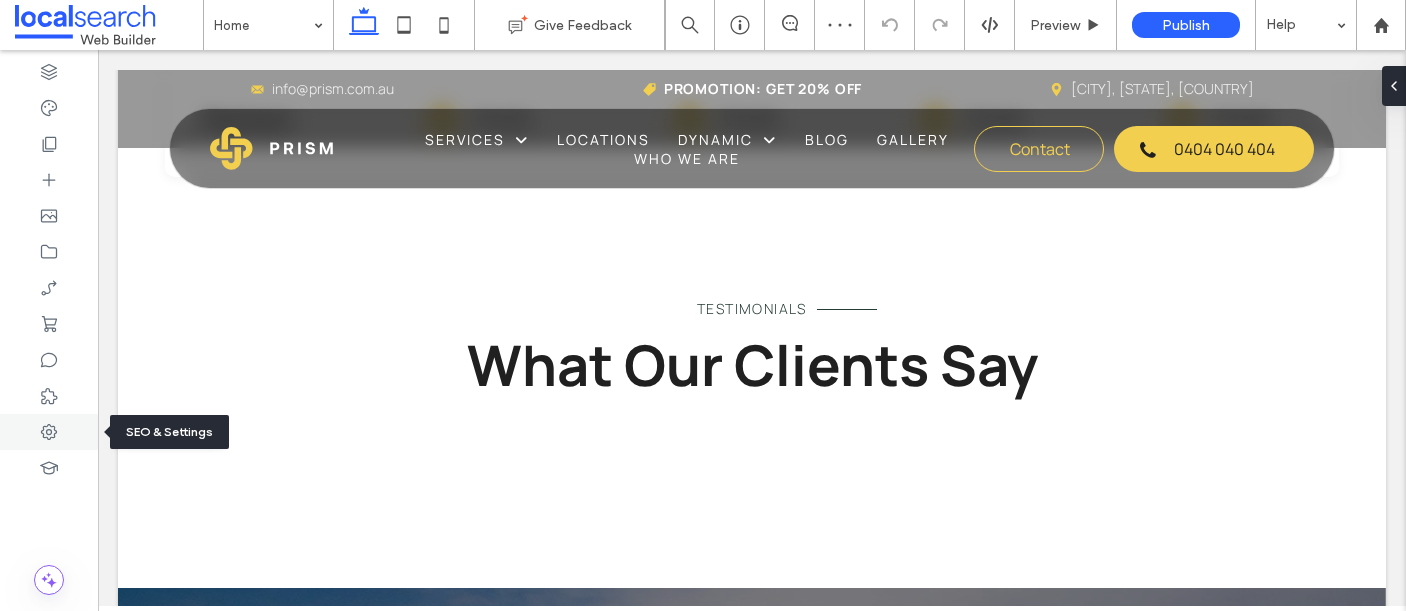 click 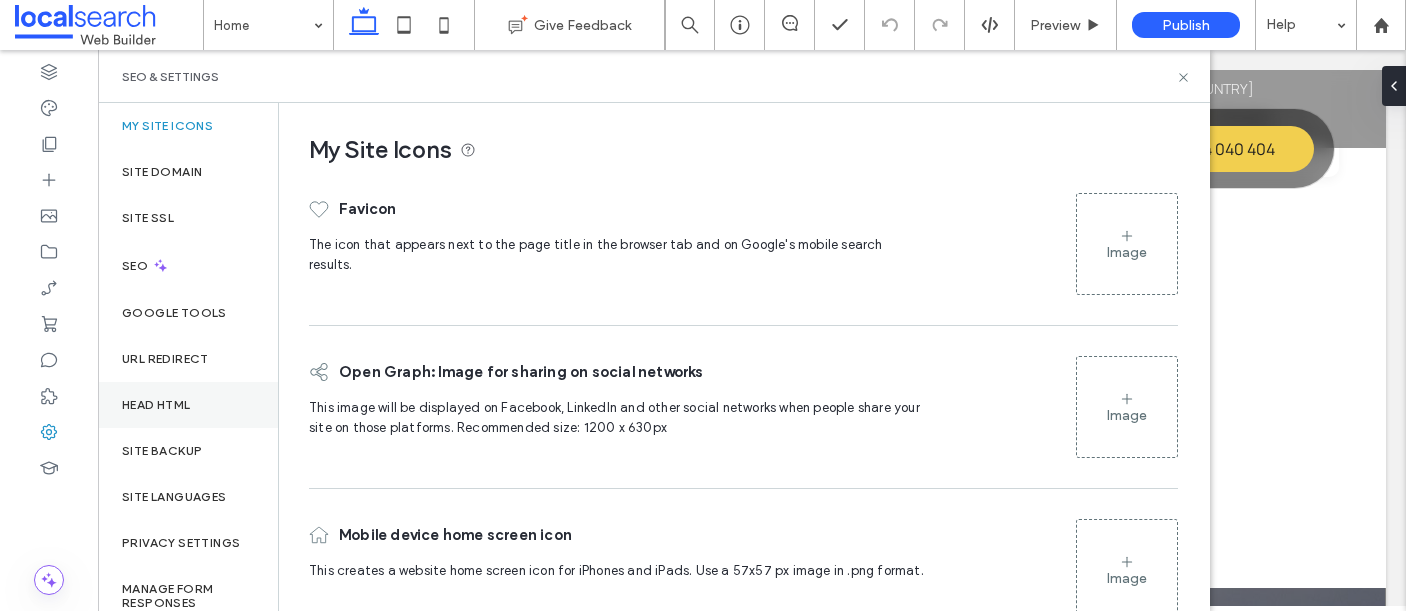 click on "Head HTML" at bounding box center [188, 405] 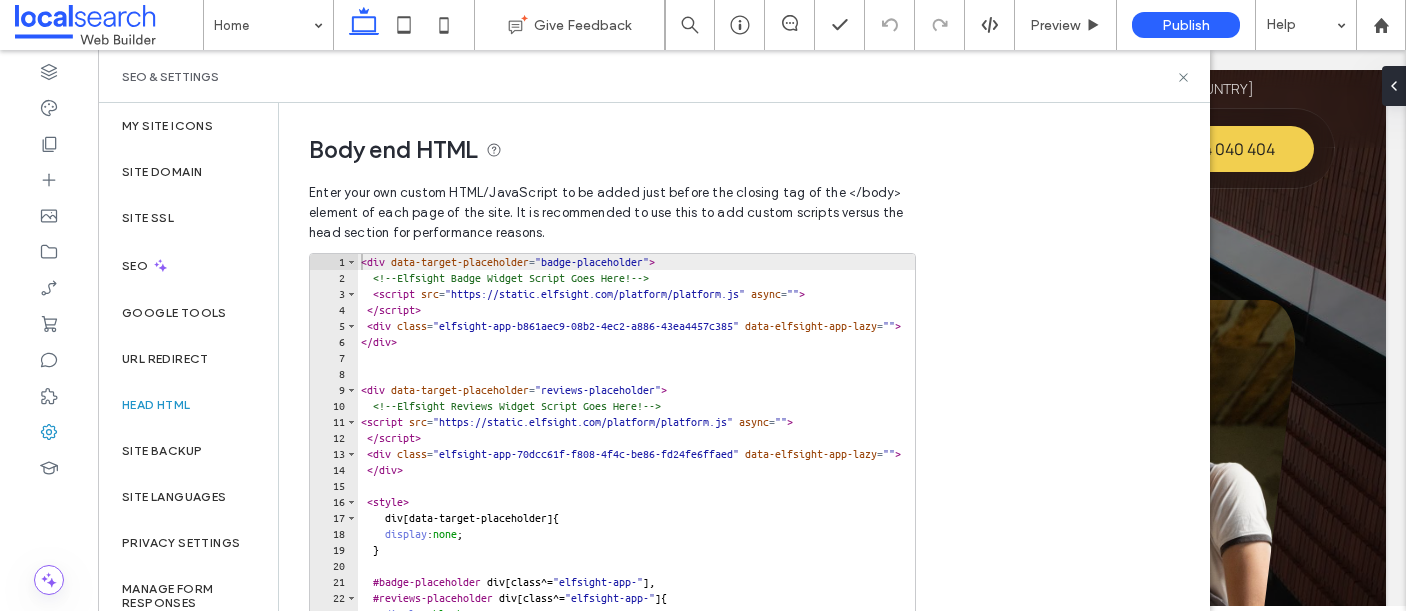 scroll, scrollTop: 333, scrollLeft: 0, axis: vertical 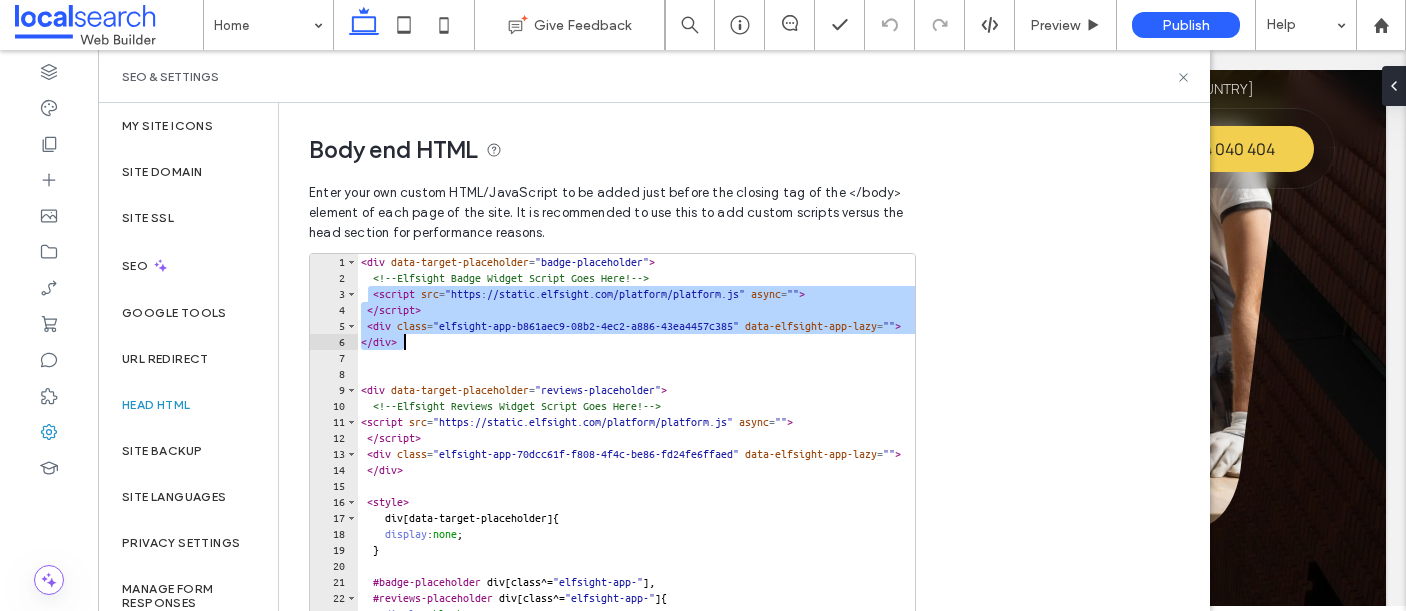 drag, startPoint x: 373, startPoint y: 296, endPoint x: 422, endPoint y: 345, distance: 69.29646 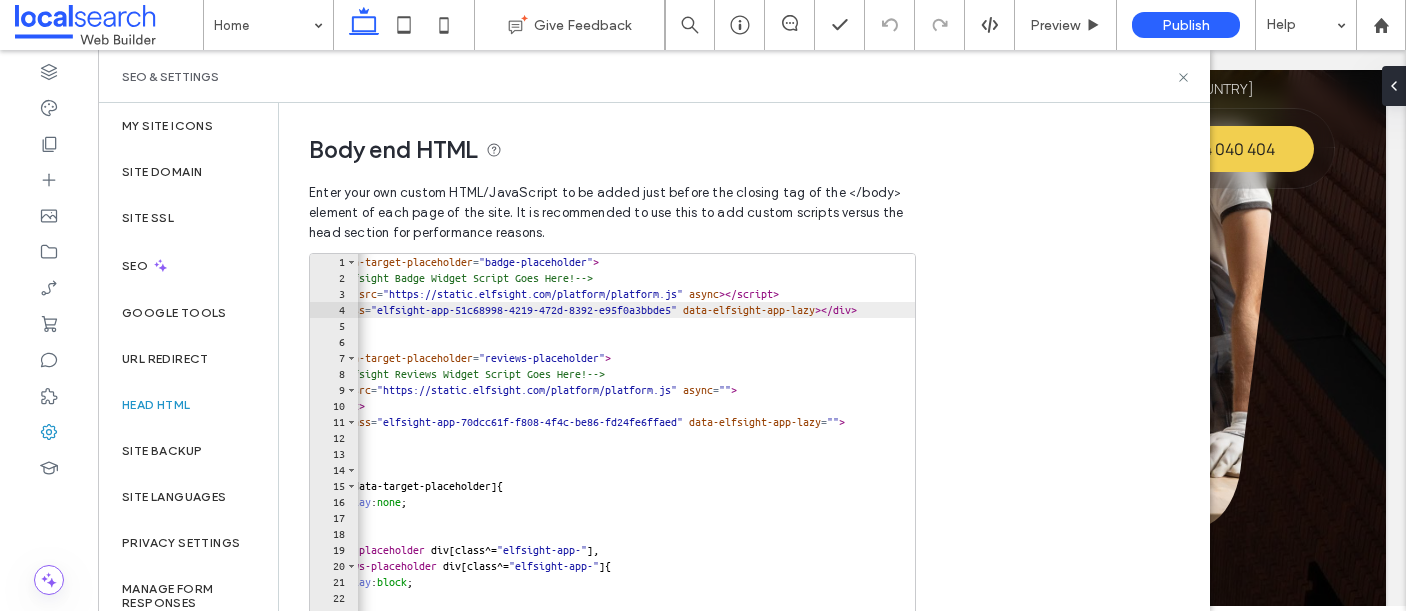 scroll, scrollTop: 0, scrollLeft: 0, axis: both 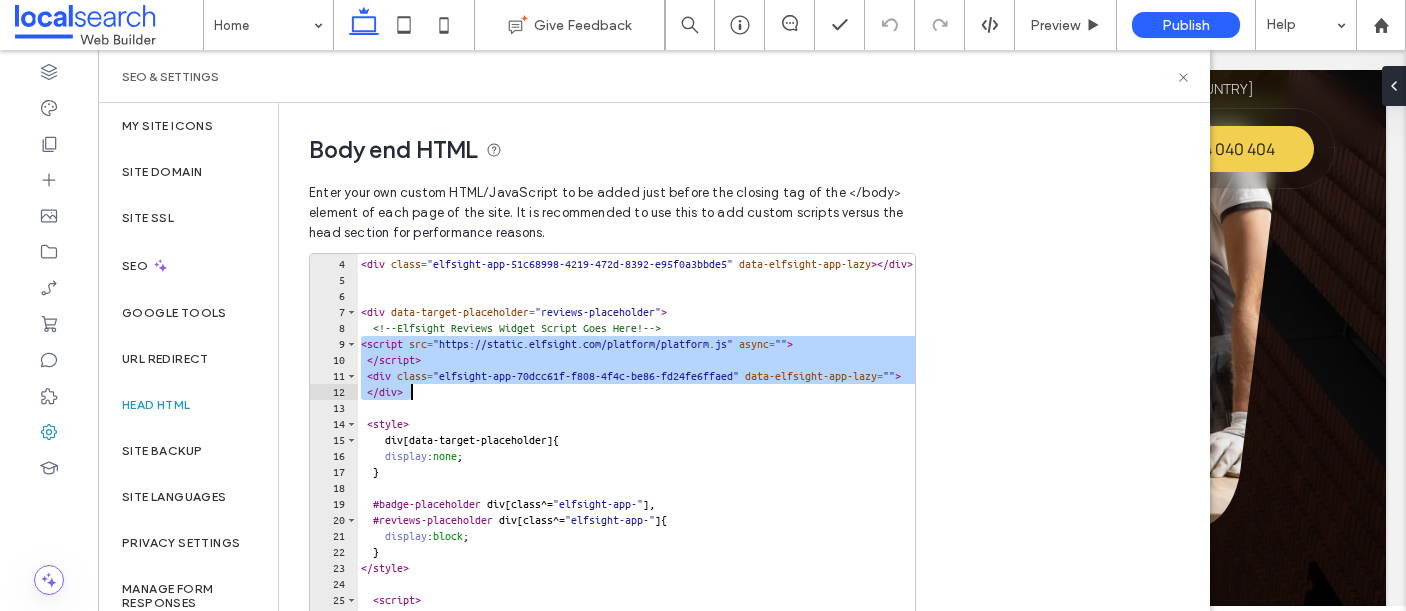 drag, startPoint x: 361, startPoint y: 345, endPoint x: 439, endPoint y: 395, distance: 92.64988 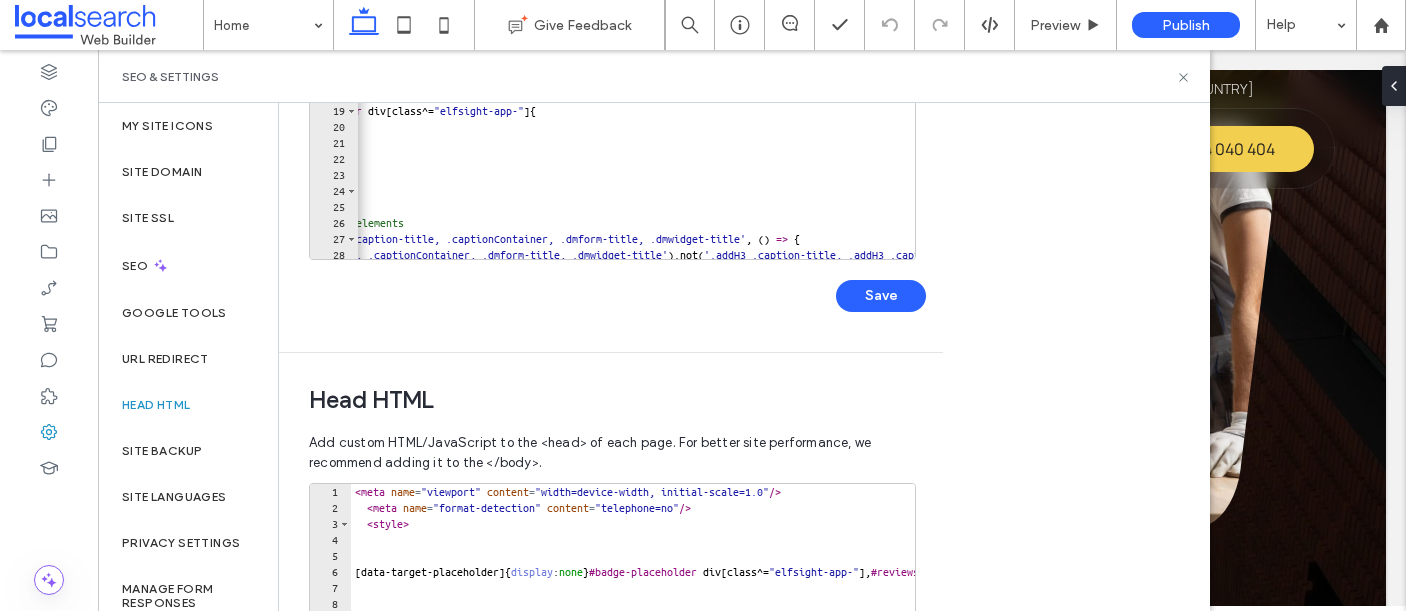 scroll, scrollTop: 412, scrollLeft: 0, axis: vertical 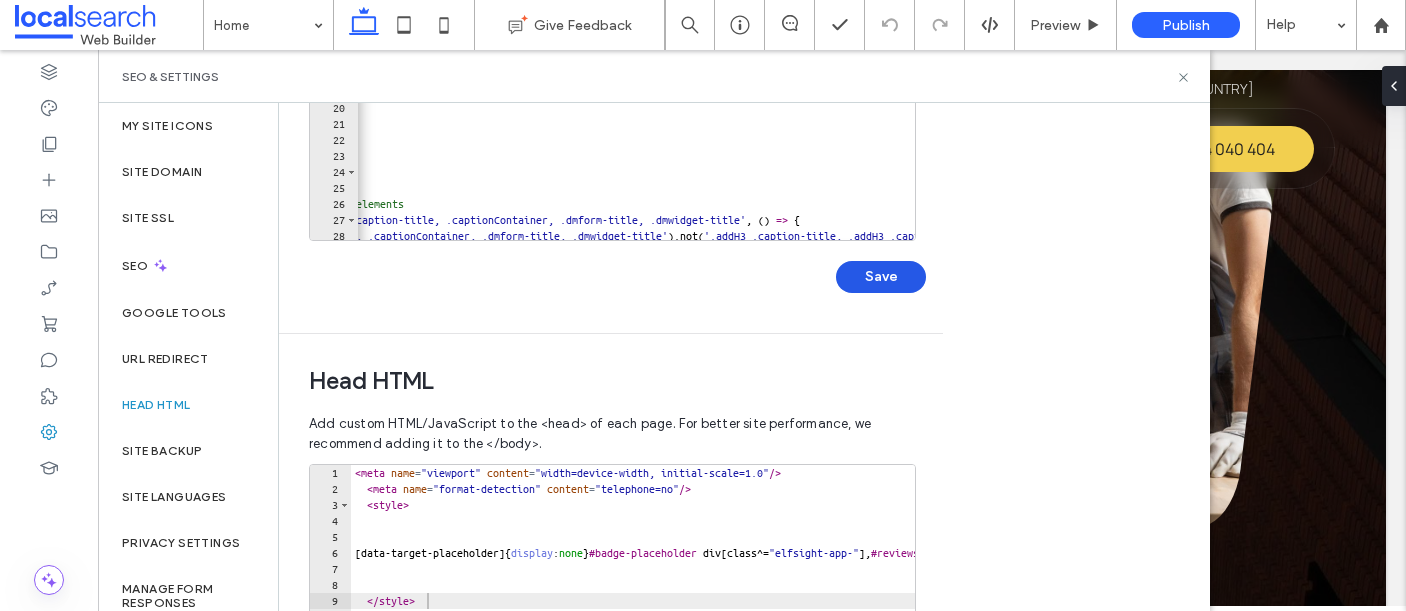 click on "Save" at bounding box center (881, 277) 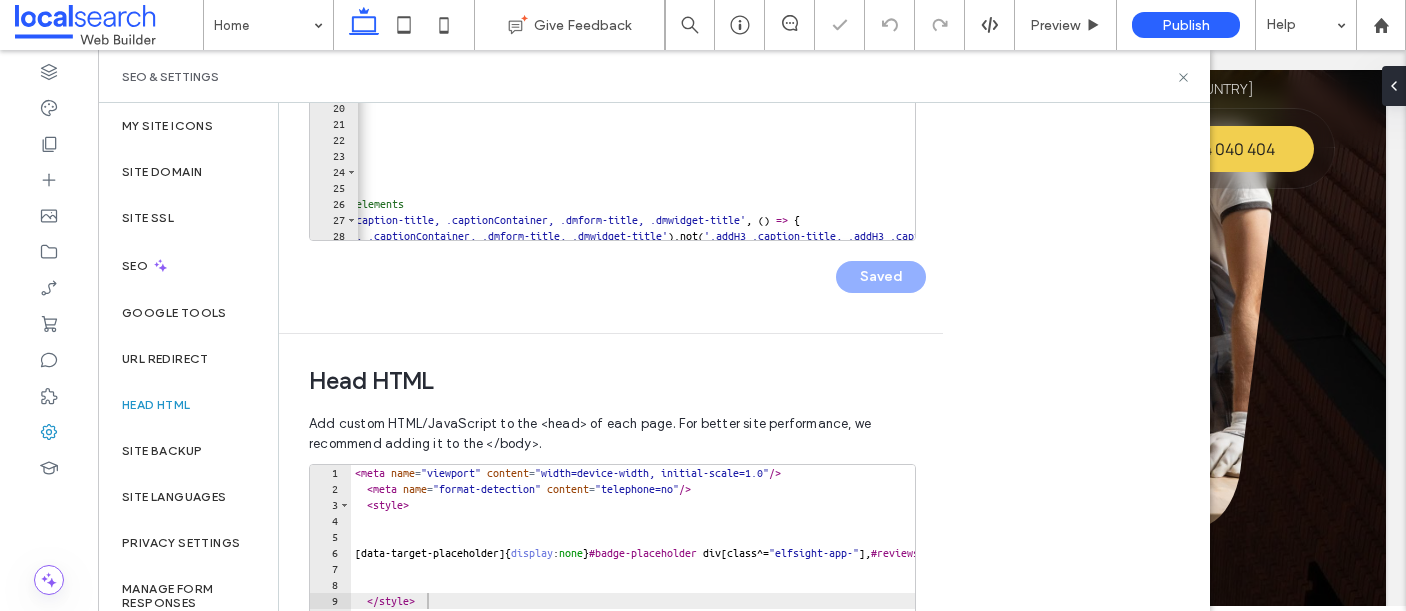 scroll, scrollTop: 414, scrollLeft: 0, axis: vertical 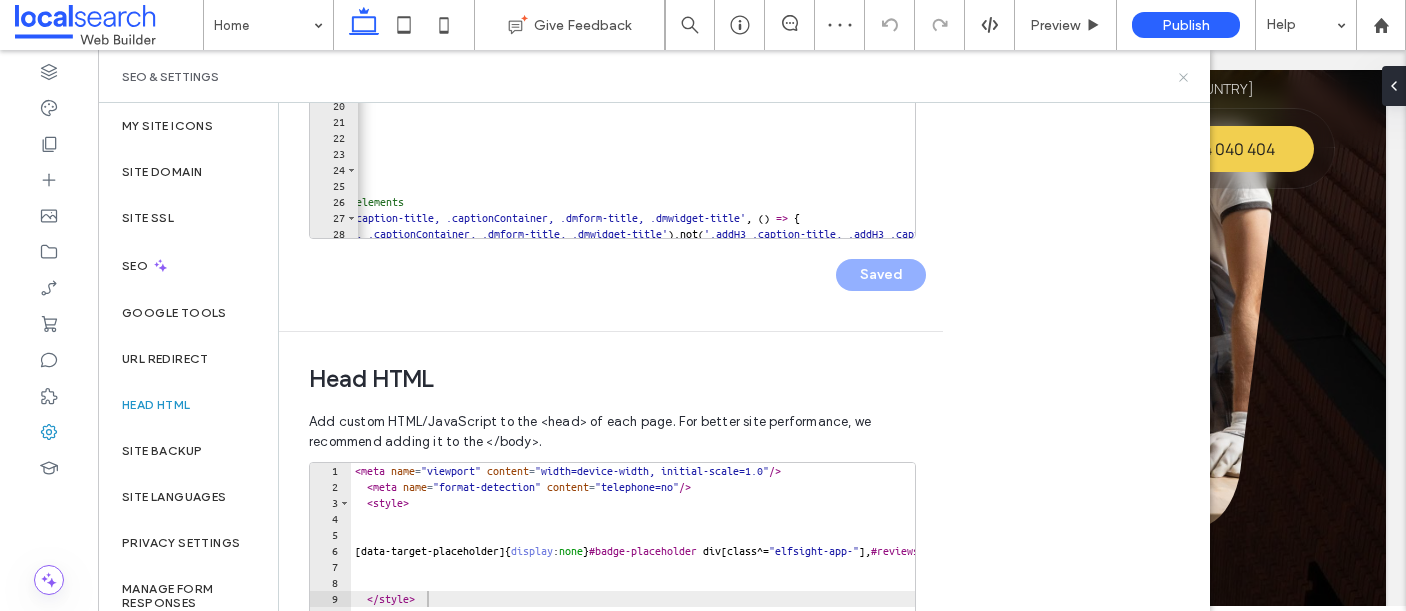click 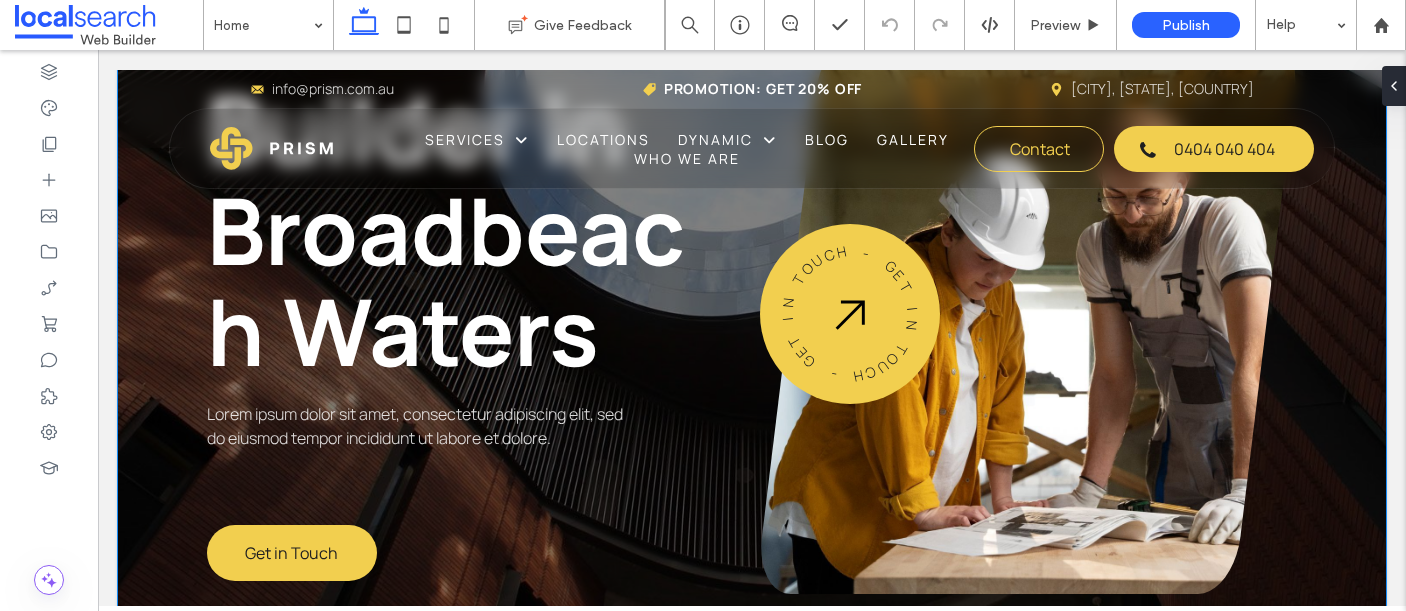 scroll, scrollTop: 152, scrollLeft: 0, axis: vertical 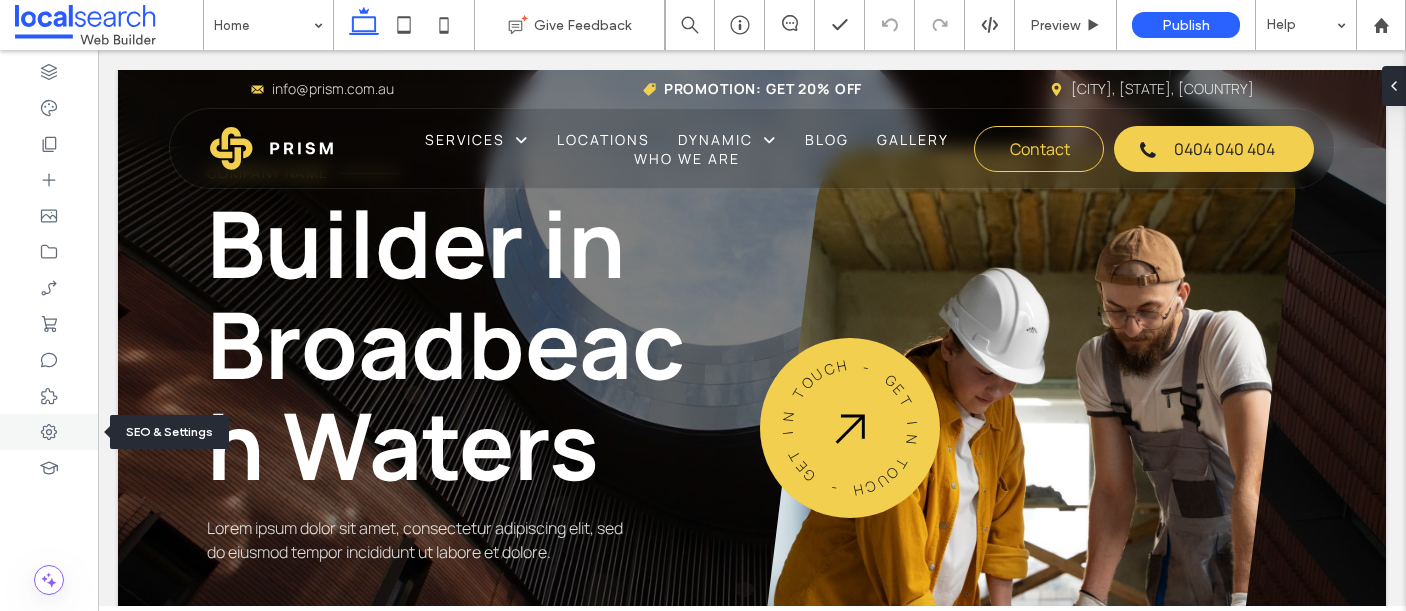 click 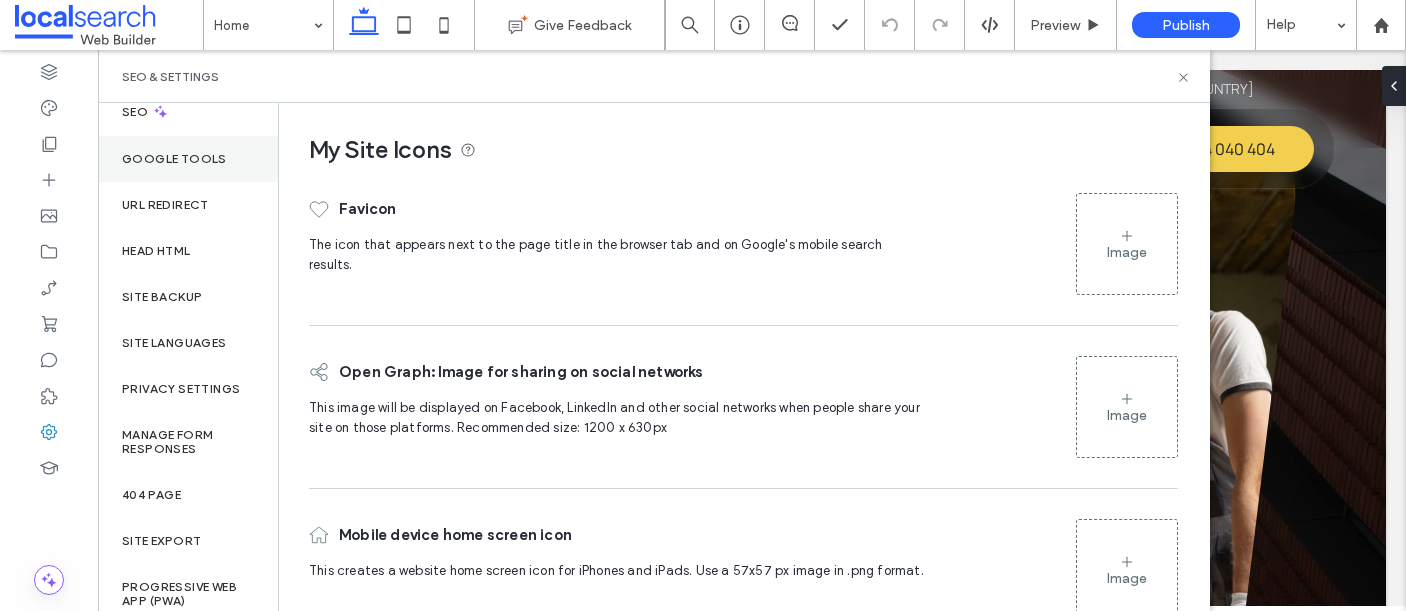scroll, scrollTop: 167, scrollLeft: 0, axis: vertical 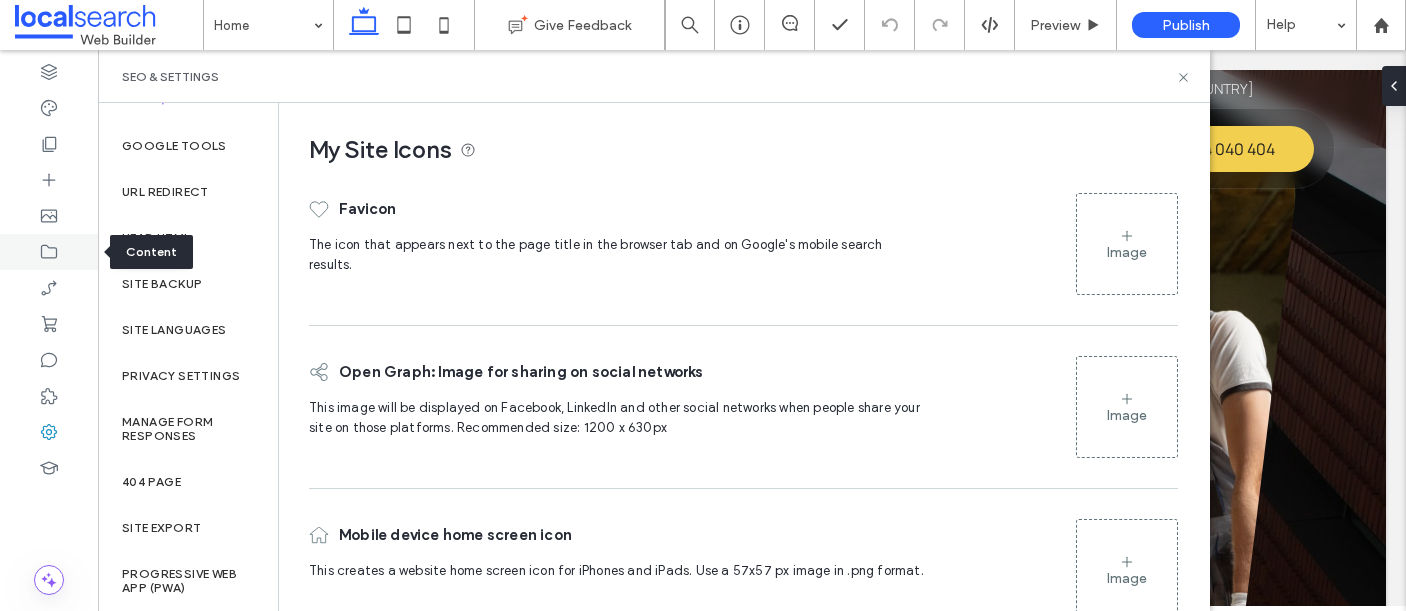 click 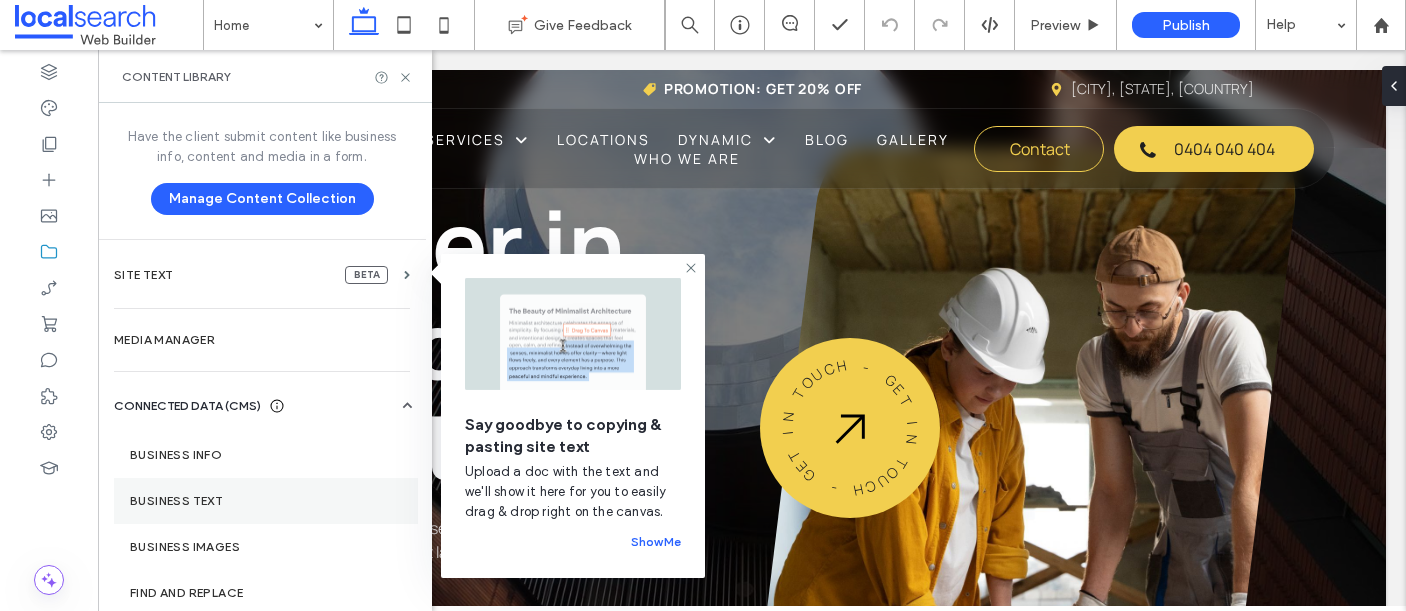 scroll, scrollTop: 72, scrollLeft: 0, axis: vertical 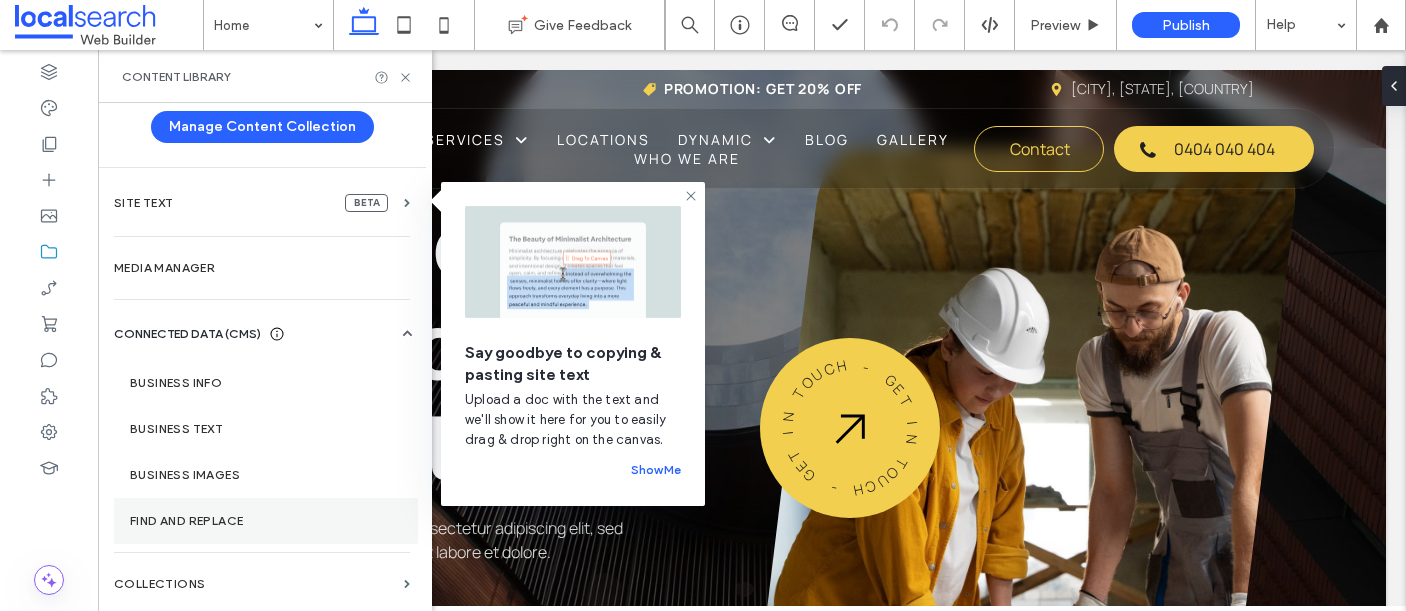 click on "Find and Replace" at bounding box center [266, 521] 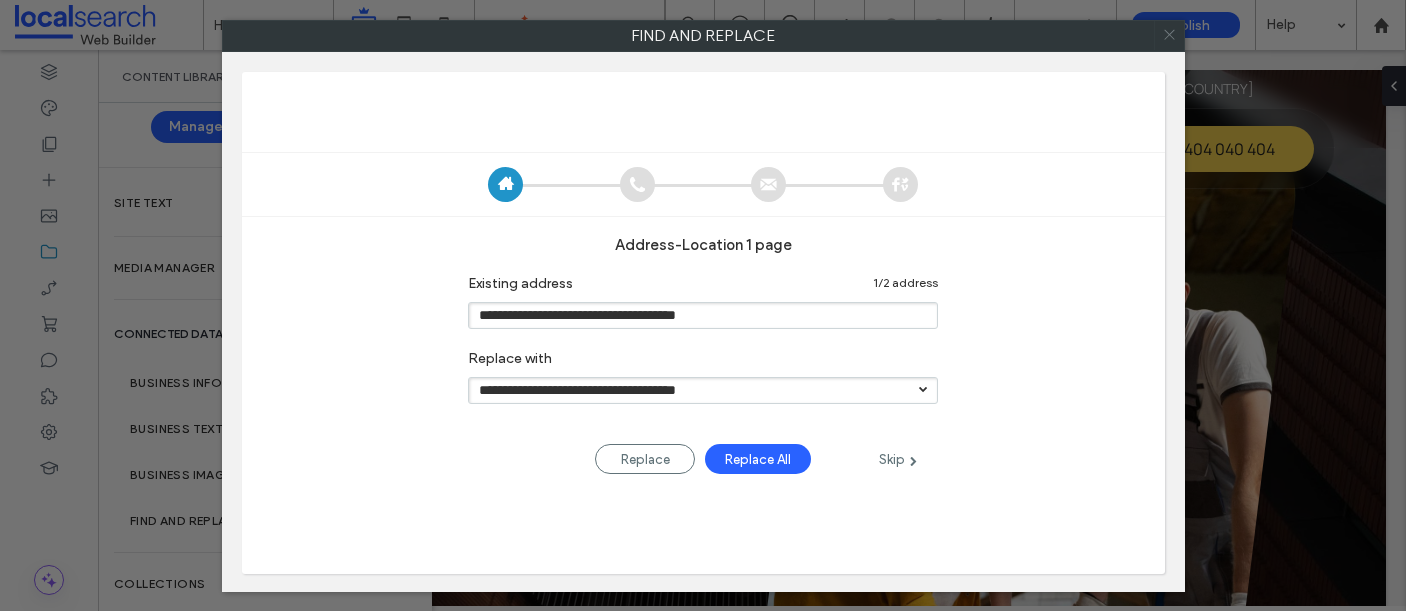 click 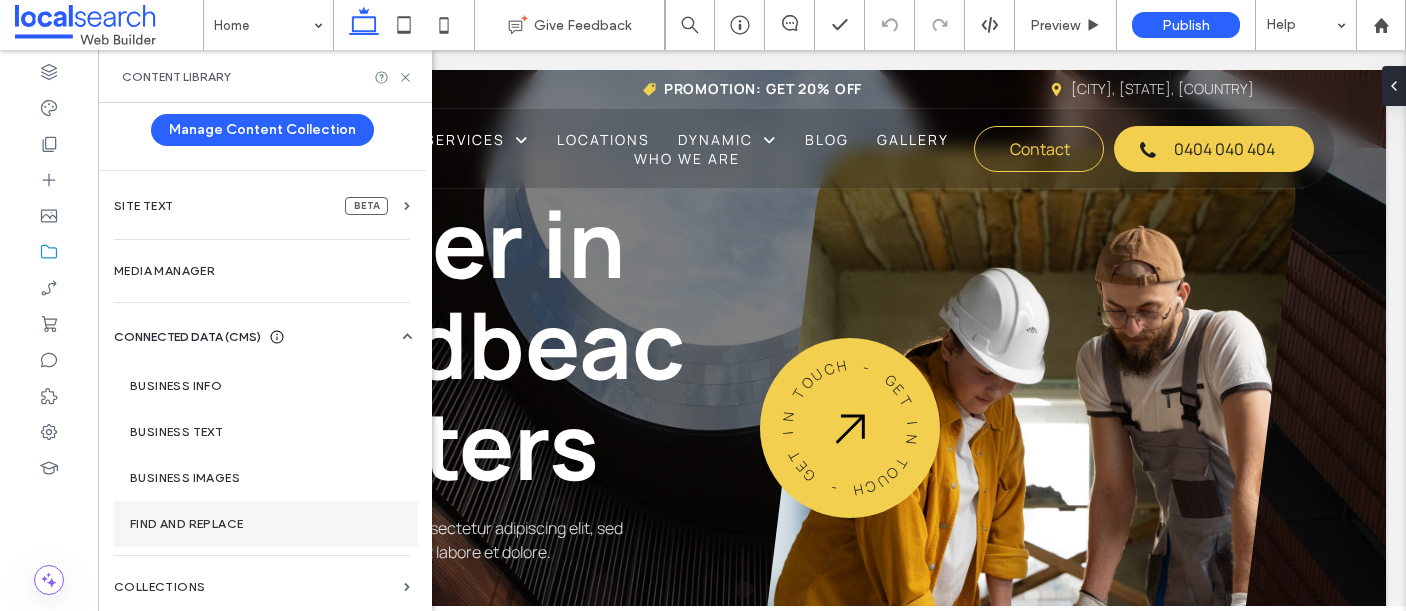 scroll, scrollTop: 67, scrollLeft: 0, axis: vertical 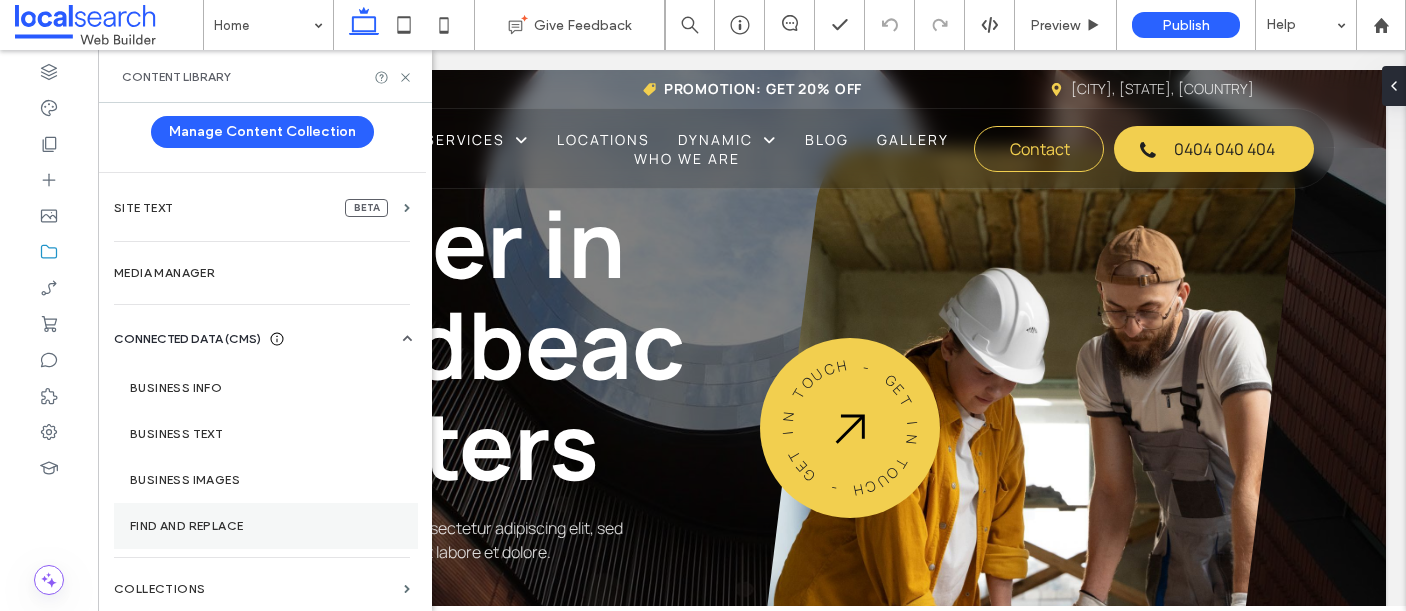 click on "Find and Replace" at bounding box center (266, 526) 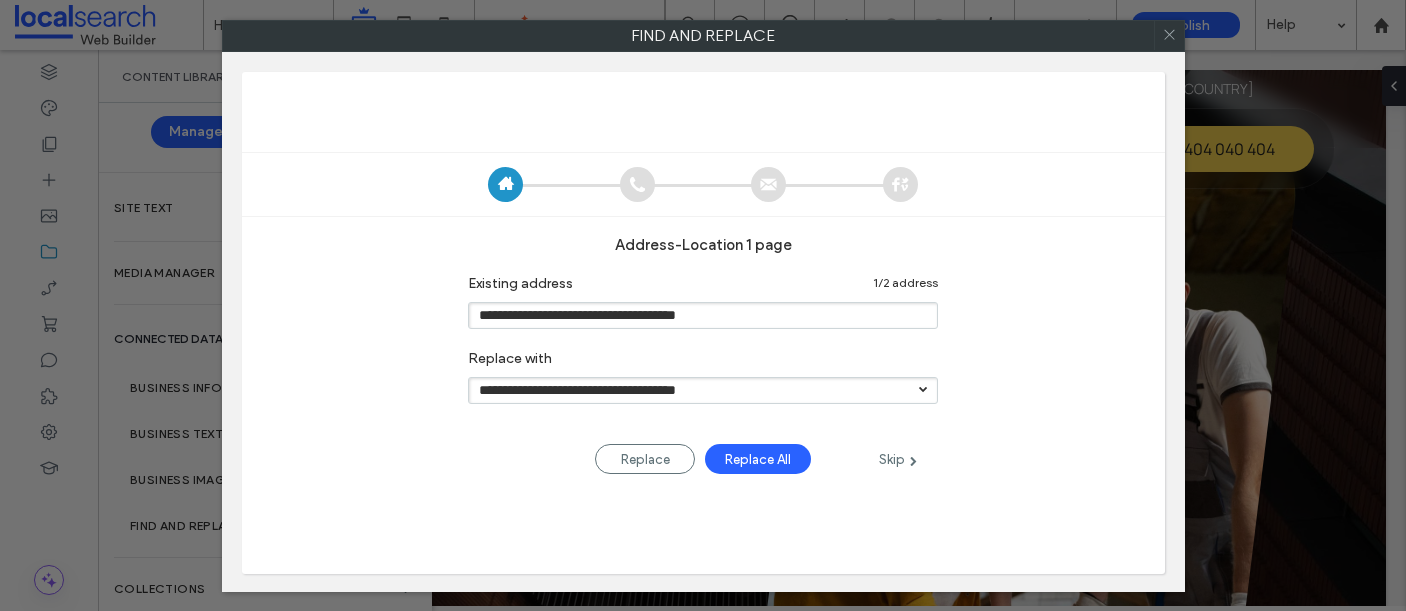 click 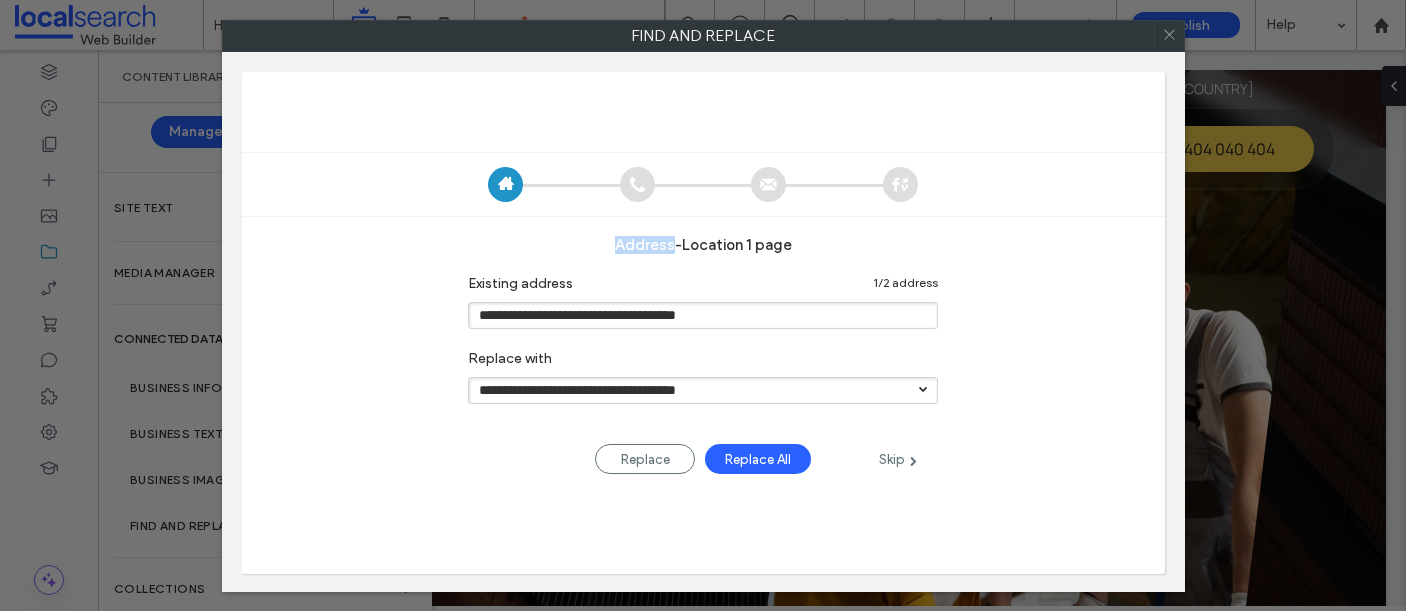 click 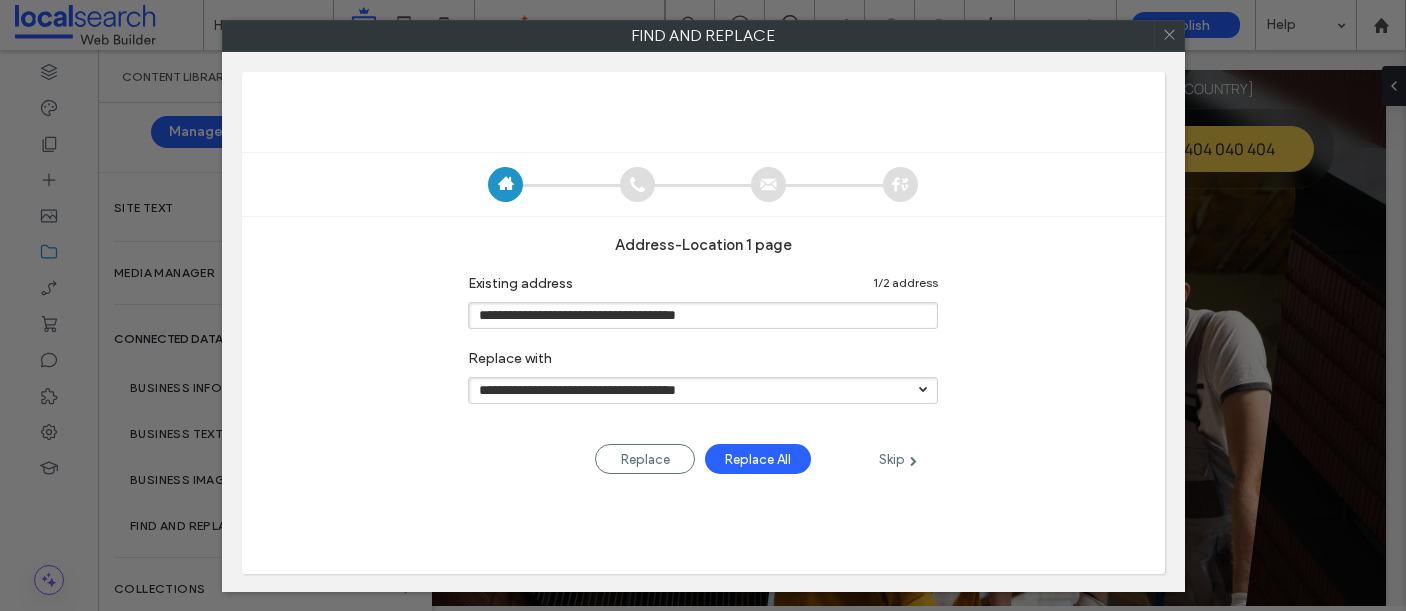 click 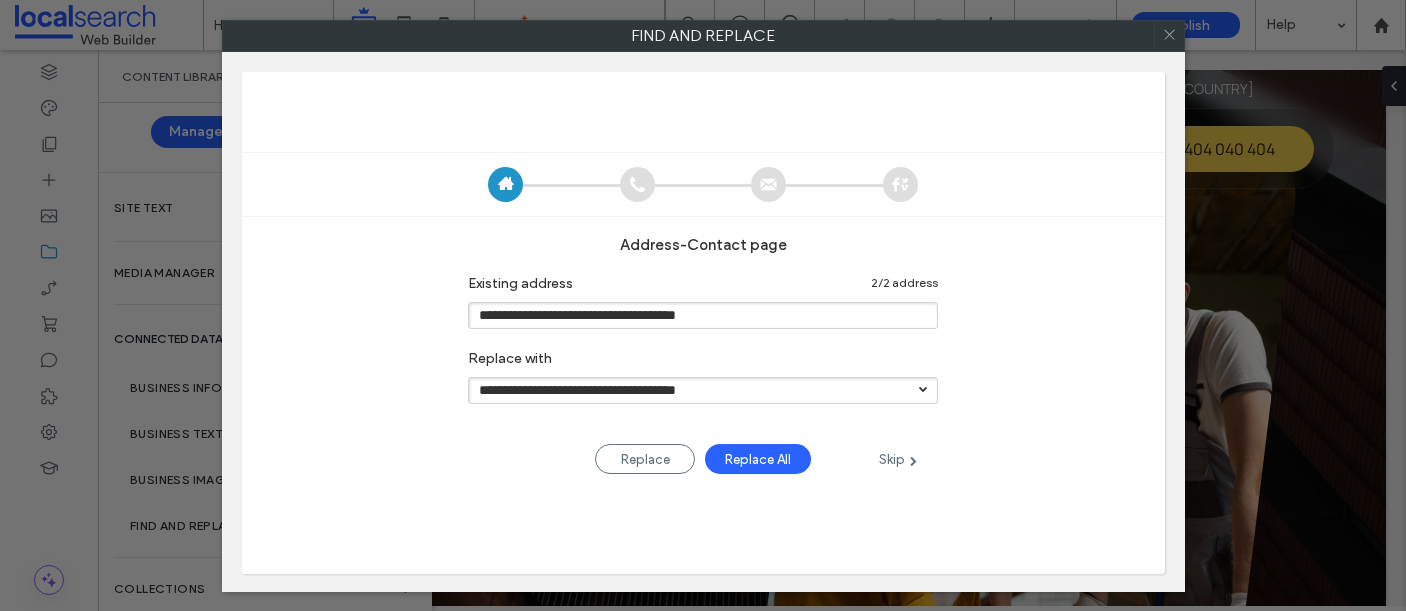click on "Skip" at bounding box center (898, 459) 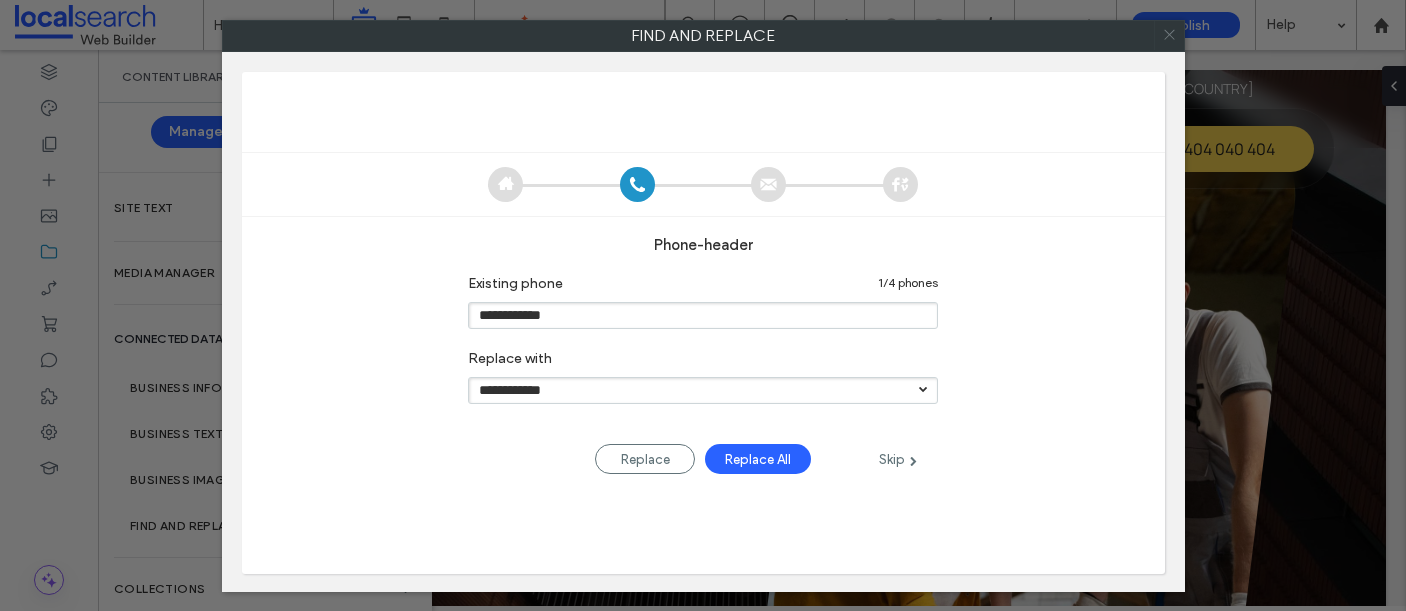 click 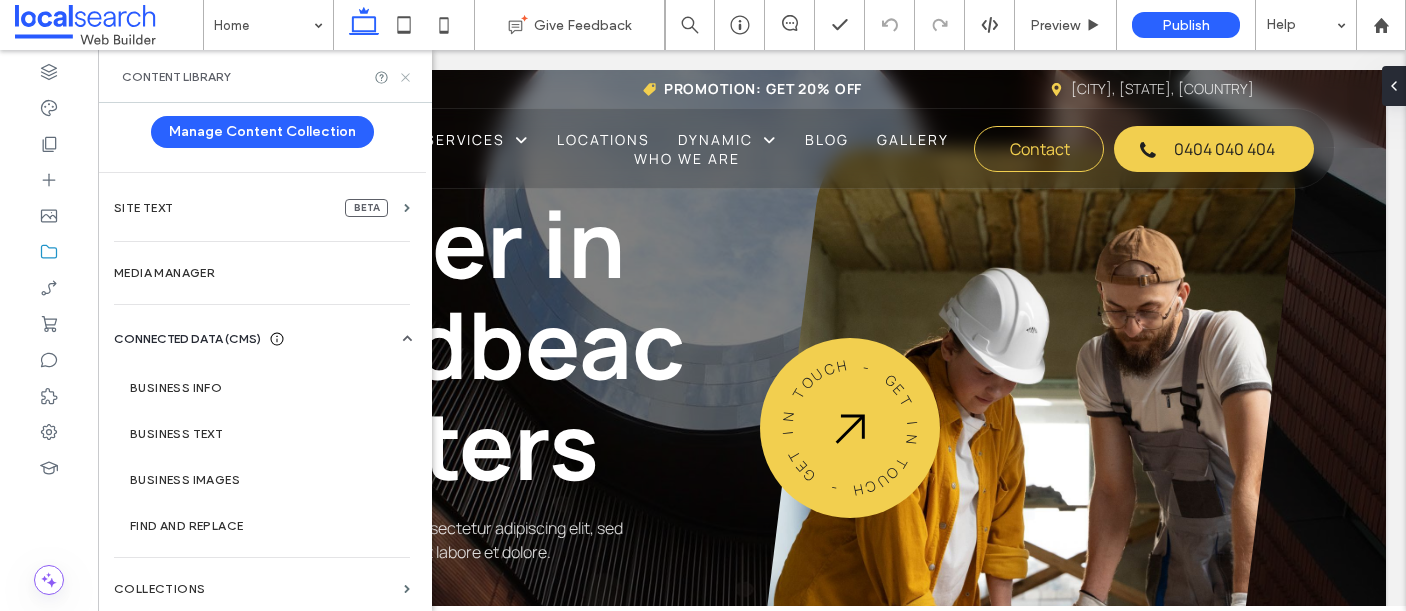 click 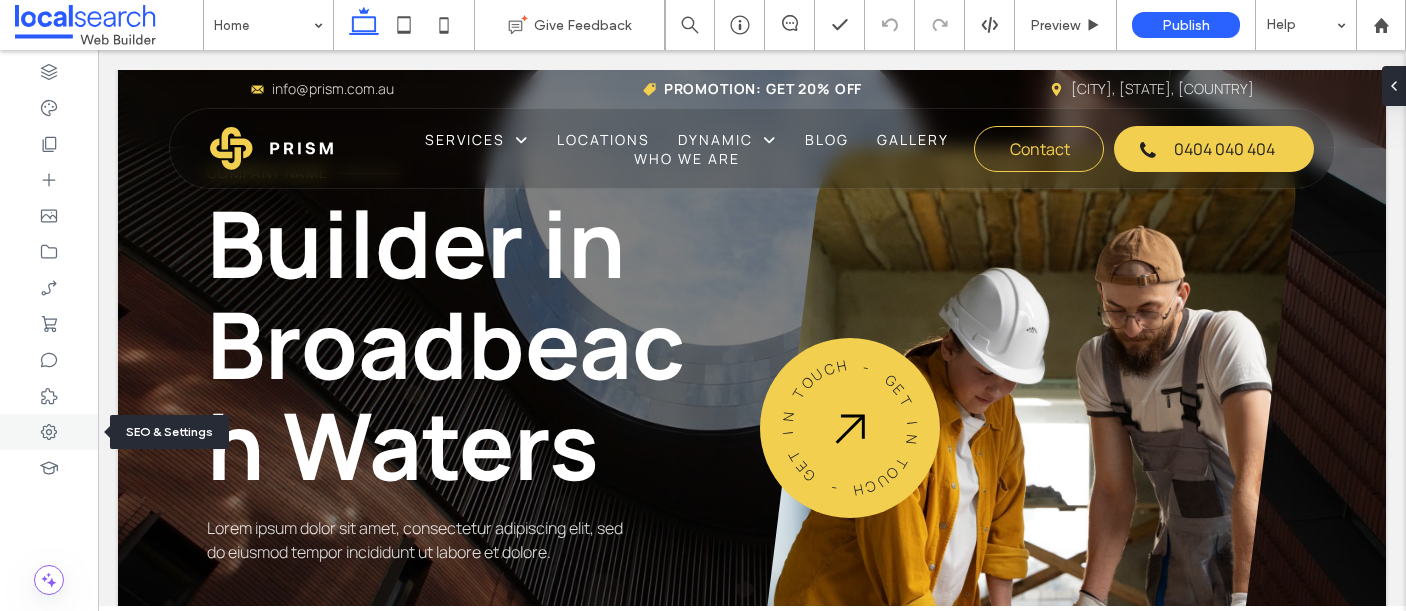 click 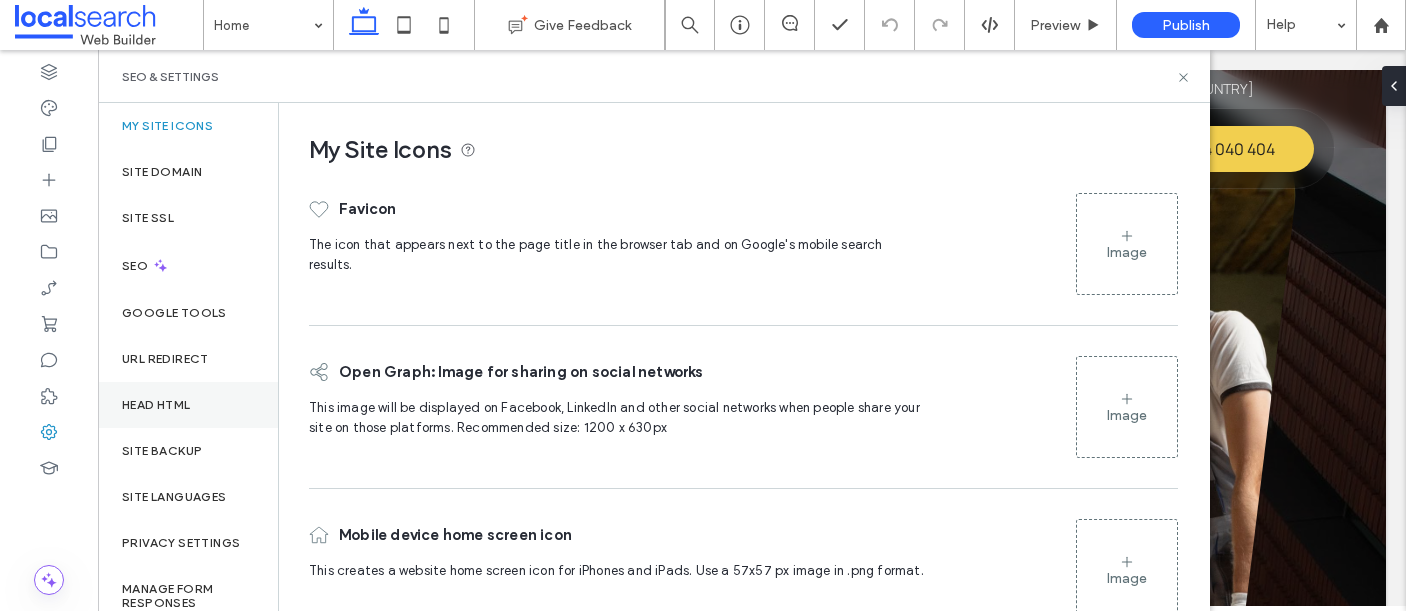 click on "Head HTML" at bounding box center [188, 405] 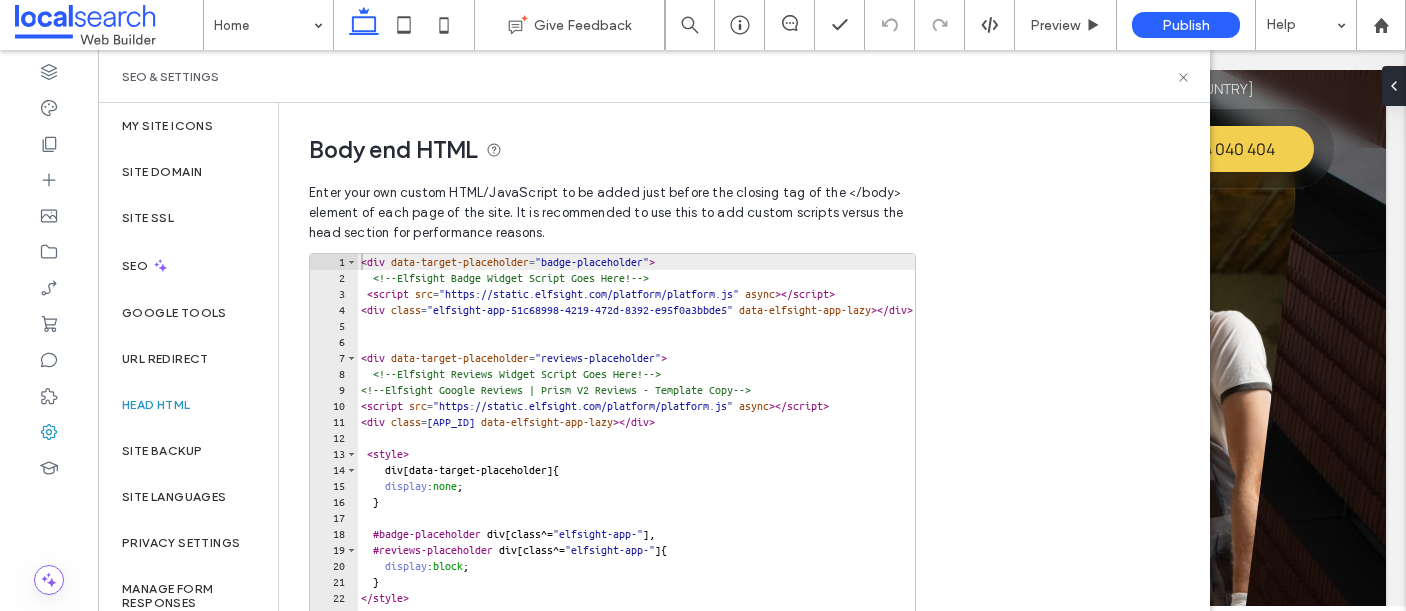 type on "**********" 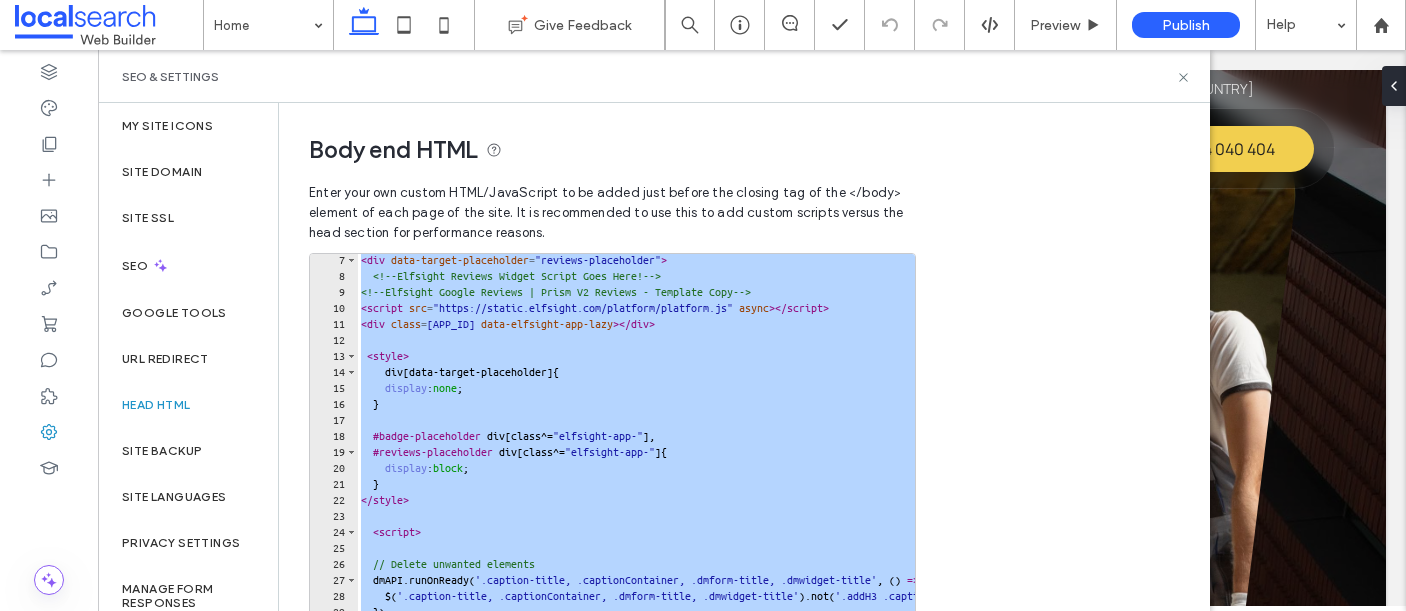 scroll, scrollTop: 98, scrollLeft: 0, axis: vertical 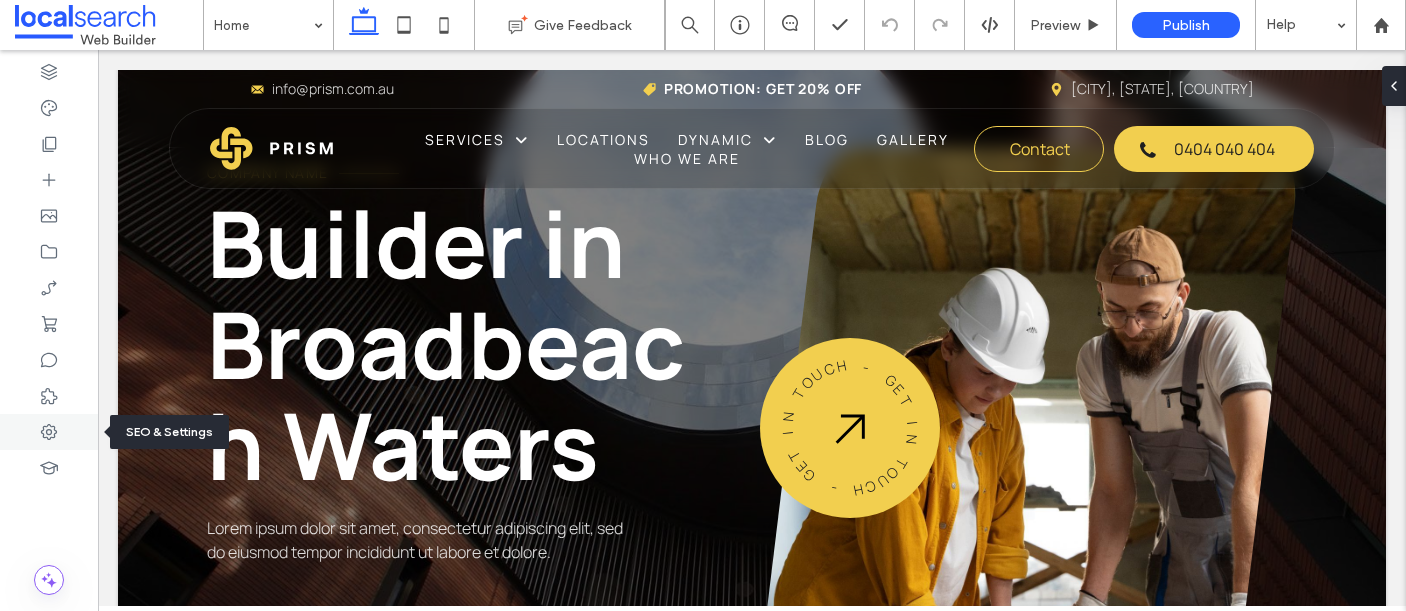 click 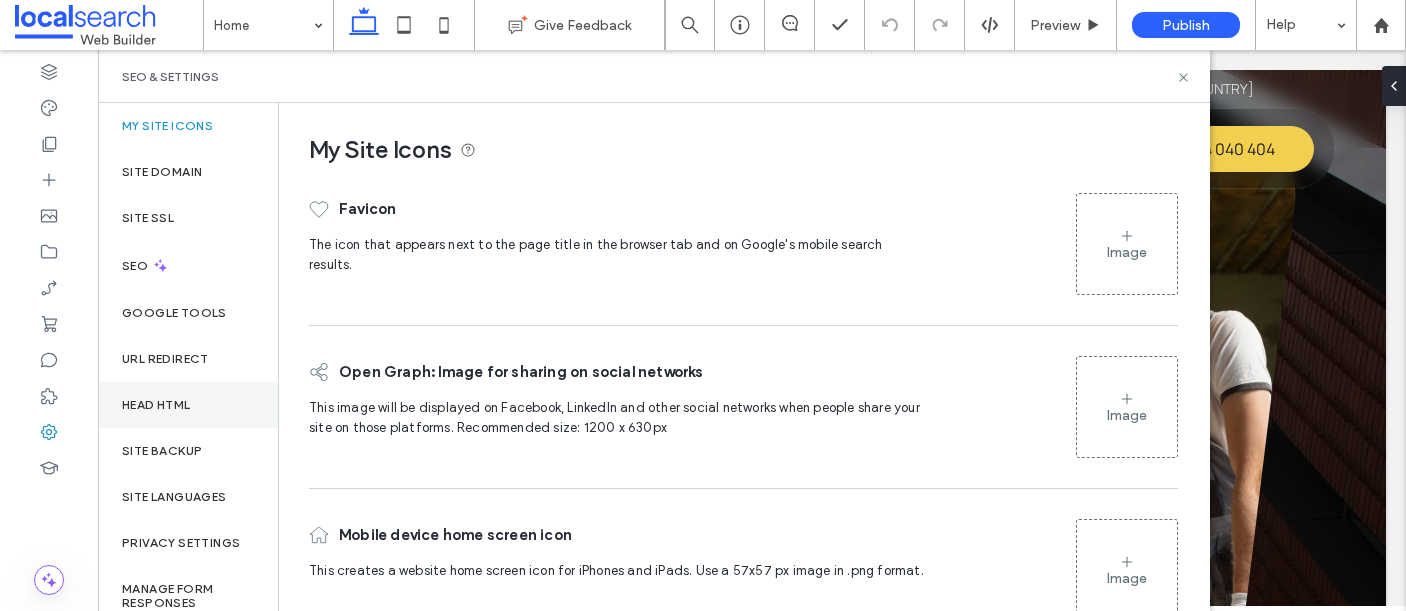 click on "Head HTML" at bounding box center (188, 405) 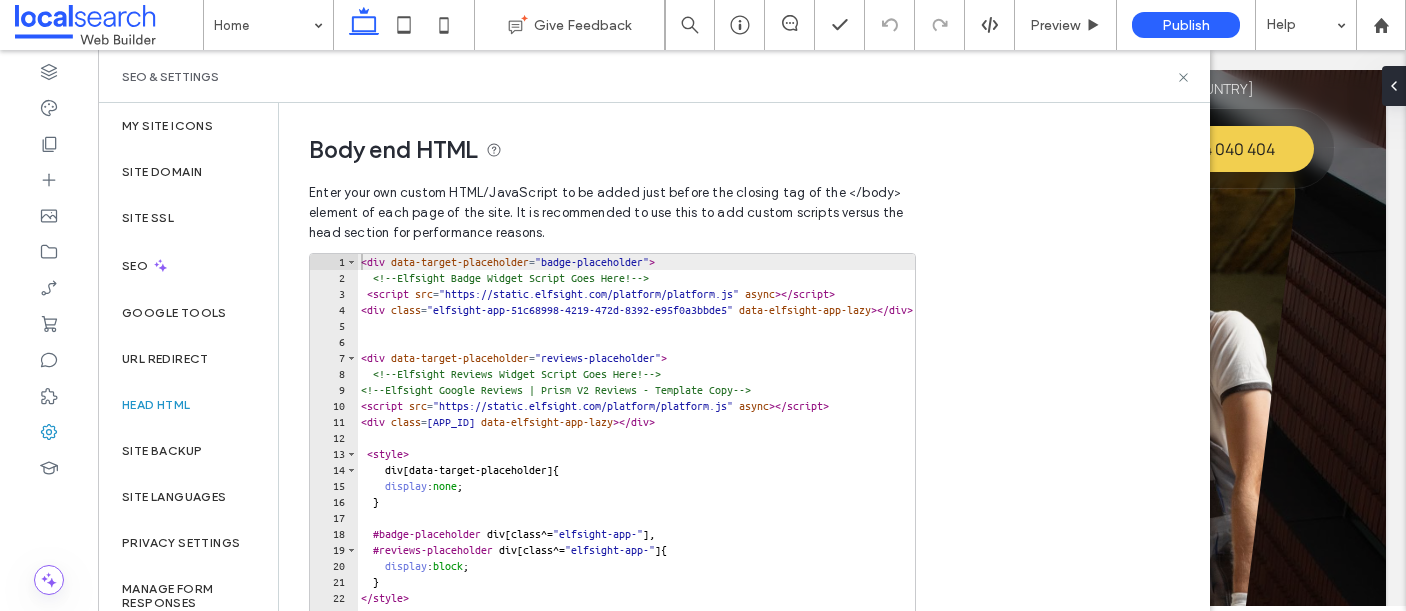 click on "< div   data-target-placeholder = "badge-placeholder" >    <!--  Elfsight Badge Widget Script Goes Here!  -->   < script   src = "https://static.elfsight.com/platform/platform.js"   async > </ script > < div   class = "elfsight-app-51c68998-4219-472d-8392-e95f0a3bbde5"   data-elfsight-app-lazy > </ div > < div   data-target-placeholder = "reviews-placeholder" >    <!--  Elfsight Reviews Widget Script Goes Here!  --> <!--  Elfsight Google Reviews | Prism V2 Reviews - Template Copy  --> < script   src = "https://static.elfsight.com/platform/platform.js"   async > </ script > < div   class = "elfsight-app-c3885a5b-c2f0-4a8f-8bdf-6e6966c0bf1c"   data-elfsight-app-lazy > </ div >     < style >      div [ data-target-placeholder ]  {      display :  none ;    }    #badge-placeholder   div [ class ^= " elfsight-app- " ],    #reviews-placeholder   div [ class ^= " elfsight-app- " ]  {      display :  block ;    } </ style >    < script >    // Delete unwanted elements" at bounding box center (940, 469) 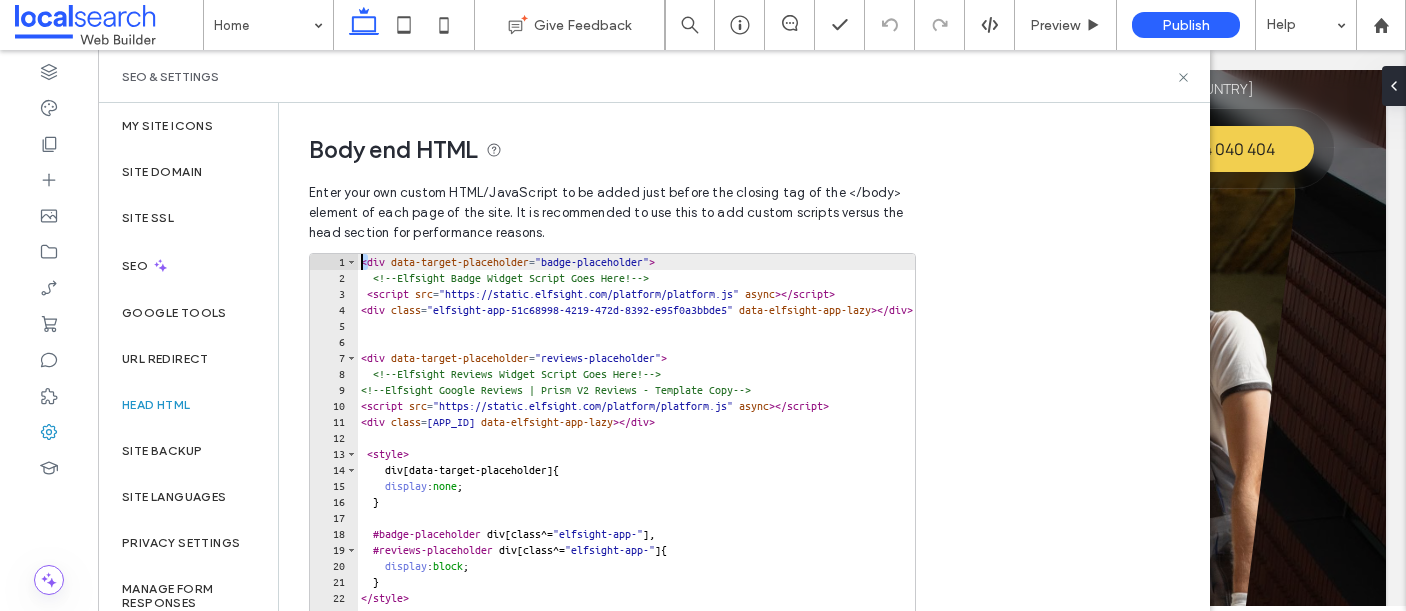 click on "< div   data-target-placeholder = "badge-placeholder" >    <!--  Elfsight Badge Widget Script Goes Here!  -->   < script   src = "https://static.elfsight.com/platform/platform.js"   async > </ script > < div   class = "elfsight-app-51c68998-4219-472d-8392-e95f0a3bbde5"   data-elfsight-app-lazy > </ div > < div   data-target-placeholder = "reviews-placeholder" >    <!--  Elfsight Reviews Widget Script Goes Here!  --> <!--  Elfsight Google Reviews | Prism V2 Reviews - Template Copy  --> < script   src = "https://static.elfsight.com/platform/platform.js"   async > </ script > < div   class = "elfsight-app-c3885a5b-c2f0-4a8f-8bdf-6e6966c0bf1c"   data-elfsight-app-lazy > </ div >     < style >      div [ data-target-placeholder ]  {      display :  none ;    }    #badge-placeholder   div [ class ^= " elfsight-app- " ],    #reviews-placeholder   div [ class ^= " elfsight-app- " ]  {      display :  block ;    } </ style >    < script >    // Delete unwanted elements" at bounding box center (940, 469) 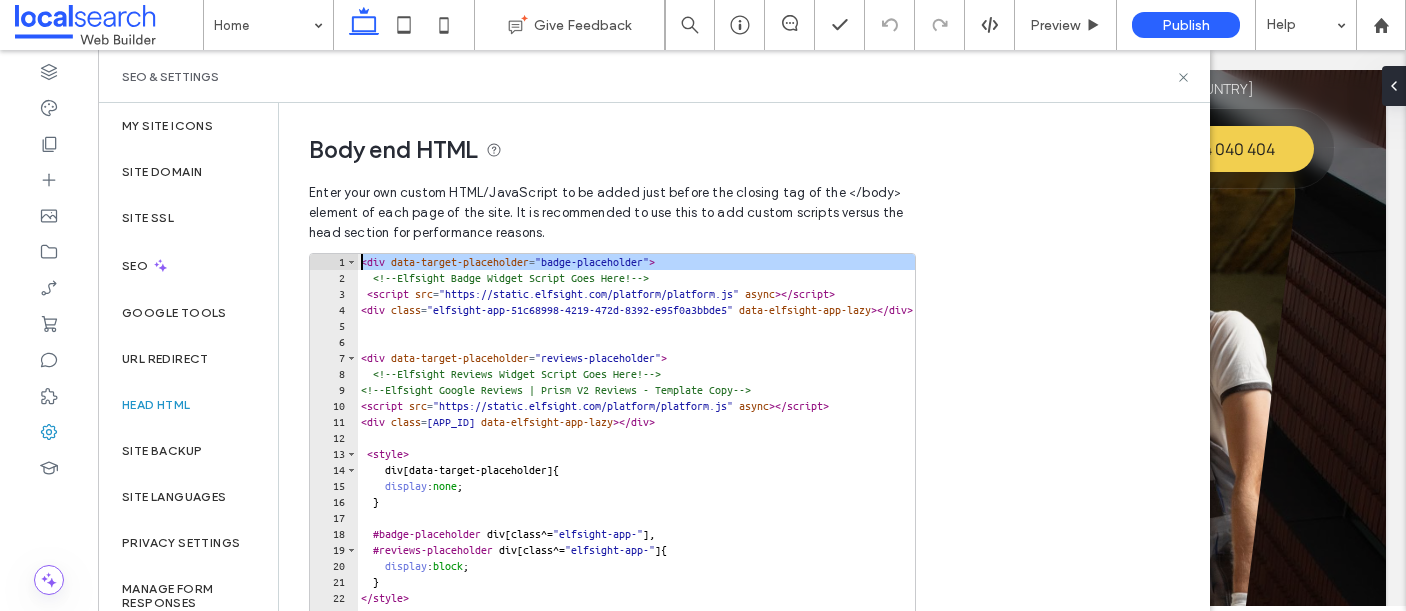 click on "< div   data-target-placeholder = "badge-placeholder" >    <!--  Elfsight Badge Widget Script Goes Here!  -->   < script   src = "https://static.elfsight.com/platform/platform.js"   async > </ script > < div   class = "elfsight-app-51c68998-4219-472d-8392-e95f0a3bbde5"   data-elfsight-app-lazy > </ div > < div   data-target-placeholder = "reviews-placeholder" >    <!--  Elfsight Reviews Widget Script Goes Here!  --> <!--  Elfsight Google Reviews | Prism V2 Reviews - Template Copy  --> < script   src = "https://static.elfsight.com/platform/platform.js"   async > </ script > < div   class = "elfsight-app-c3885a5b-c2f0-4a8f-8bdf-6e6966c0bf1c"   data-elfsight-app-lazy > </ div >     < style >      div [ data-target-placeholder ]  {      display :  none ;    }    #badge-placeholder   div [ class ^= " elfsight-app- " ],    #reviews-placeholder   div [ class ^= " elfsight-app- " ]  {      display :  block ;    } </ style >    < script >    // Delete unwanted elements" at bounding box center (940, 469) 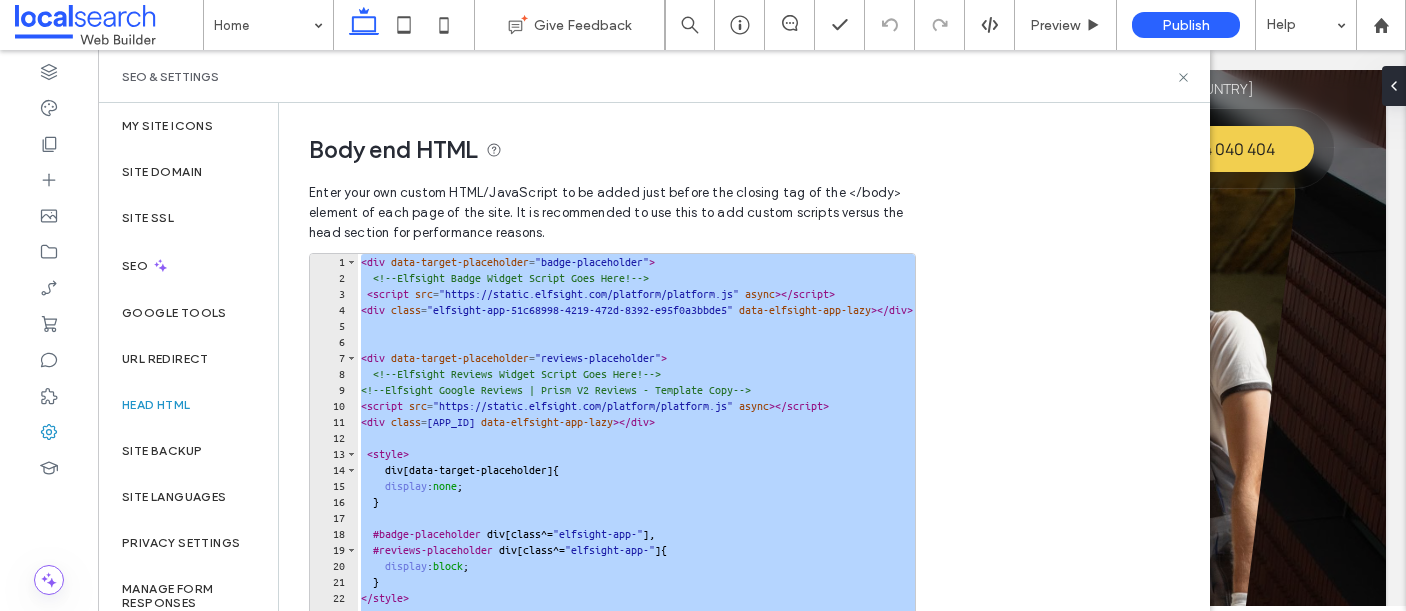 paste 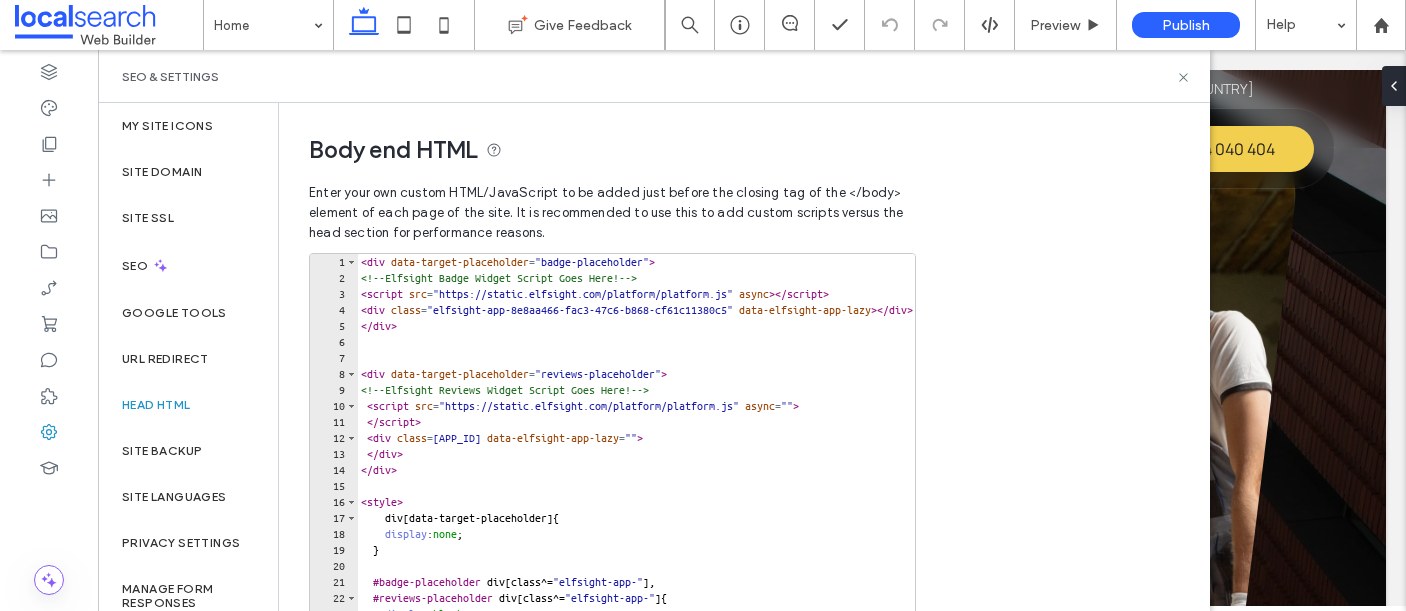 scroll, scrollTop: 0, scrollLeft: 0, axis: both 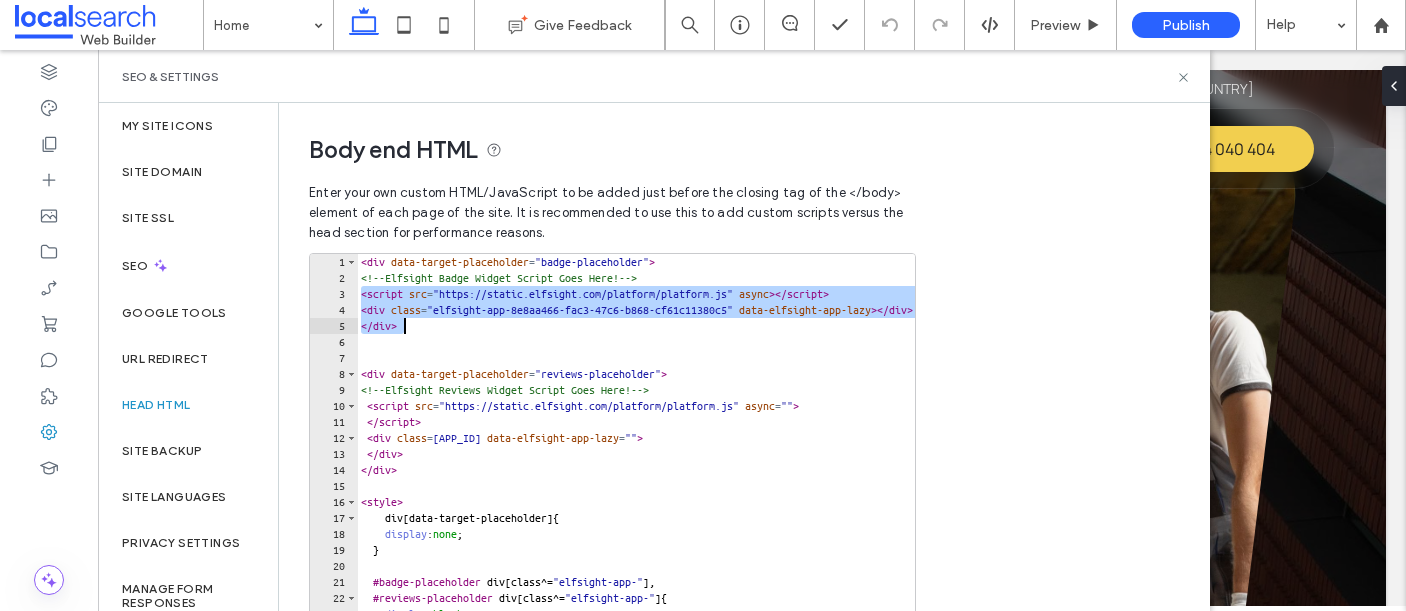 drag, startPoint x: 372, startPoint y: 297, endPoint x: 432, endPoint y: 324, distance: 65.795135 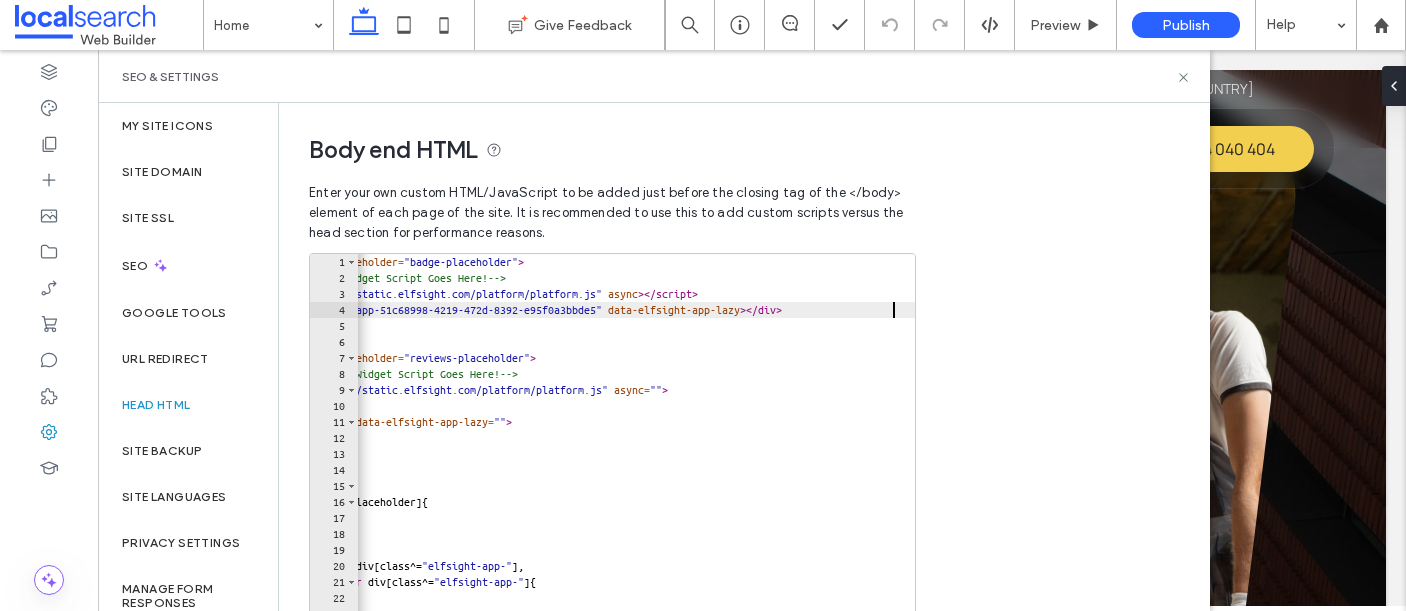 scroll, scrollTop: 0, scrollLeft: 0, axis: both 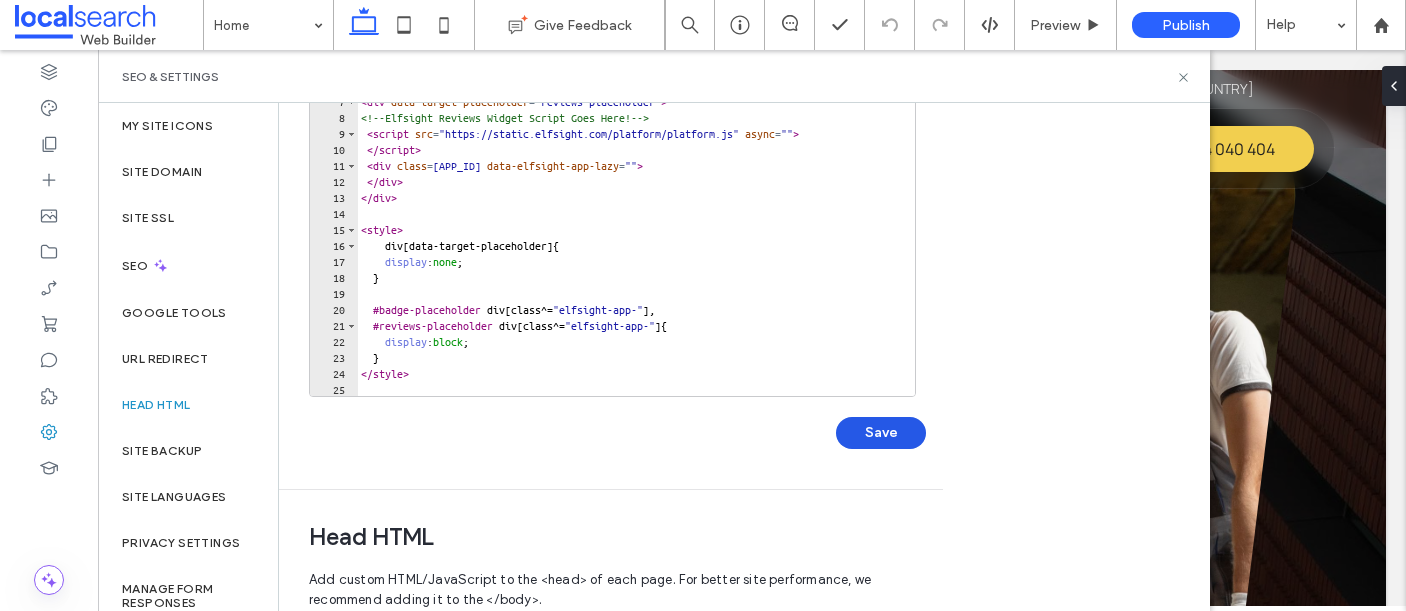 click on "Save" at bounding box center [881, 433] 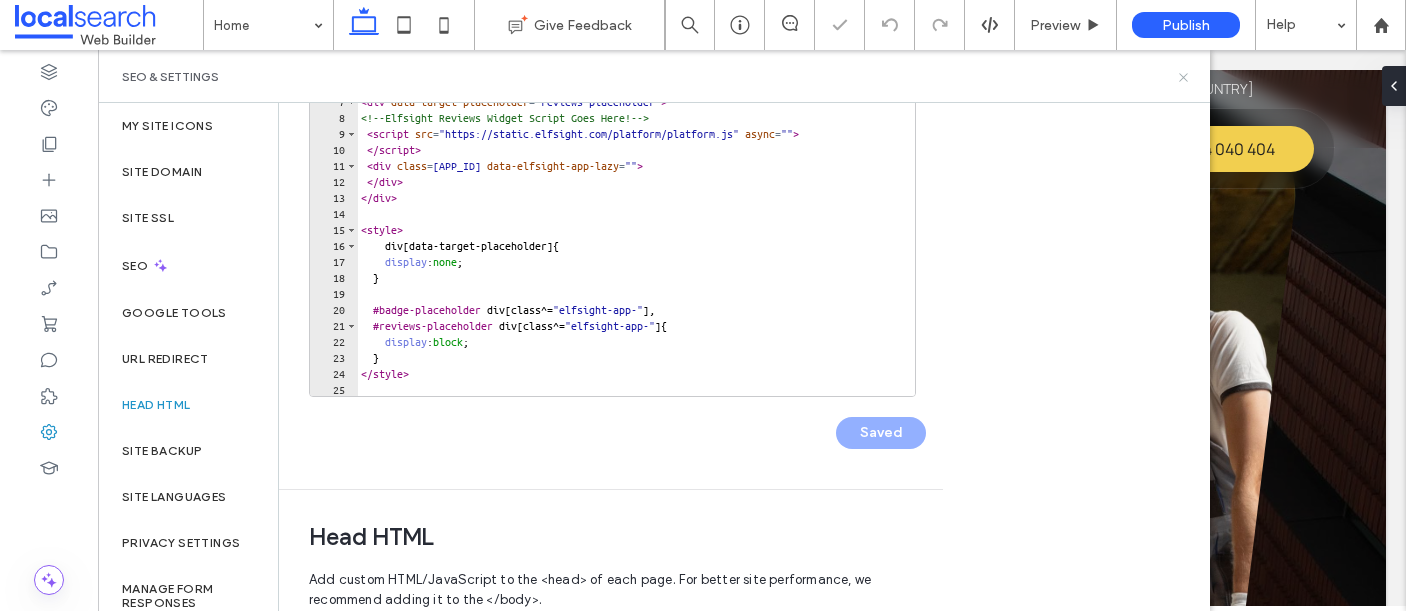 click 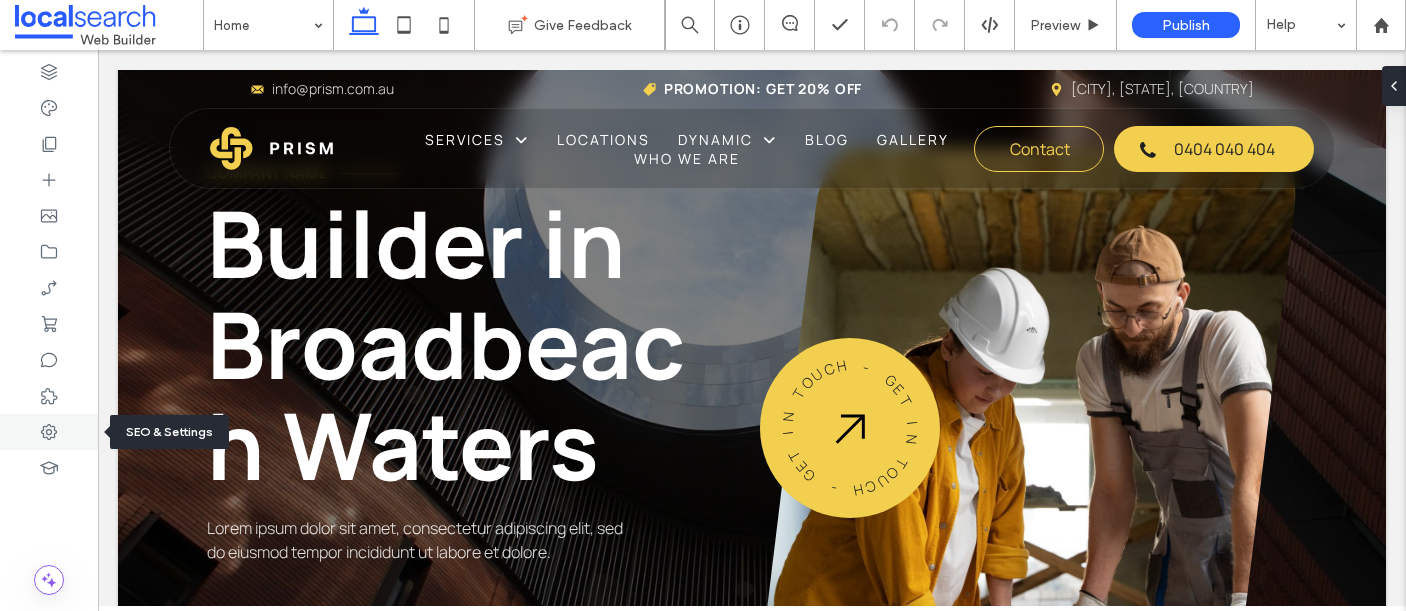 click at bounding box center (49, 432) 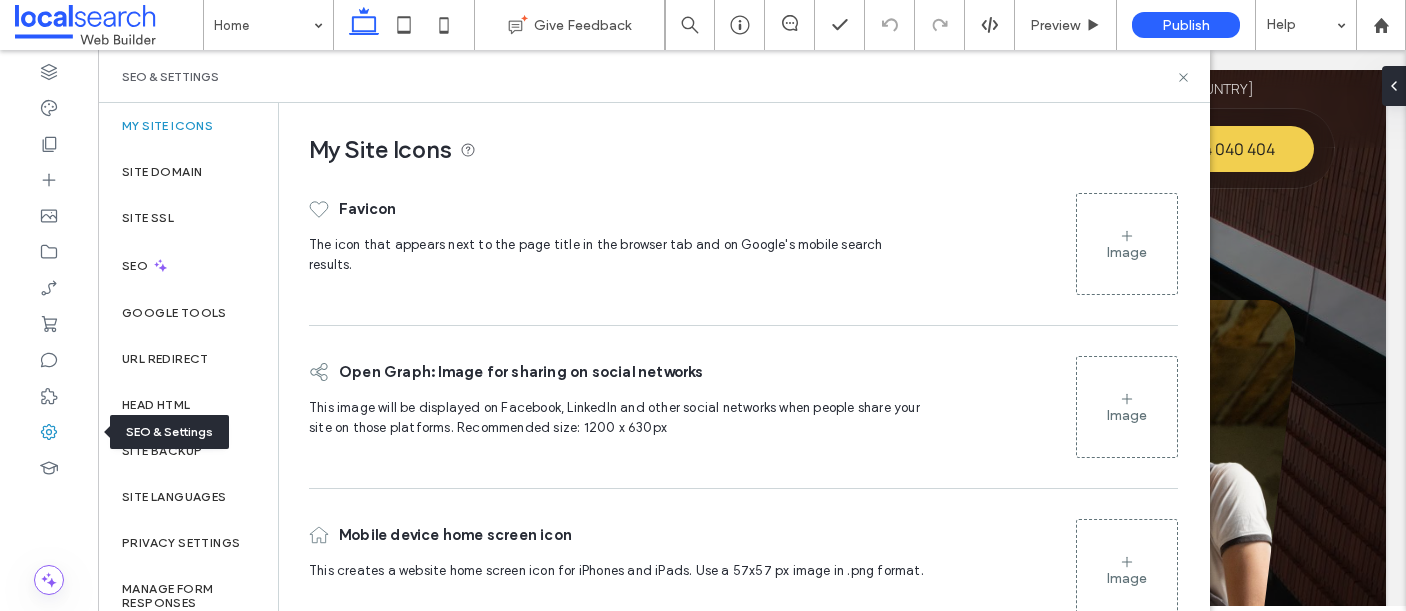 scroll, scrollTop: 724, scrollLeft: 0, axis: vertical 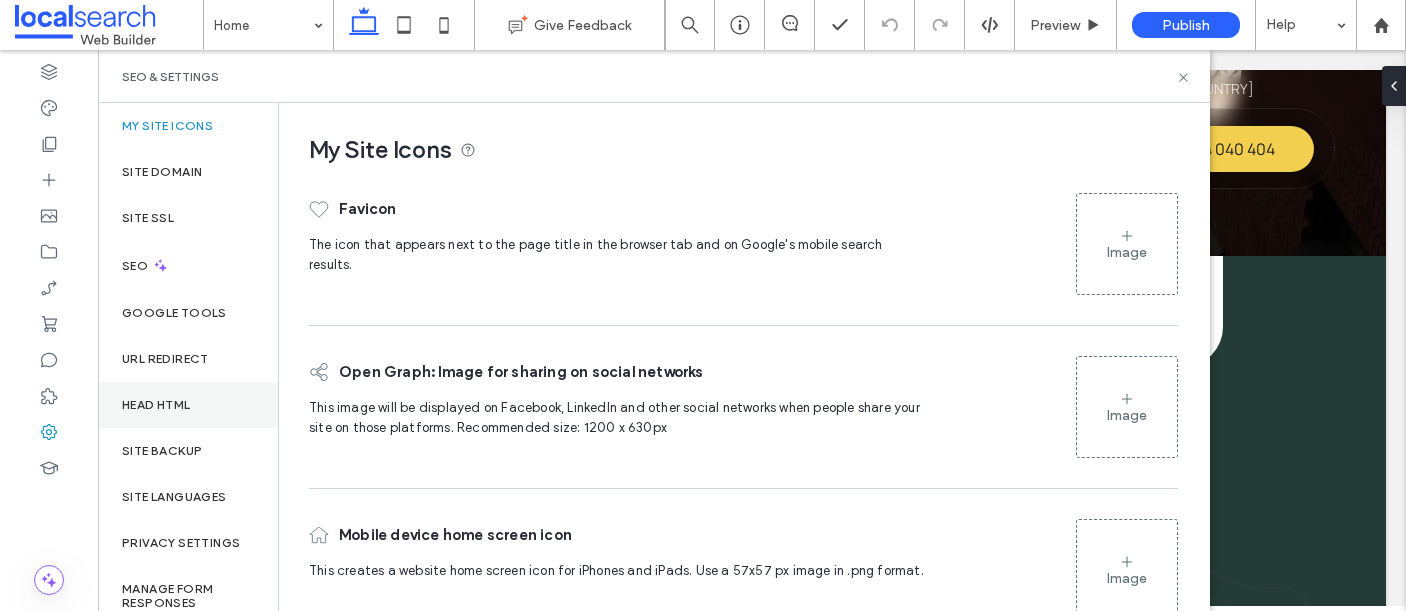 click on "Head HTML" at bounding box center (156, 405) 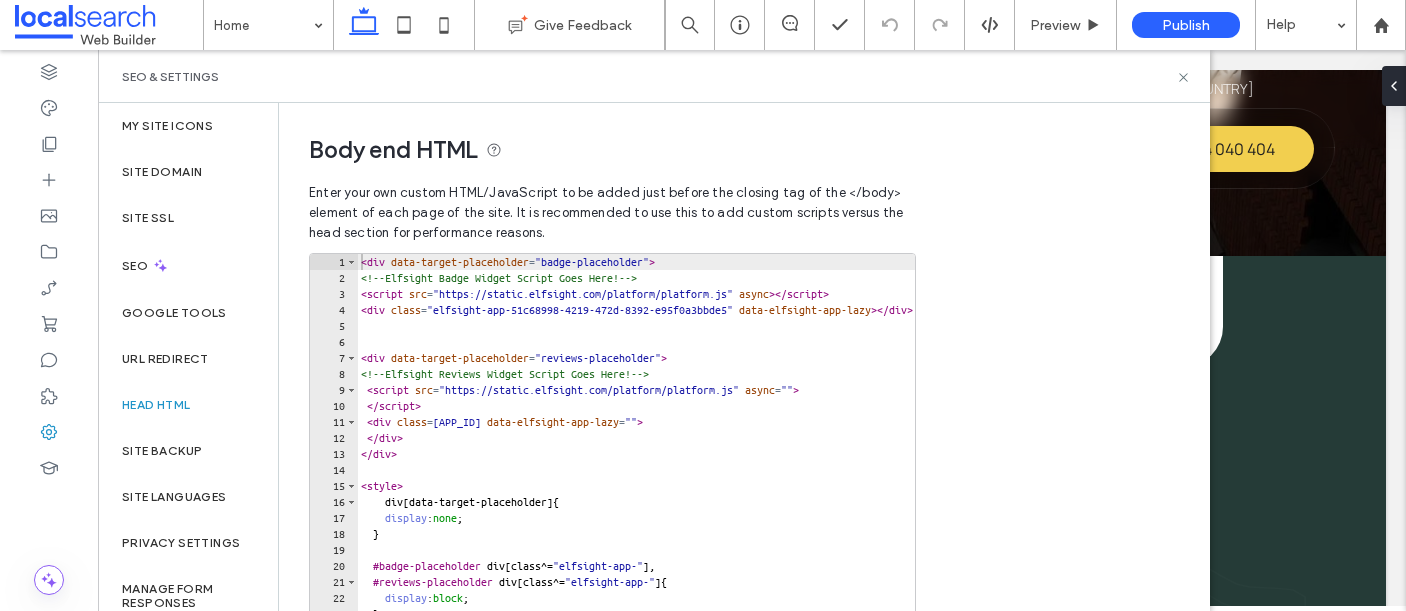 type on "**********" 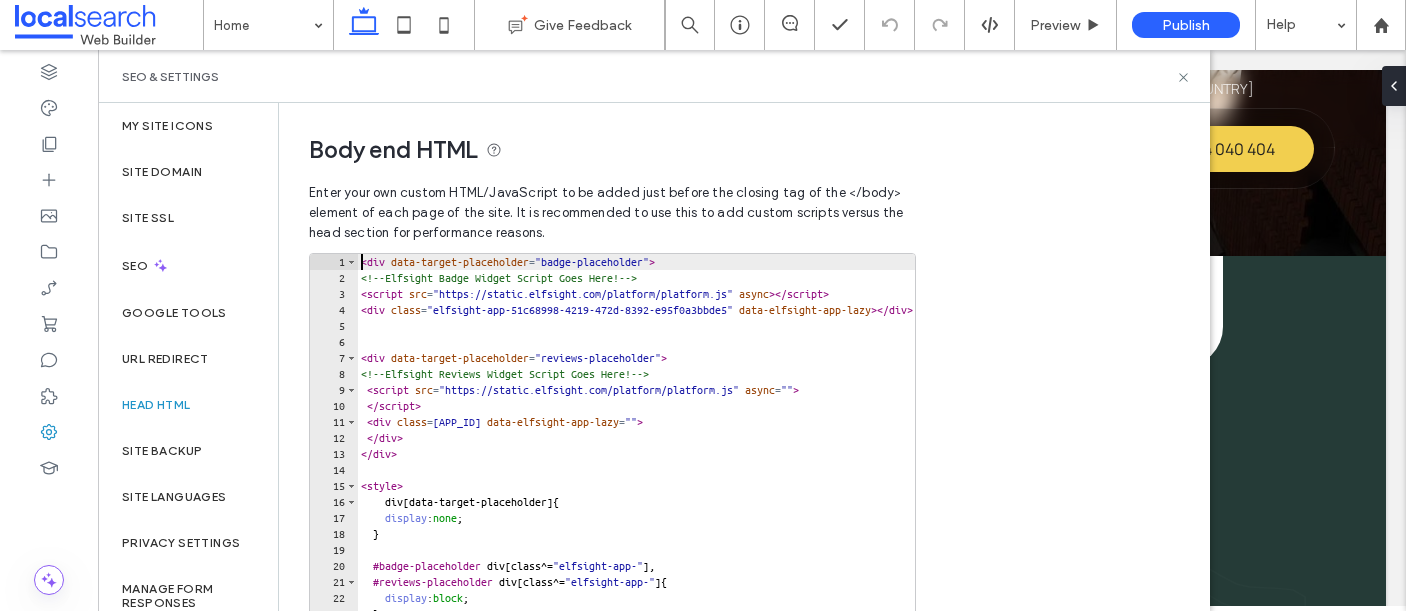drag, startPoint x: 358, startPoint y: 262, endPoint x: 478, endPoint y: 370, distance: 161.44348 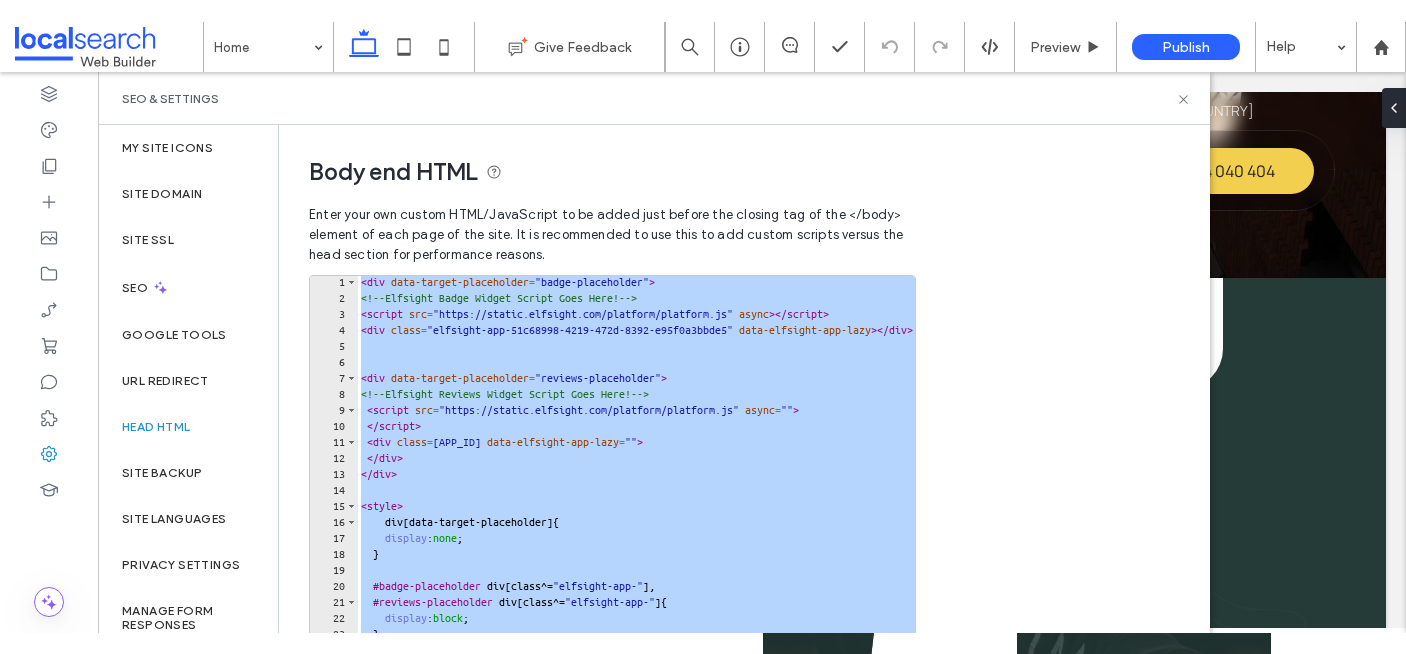 scroll, scrollTop: 178, scrollLeft: 0, axis: vertical 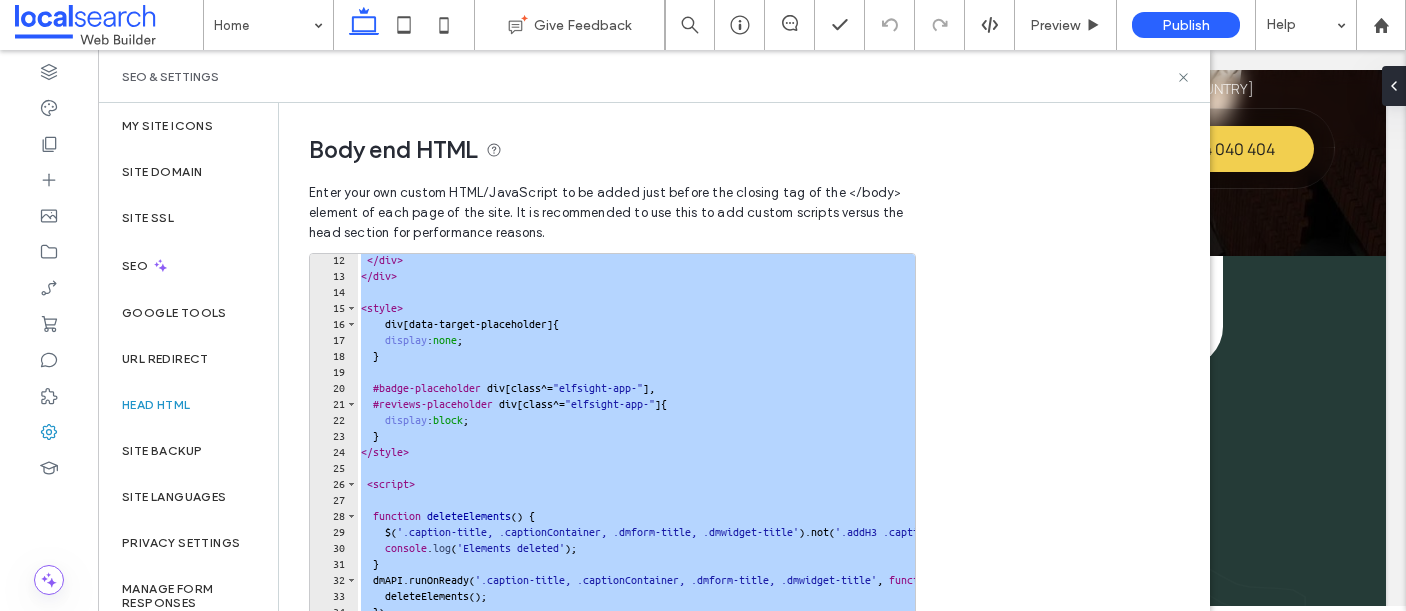 drag, startPoint x: 363, startPoint y: 261, endPoint x: 749, endPoint y: 692, distance: 578.5819 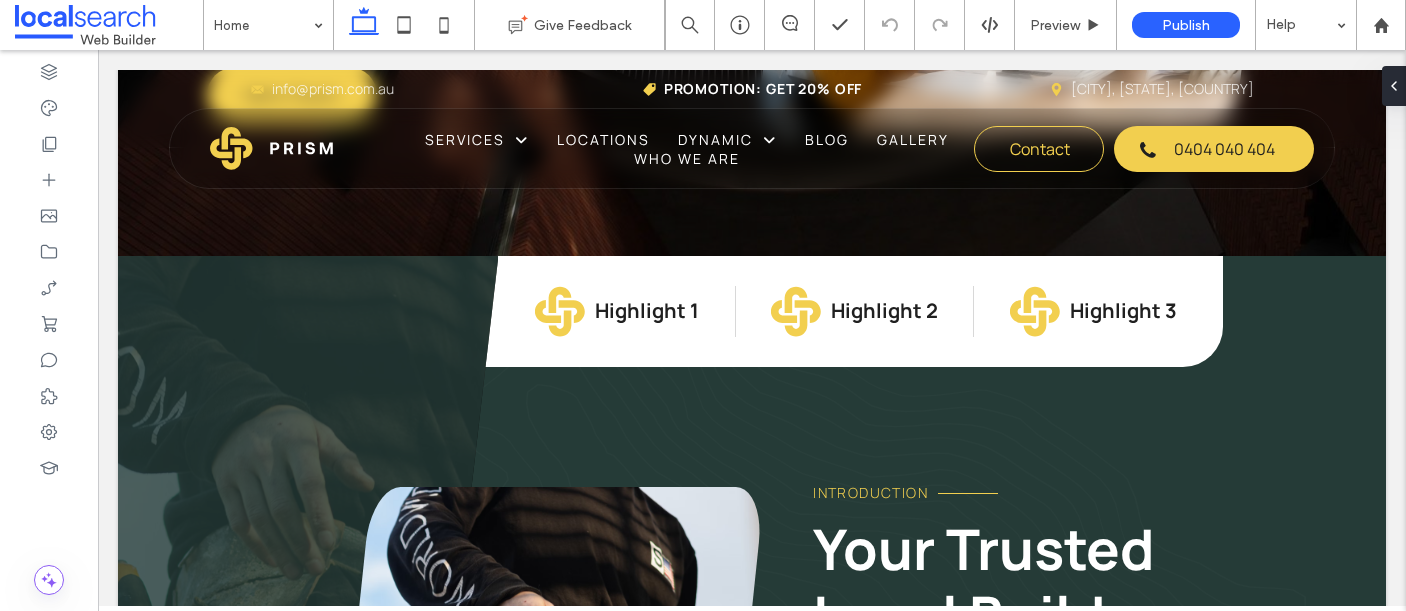 drag, startPoint x: 155, startPoint y: 605, endPoint x: 157, endPoint y: 617, distance: 12.165525 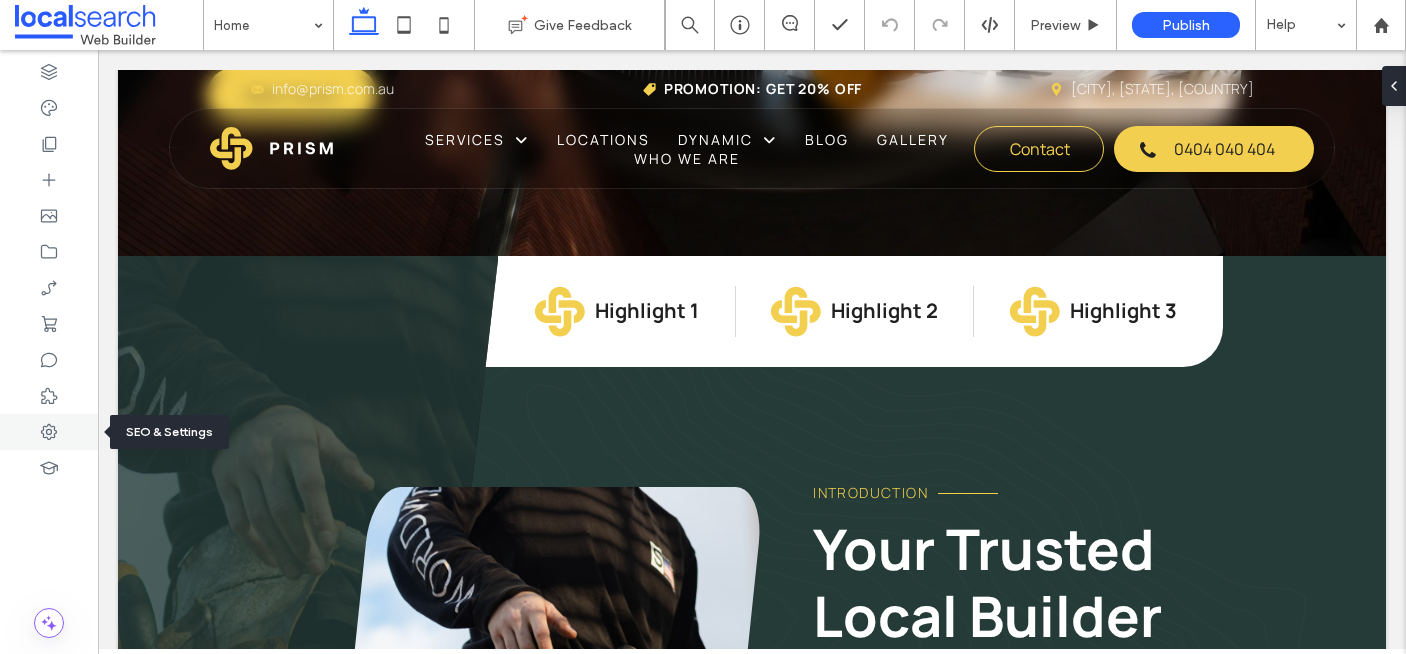 click 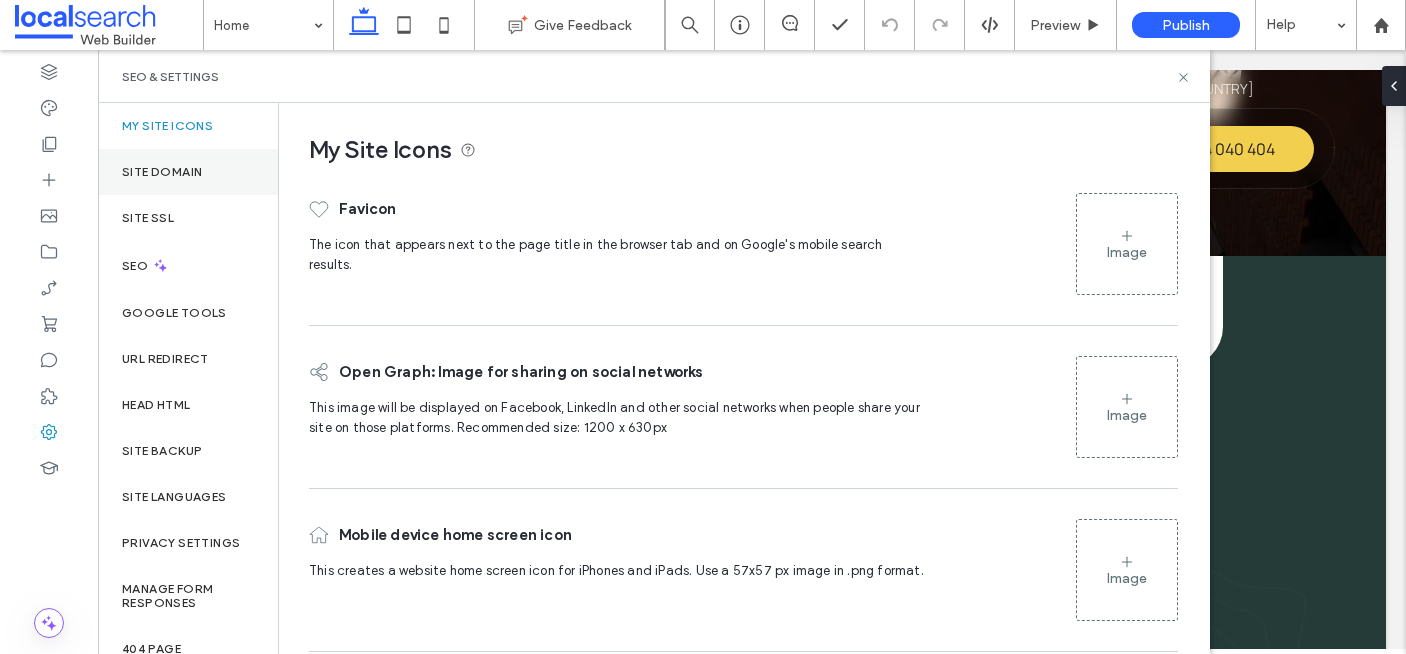 click on "Site Domain" at bounding box center [188, 172] 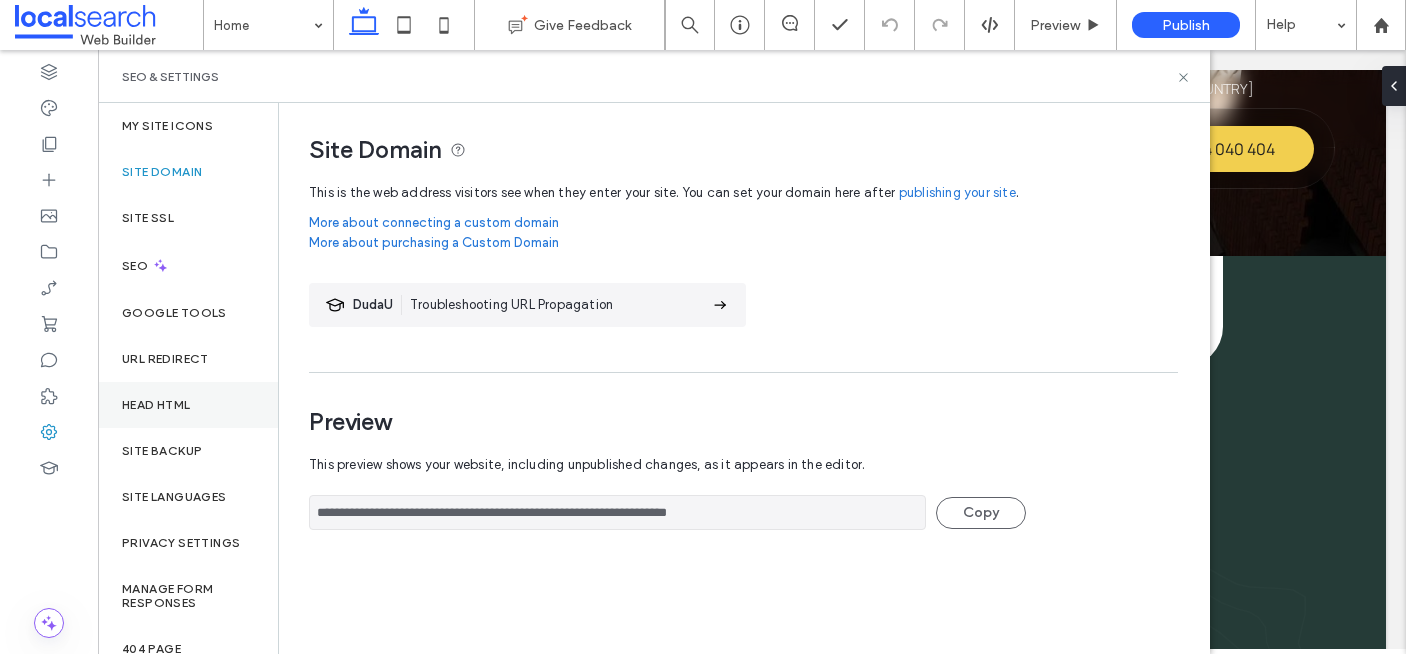 click on "Head HTML" at bounding box center [188, 405] 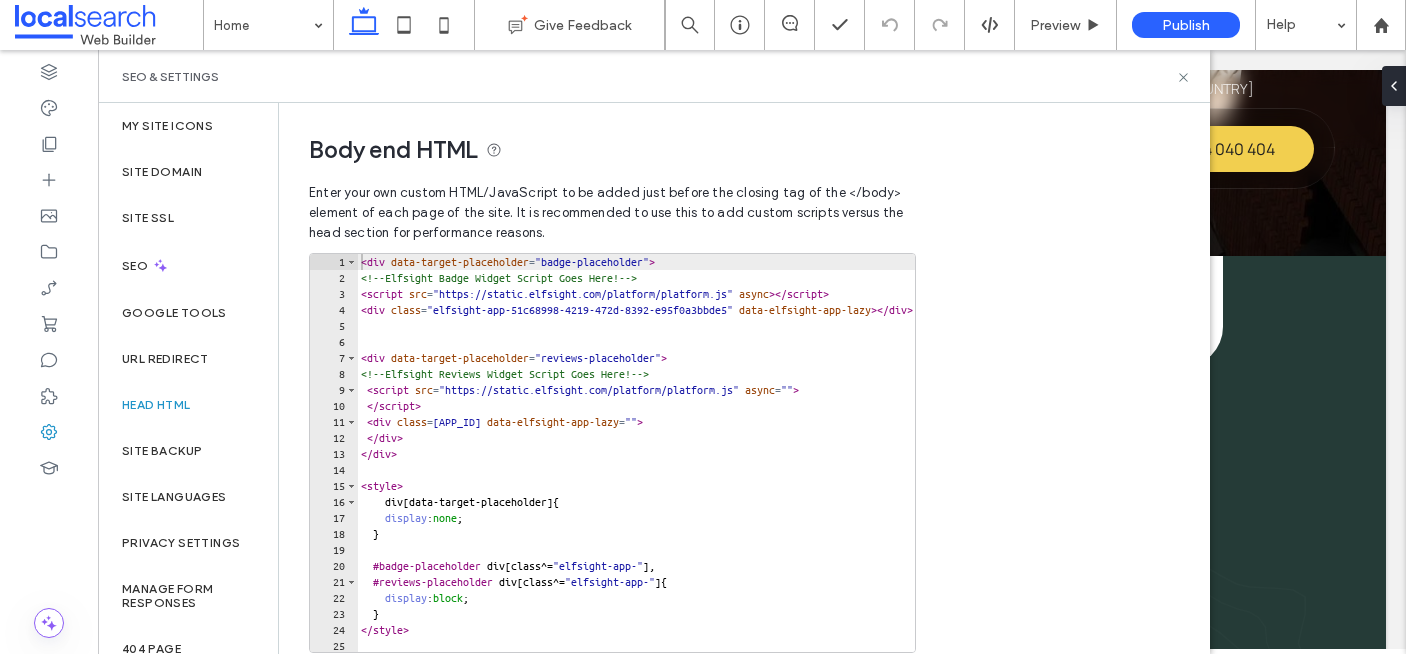 click on "< div   data-target-placeholder = "badge-placeholder" > <!--  Elfsight Badge Widget Script Goes Here!  --> < script   src = "https://static.elfsight.com/platform/platform.js"   async > </ script > < div   class = "elfsight-app-51c68998-4219-472d-8392-e95f0a3bbde5"   data-elfsight-app-lazy > </ div > < div   data-target-placeholder = "reviews-placeholder" > <!--  Elfsight Reviews Widget Script Goes Here!  -->   < script   src = "https://static.elfsight.com/platform/platform.js"   async = "" >   </ script >   < div   class = "elfsight-app-abc9a9df-a6a5-43e5-8ca1-2f715606eeed"   data-elfsight-app-lazy = "" >   </ div > </ div > < style >      div [ data-target-placeholder ]  {      display :  none ;    }    #badge-placeholder   div [ class ^= " elfsight-app- " ],    #reviews-placeholder   div [ class ^= " elfsight-app- " ]  {      display :  block ;    } </ style >   < script >" at bounding box center [940, 469] 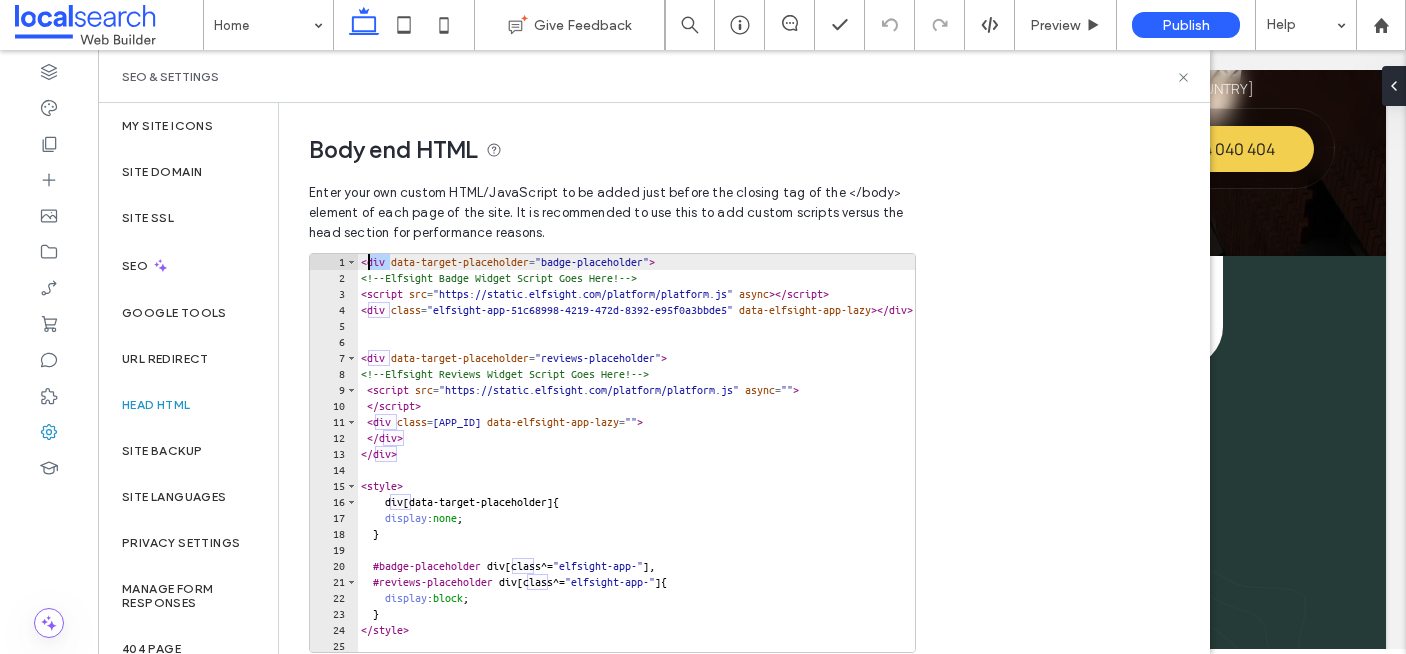 click on "< div   data-target-placeholder = "badge-placeholder" > <!--  Elfsight Badge Widget Script Goes Here!  --> < script   src = "https://static.elfsight.com/platform/platform.js"   async > </ script > < div   class = "elfsight-app-51c68998-4219-472d-8392-e95f0a3bbde5"   data-elfsight-app-lazy > </ div > < div   data-target-placeholder = "reviews-placeholder" > <!--  Elfsight Reviews Widget Script Goes Here!  -->   < script   src = "https://static.elfsight.com/platform/platform.js"   async = "" >   </ script >   < div   class = "elfsight-app-abc9a9df-a6a5-43e5-8ca1-2f715606eeed"   data-elfsight-app-lazy = "" >   </ div > </ div > < style >      div [ data-target-placeholder ]  {      display :  none ;    }    #badge-placeholder   div [ class ^= " elfsight-app- " ],    #reviews-placeholder   div [ class ^= " elfsight-app- " ]  {      display :  block ;    } </ style >   < script >" at bounding box center [940, 469] 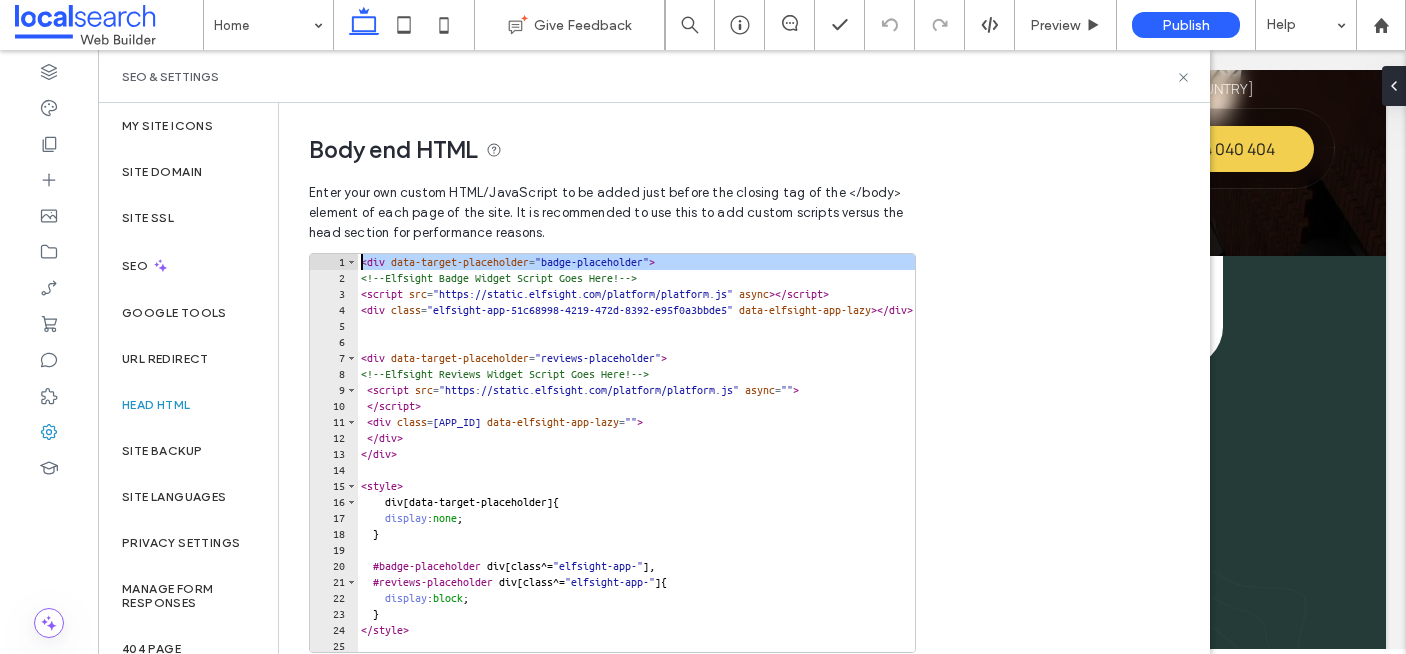 click on "< div   data-target-placeholder = "badge-placeholder" > <!--  Elfsight Badge Widget Script Goes Here!  --> < script   src = "https://static.elfsight.com/platform/platform.js"   async > </ script > < div   class = "elfsight-app-51c68998-4219-472d-8392-e95f0a3bbde5"   data-elfsight-app-lazy > </ div > < div   data-target-placeholder = "reviews-placeholder" > <!--  Elfsight Reviews Widget Script Goes Here!  -->   < script   src = "https://static.elfsight.com/platform/platform.js"   async = "" >   </ script >   < div   class = "elfsight-app-abc9a9df-a6a5-43e5-8ca1-2f715606eeed"   data-elfsight-app-lazy = "" >   </ div > </ div > < style >      div [ data-target-placeholder ]  {      display :  none ;    }    #badge-placeholder   div [ class ^= " elfsight-app- " ],    #reviews-placeholder   div [ class ^= " elfsight-app- " ]  {      display :  block ;    } </ style >   < script >" at bounding box center [940, 469] 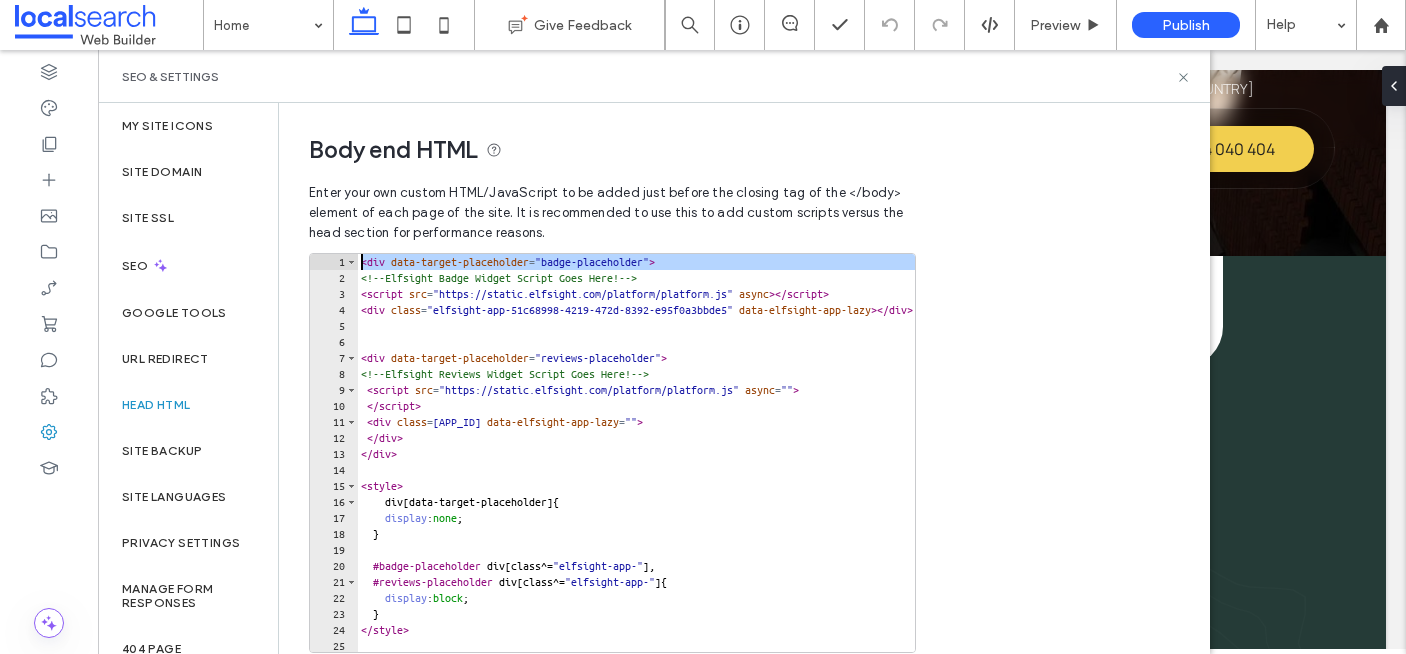 click on "< div   data-target-placeholder = "badge-placeholder" > <!--  Elfsight Badge Widget Script Goes Here!  --> < script   src = "https://static.elfsight.com/platform/platform.js"   async > </ script > < div   class = "elfsight-app-51c68998-4219-472d-8392-e95f0a3bbde5"   data-elfsight-app-lazy > </ div > < div   data-target-placeholder = "reviews-placeholder" > <!--  Elfsight Reviews Widget Script Goes Here!  -->   < script   src = "https://static.elfsight.com/platform/platform.js"   async = "" >   </ script >   < div   class = "elfsight-app-abc9a9df-a6a5-43e5-8ca1-2f715606eeed"   data-elfsight-app-lazy = "" >   </ div > </ div > < style >      div [ data-target-placeholder ]  {      display :  none ;    }    #badge-placeholder   div [ class ^= " elfsight-app- " ],    #reviews-placeholder   div [ class ^= " elfsight-app- " ]  {      display :  block ;    } </ style >   < script >" at bounding box center (940, 469) 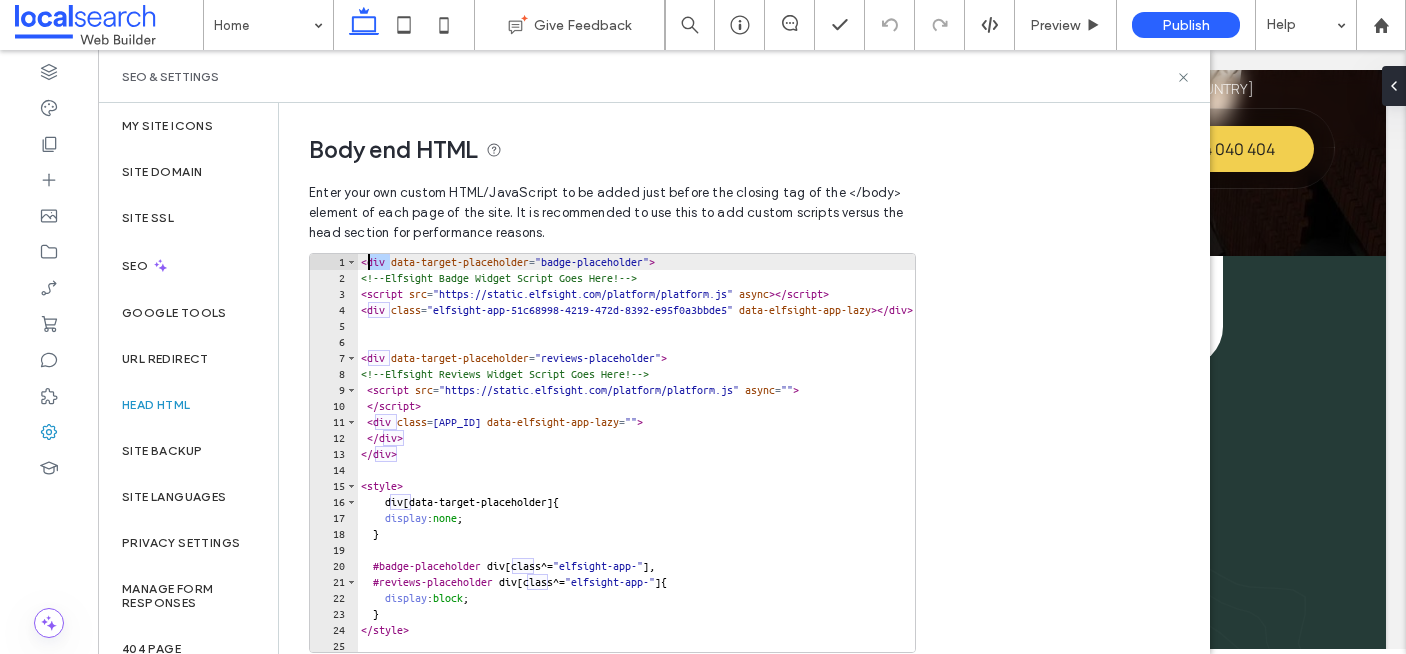 click on "< div   data-target-placeholder = "badge-placeholder" > <!--  Elfsight Badge Widget Script Goes Here!  --> < script   src = "https://static.elfsight.com/platform/platform.js"   async > </ script > < div   class = "elfsight-app-51c68998-4219-472d-8392-e95f0a3bbde5"   data-elfsight-app-lazy > </ div > < div   data-target-placeholder = "reviews-placeholder" > <!--  Elfsight Reviews Widget Script Goes Here!  -->   < script   src = "https://static.elfsight.com/platform/platform.js"   async = "" >   </ script >   < div   class = "elfsight-app-abc9a9df-a6a5-43e5-8ca1-2f715606eeed"   data-elfsight-app-lazy = "" >   </ div > </ div > < style >      div [ data-target-placeholder ]  {      display :  none ;    }    #badge-placeholder   div [ class ^= " elfsight-app- " ],    #reviews-placeholder   div [ class ^= " elfsight-app- " ]  {      display :  block ;    } </ style >   < script >" at bounding box center [940, 469] 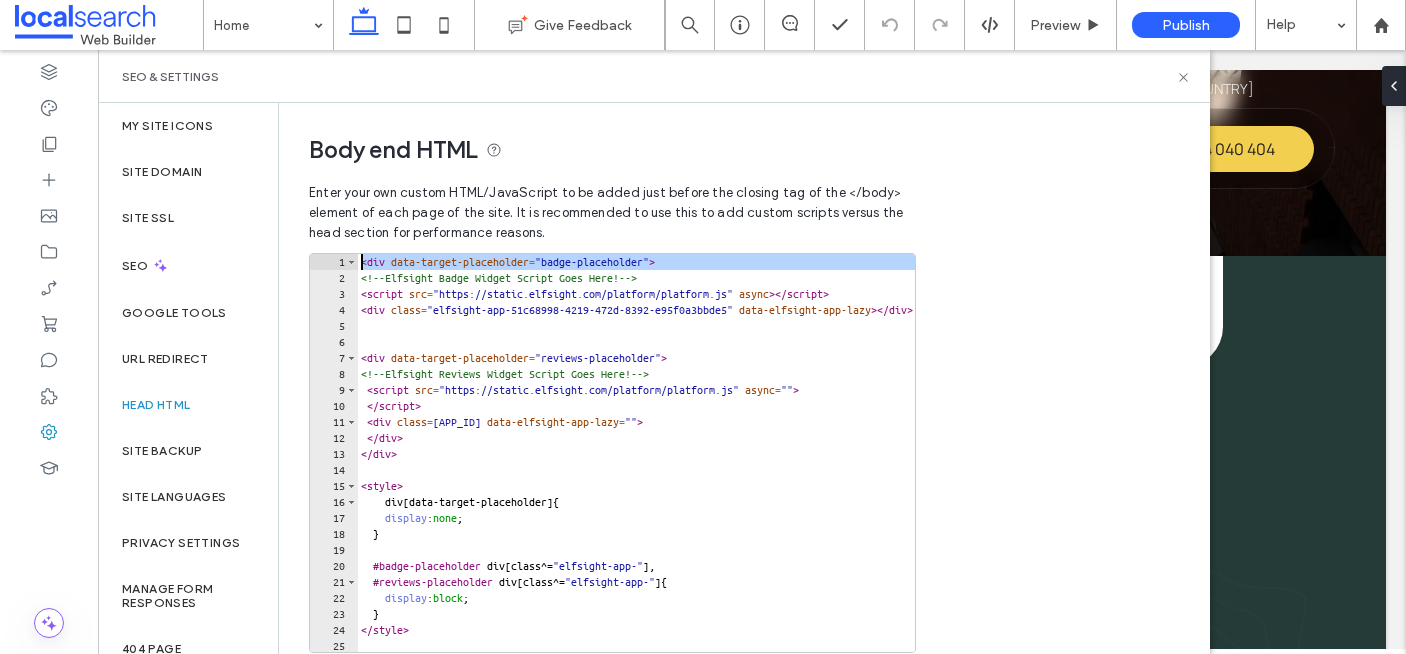 click on "< div   data-target-placeholder = "badge-placeholder" > <!--  Elfsight Badge Widget Script Goes Here!  --> < script   src = "https://static.elfsight.com/platform/platform.js"   async > </ script > < div   class = "elfsight-app-51c68998-4219-472d-8392-e95f0a3bbde5"   data-elfsight-app-lazy > </ div > < div   data-target-placeholder = "reviews-placeholder" > <!--  Elfsight Reviews Widget Script Goes Here!  -->   < script   src = "https://static.elfsight.com/platform/platform.js"   async = "" >   </ script >   < div   class = "elfsight-app-abc9a9df-a6a5-43e5-8ca1-2f715606eeed"   data-elfsight-app-lazy = "" >   </ div > </ div > < style >      div [ data-target-placeholder ]  {      display :  none ;    }    #badge-placeholder   div [ class ^= " elfsight-app- " ],    #reviews-placeholder   div [ class ^= " elfsight-app- " ]  {      display :  block ;    } </ style >   < script >" at bounding box center (940, 469) 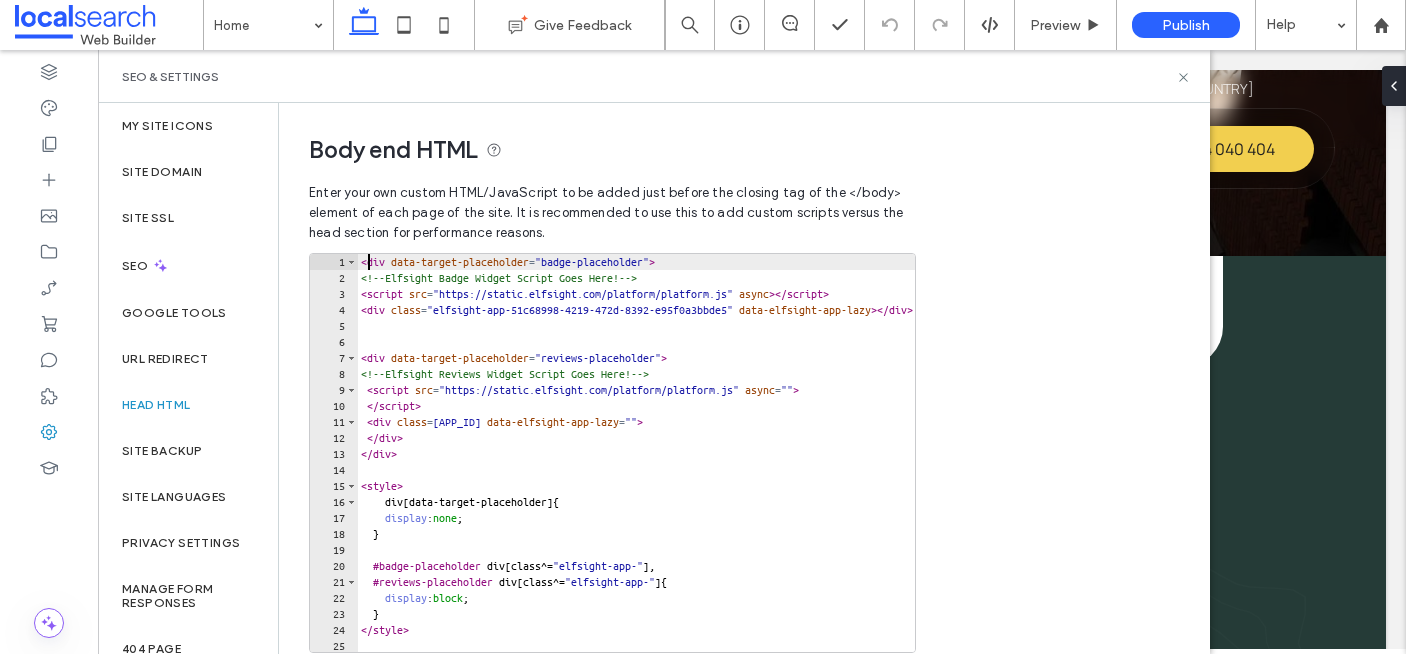 click on "< div   data-target-placeholder = "badge-placeholder" > <!--  Elfsight Badge Widget Script Goes Here!  --> < script   src = "https://static.elfsight.com/platform/platform.js"   async > </ script > < div   class = "elfsight-app-51c68998-4219-472d-8392-e95f0a3bbde5"   data-elfsight-app-lazy > </ div > < div   data-target-placeholder = "reviews-placeholder" > <!--  Elfsight Reviews Widget Script Goes Here!  -->   < script   src = "https://static.elfsight.com/platform/platform.js"   async = "" >   </ script >   < div   class = "elfsight-app-abc9a9df-a6a5-43e5-8ca1-2f715606eeed"   data-elfsight-app-lazy = "" >   </ div > </ div > < style >      div [ data-target-placeholder ]  {      display :  none ;    }    #badge-placeholder   div [ class ^= " elfsight-app- " ],    #reviews-placeholder   div [ class ^= " elfsight-app- " ]  {      display :  block ;    } </ style >   < script >" at bounding box center [940, 469] 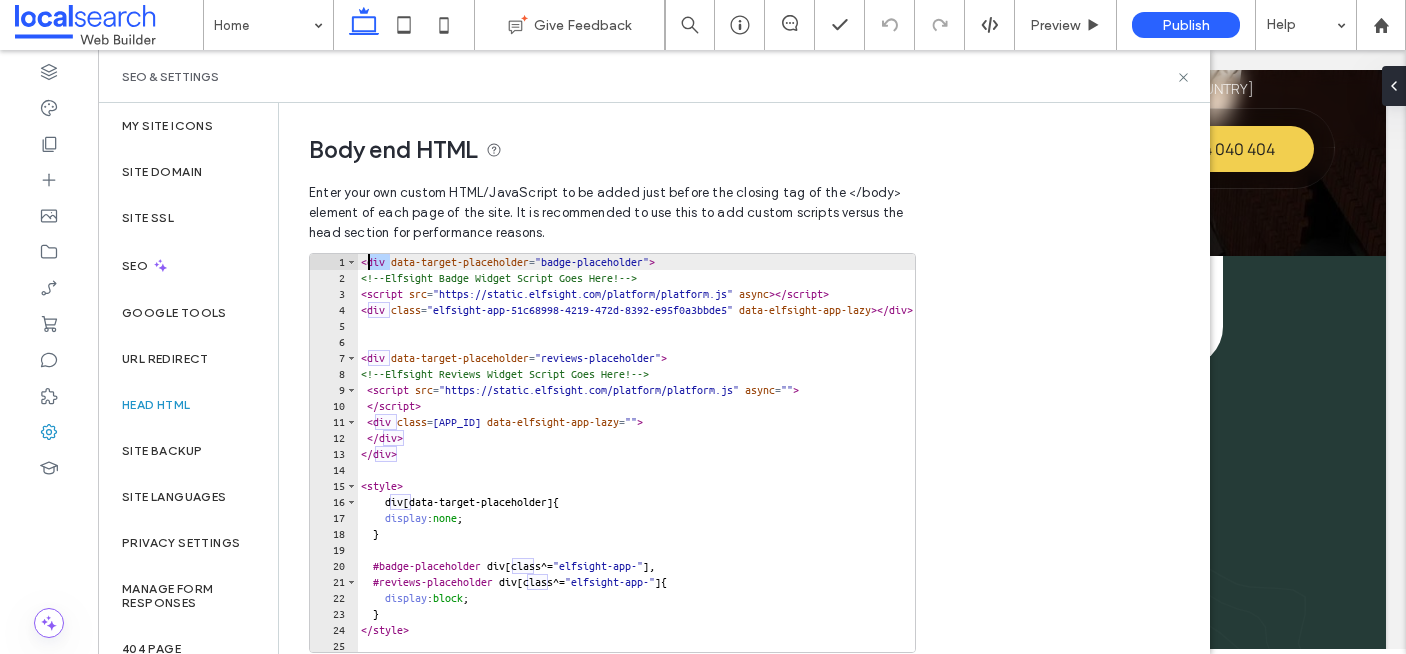 click on "< div   data-target-placeholder = "badge-placeholder" > <!--  Elfsight Badge Widget Script Goes Here!  --> < script   src = "https://static.elfsight.com/platform/platform.js"   async > </ script > < div   class = "elfsight-app-51c68998-4219-472d-8392-e95f0a3bbde5"   data-elfsight-app-lazy > </ div > < div   data-target-placeholder = "reviews-placeholder" > <!--  Elfsight Reviews Widget Script Goes Here!  -->   < script   src = "https://static.elfsight.com/platform/platform.js"   async = "" >   </ script >   < div   class = "elfsight-app-abc9a9df-a6a5-43e5-8ca1-2f715606eeed"   data-elfsight-app-lazy = "" >   </ div > </ div > < style >      div [ data-target-placeholder ]  {      display :  none ;    }    #badge-placeholder   div [ class ^= " elfsight-app- " ],    #reviews-placeholder   div [ class ^= " elfsight-app- " ]  {      display :  block ;    } </ style >   < script >" at bounding box center (940, 469) 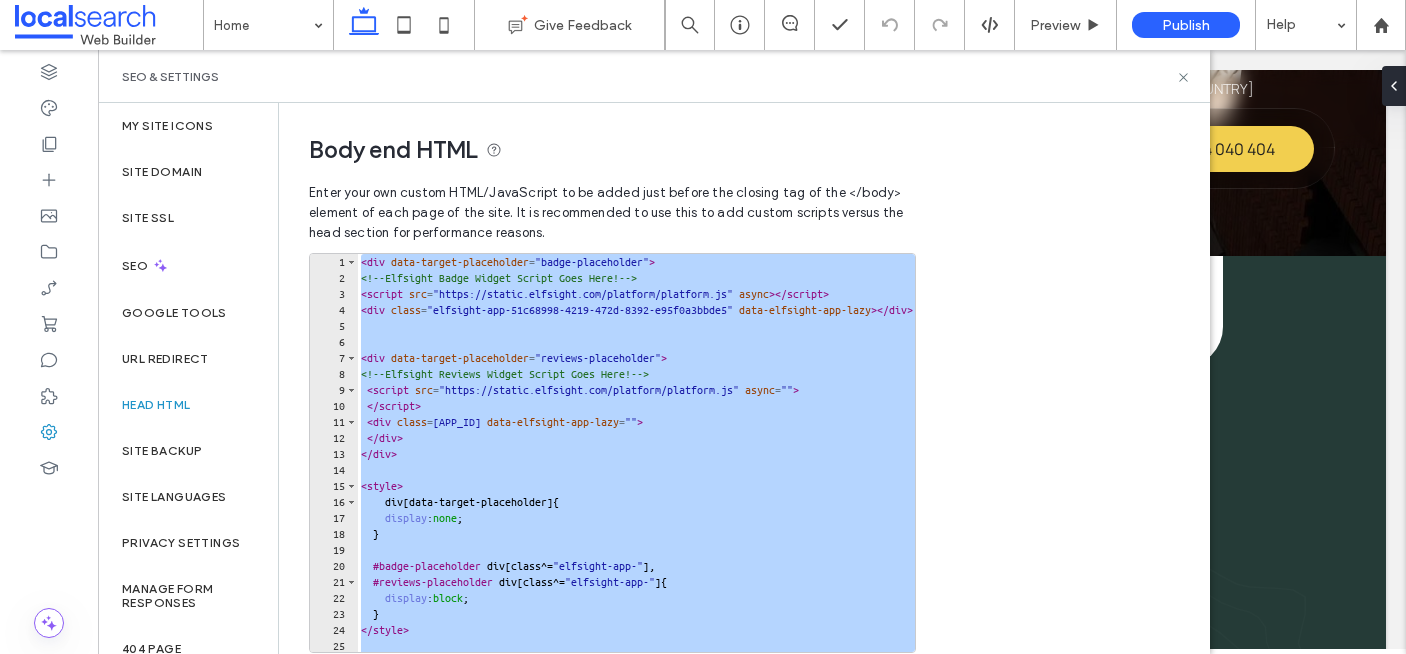 click on "< div   data-target-placeholder = "badge-placeholder" > <!--  Elfsight Badge Widget Script Goes Here!  --> < script   src = "https://static.elfsight.com/platform/platform.js"   async > </ script > < div   class = "elfsight-app-51c68998-4219-472d-8392-e95f0a3bbde5"   data-elfsight-app-lazy > </ div > < div   data-target-placeholder = "reviews-placeholder" > <!--  Elfsight Reviews Widget Script Goes Here!  -->   < script   src = "https://static.elfsight.com/platform/platform.js"   async = "" >   </ script >   < div   class = "elfsight-app-abc9a9df-a6a5-43e5-8ca1-2f715606eeed"   data-elfsight-app-lazy = "" >   </ div > </ div > < style >      div [ data-target-placeholder ]  {      display :  none ;    }    #badge-placeholder   div [ class ^= " elfsight-app- " ],    #reviews-placeholder   div [ class ^= " elfsight-app- " ]  {      display :  block ;    } </ style >   < script >" at bounding box center (940, 469) 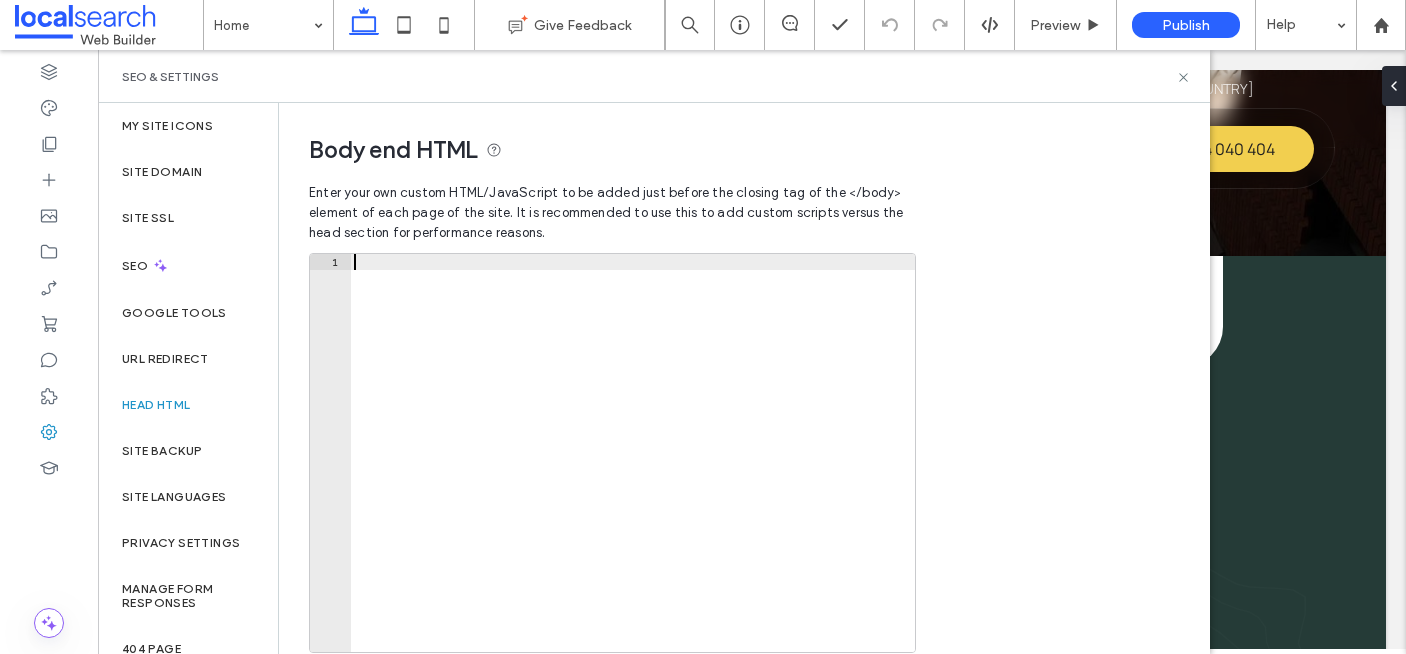 paste on "*********" 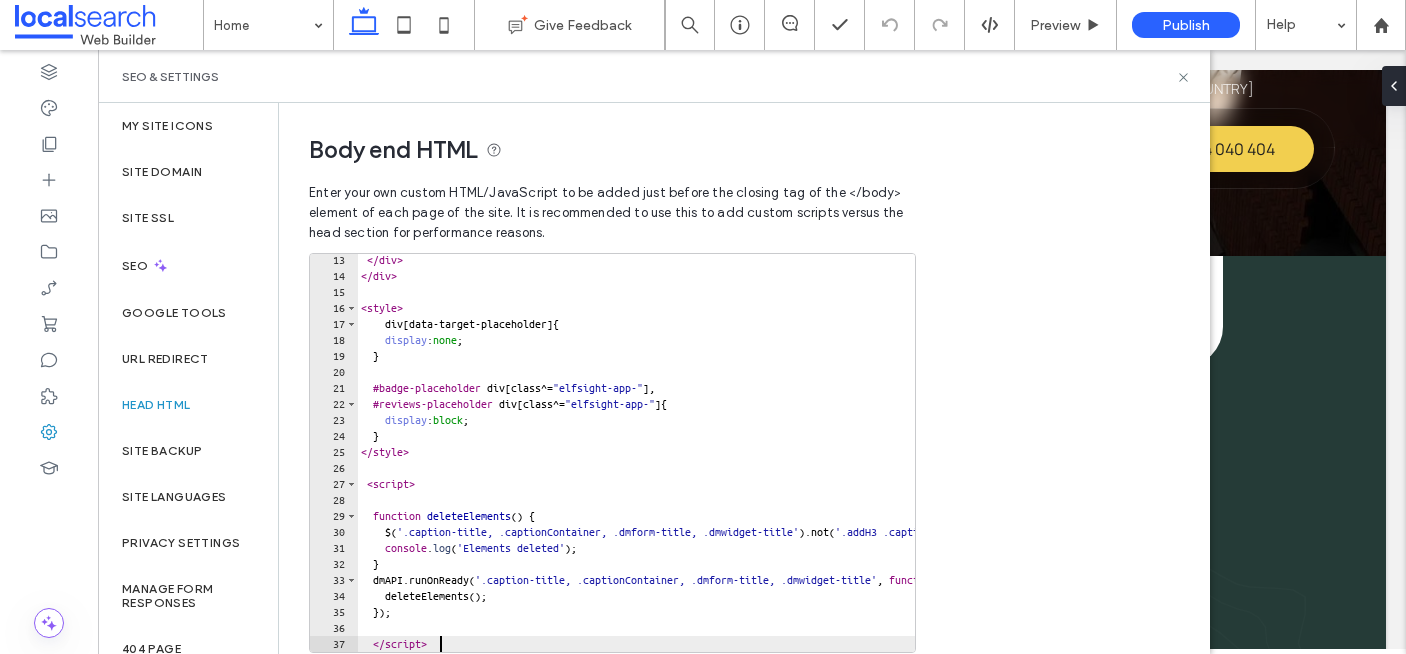 scroll, scrollTop: 194, scrollLeft: 0, axis: vertical 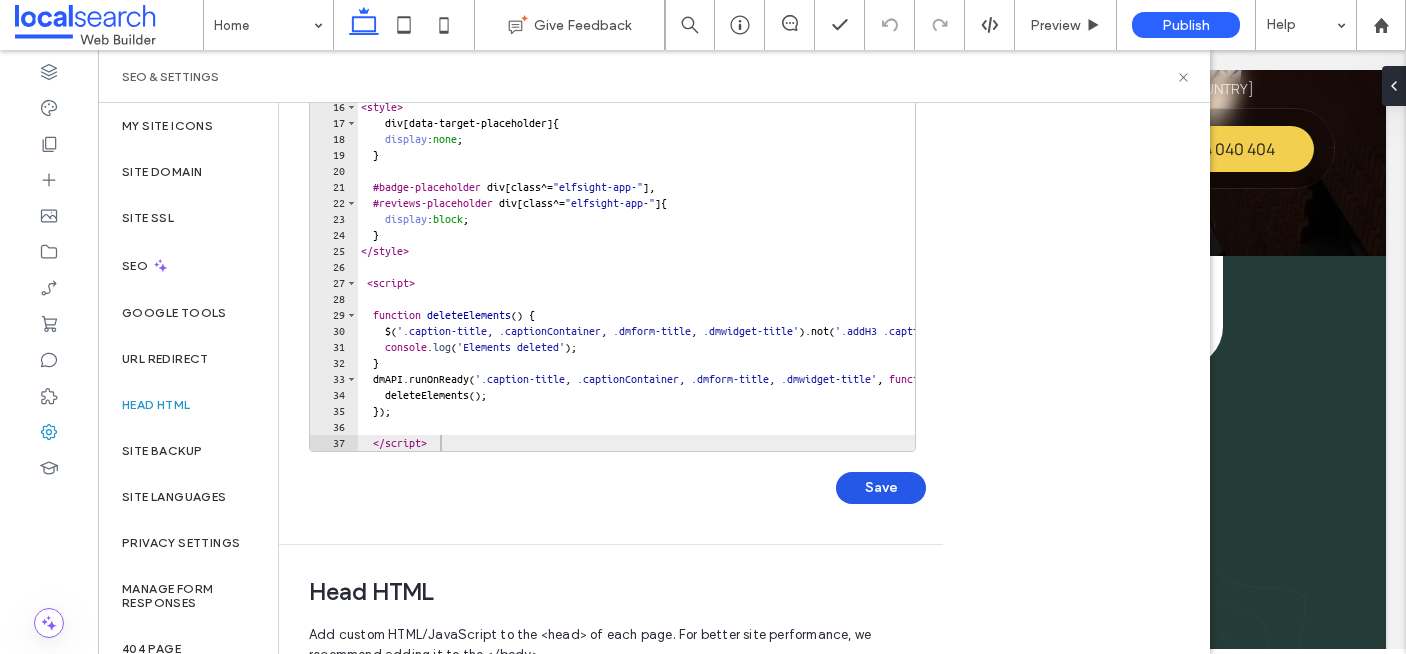 click on "Save" at bounding box center [881, 488] 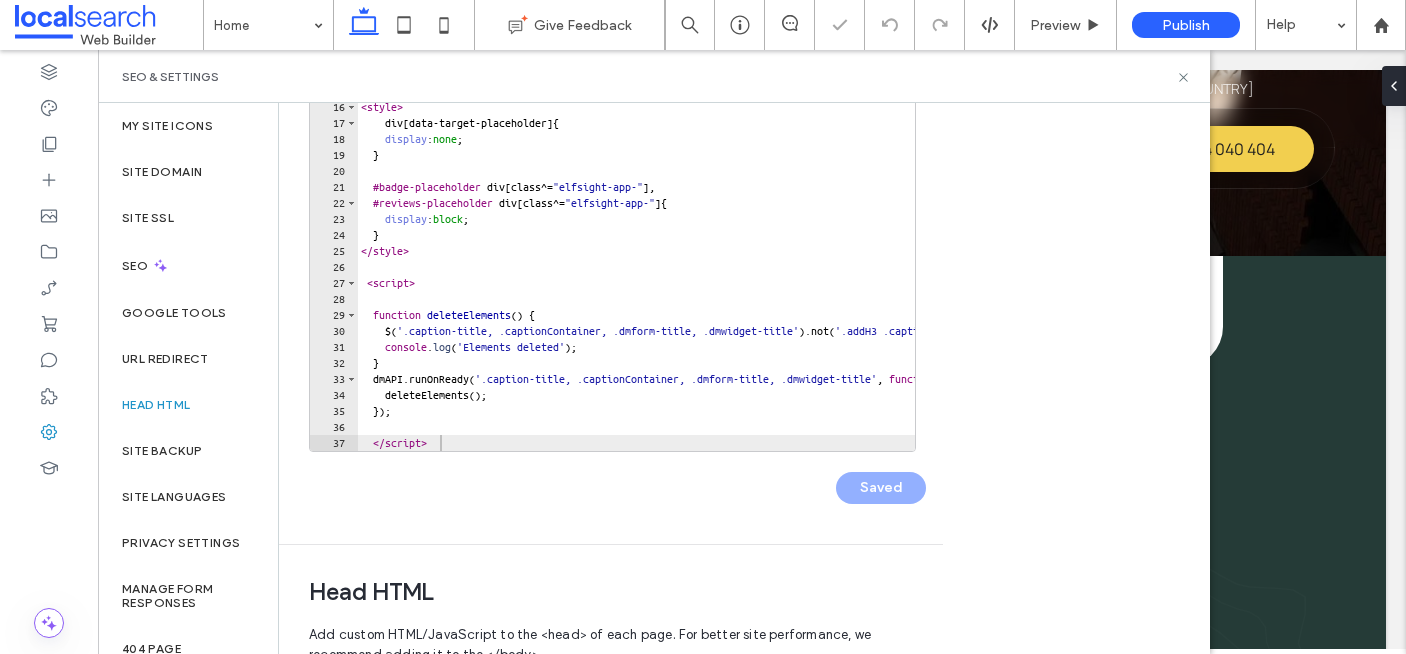click on "SEO & Settings" at bounding box center [654, 77] 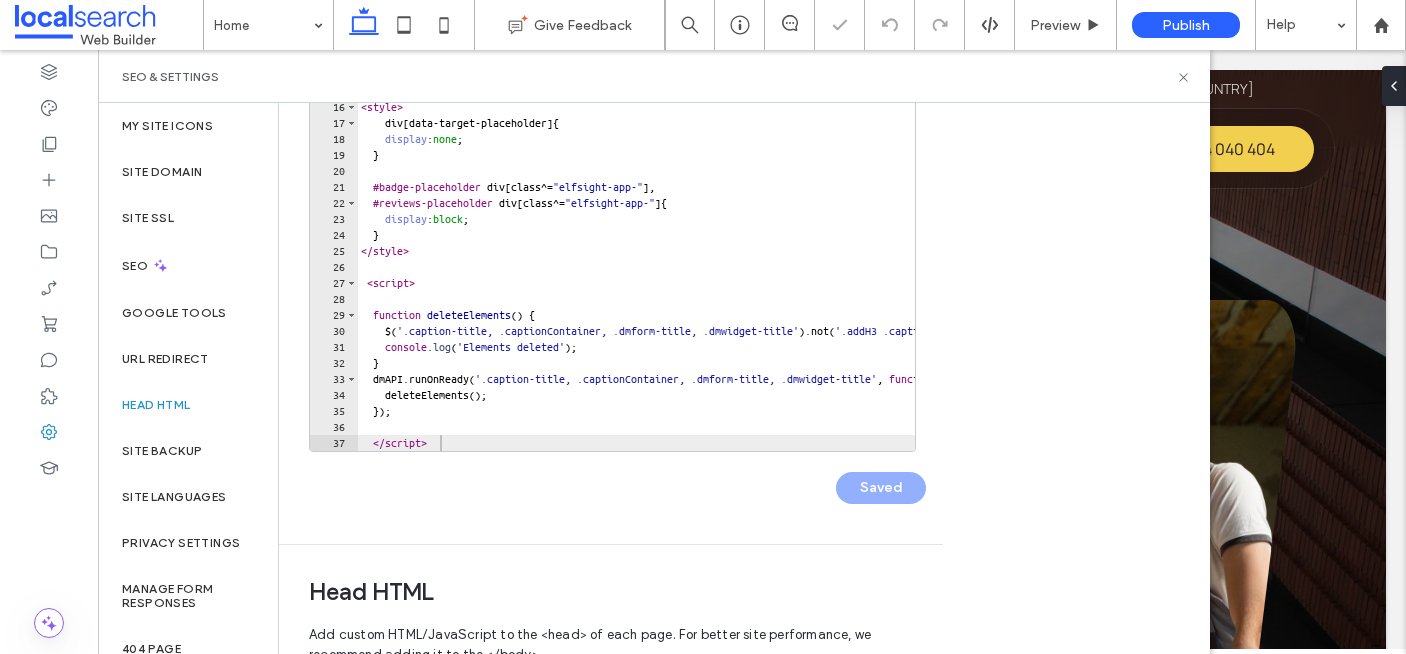 scroll, scrollTop: 0, scrollLeft: 0, axis: both 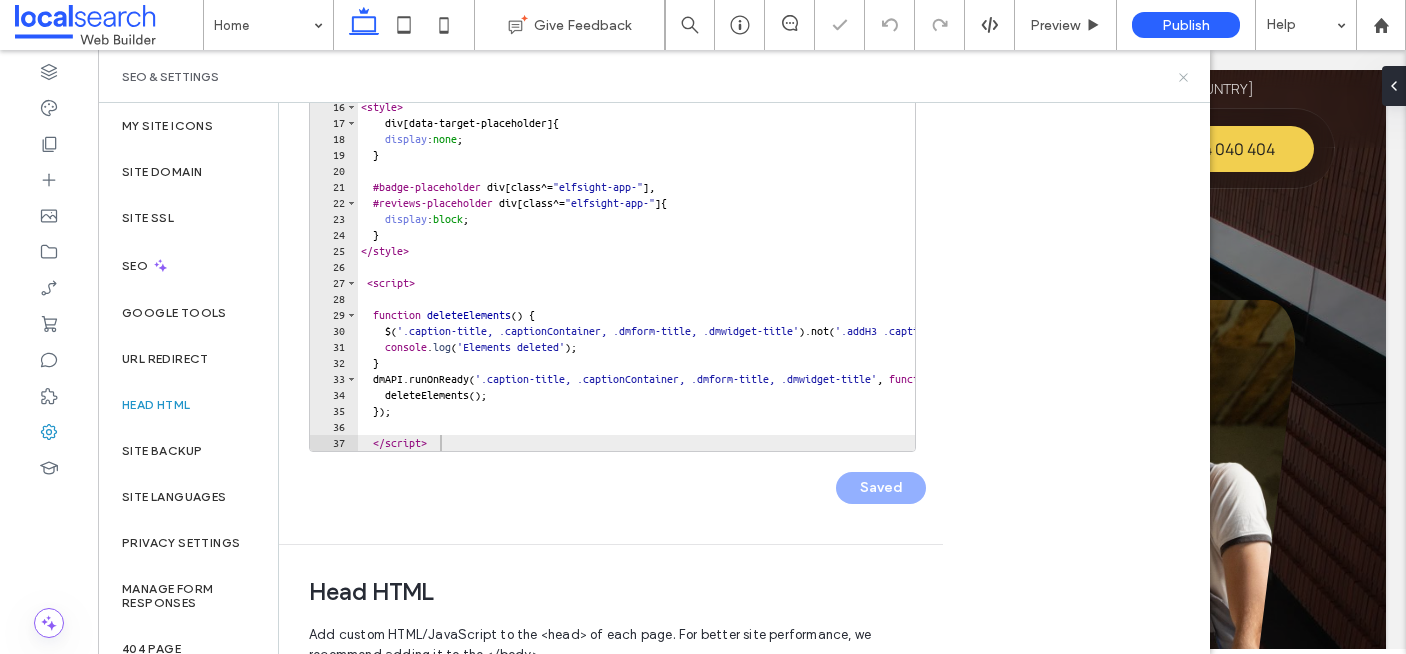 click 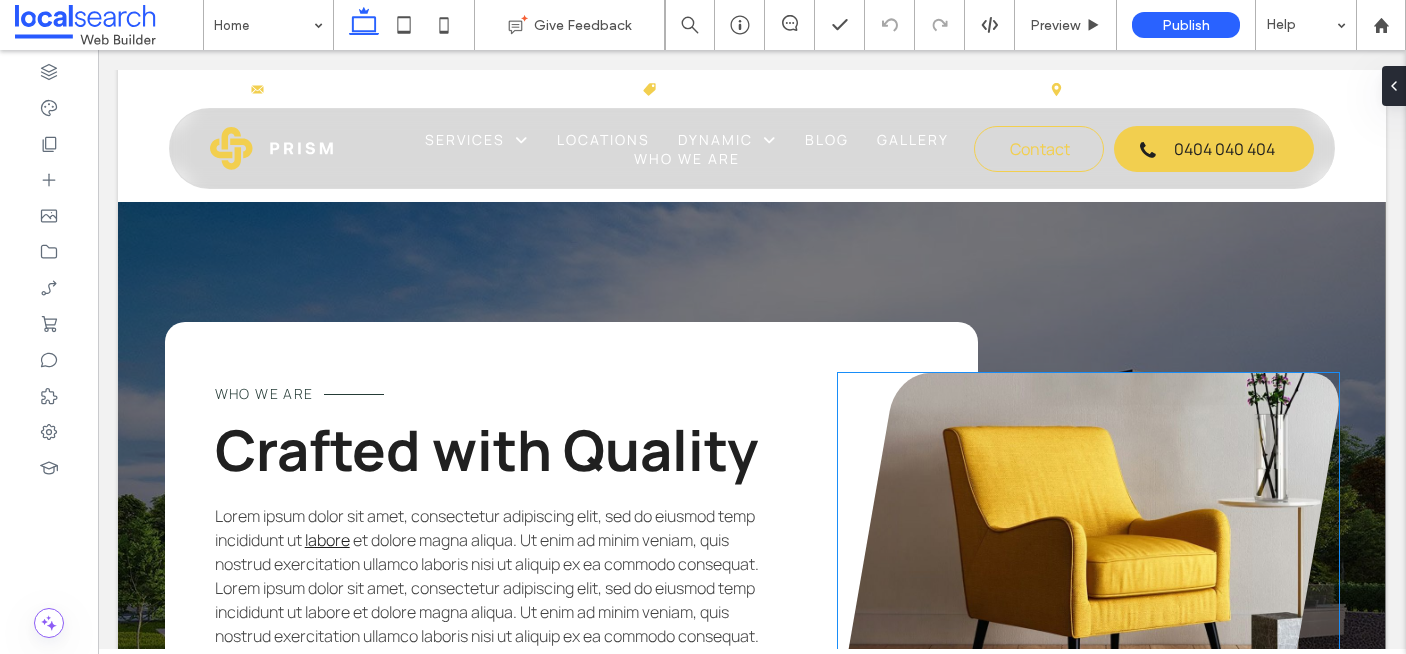 scroll, scrollTop: 4416, scrollLeft: 0, axis: vertical 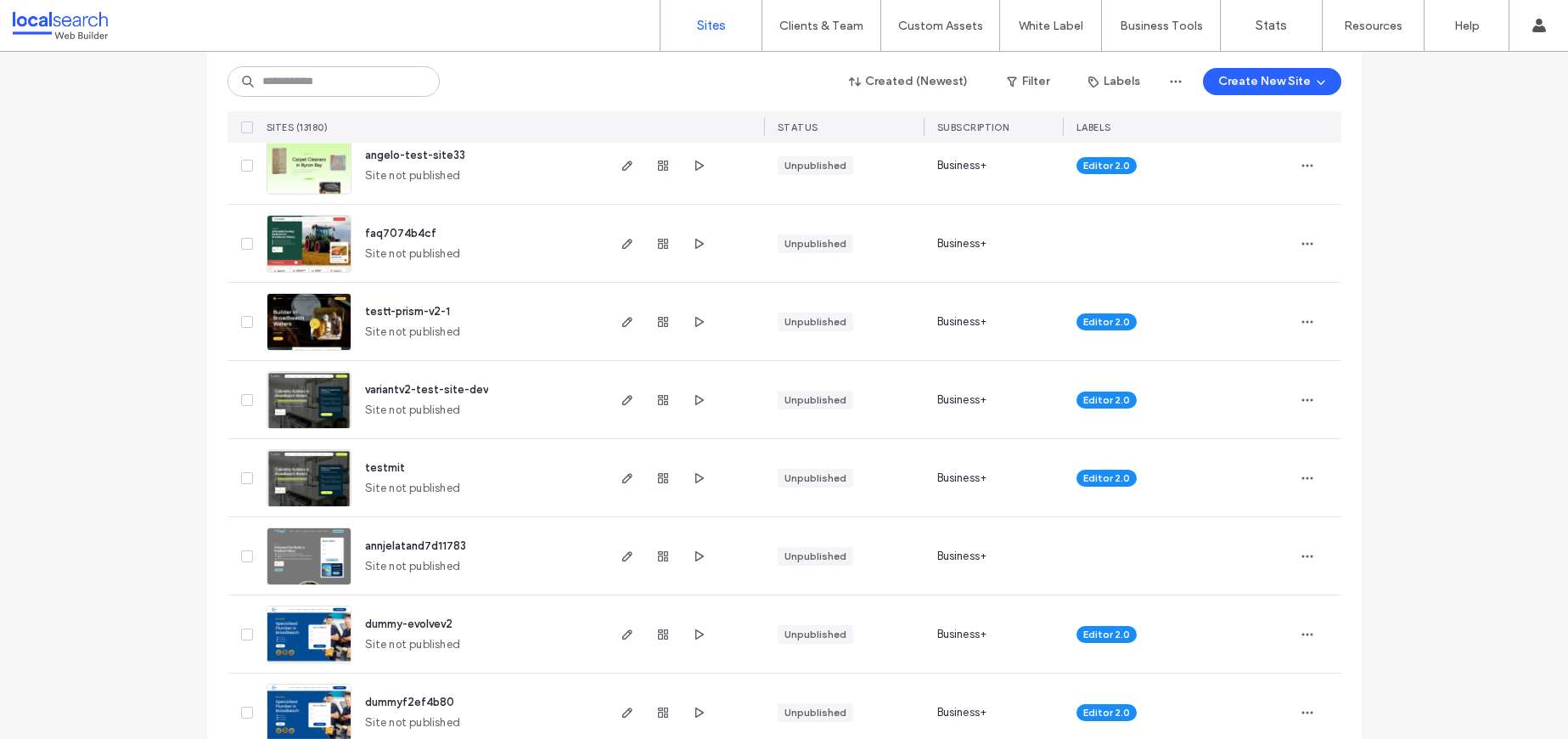 click at bounding box center (309, 352) 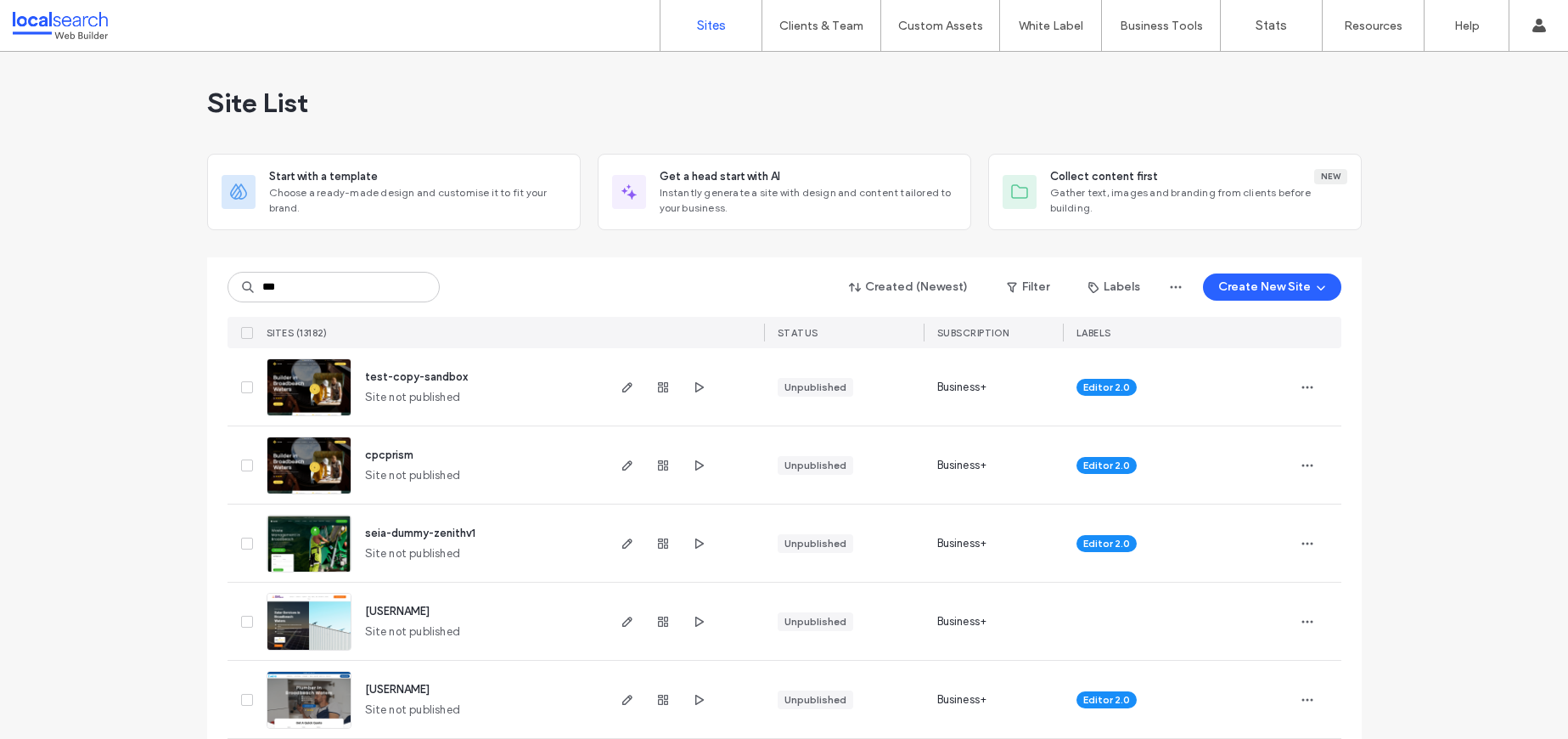 scroll, scrollTop: 0, scrollLeft: 0, axis: both 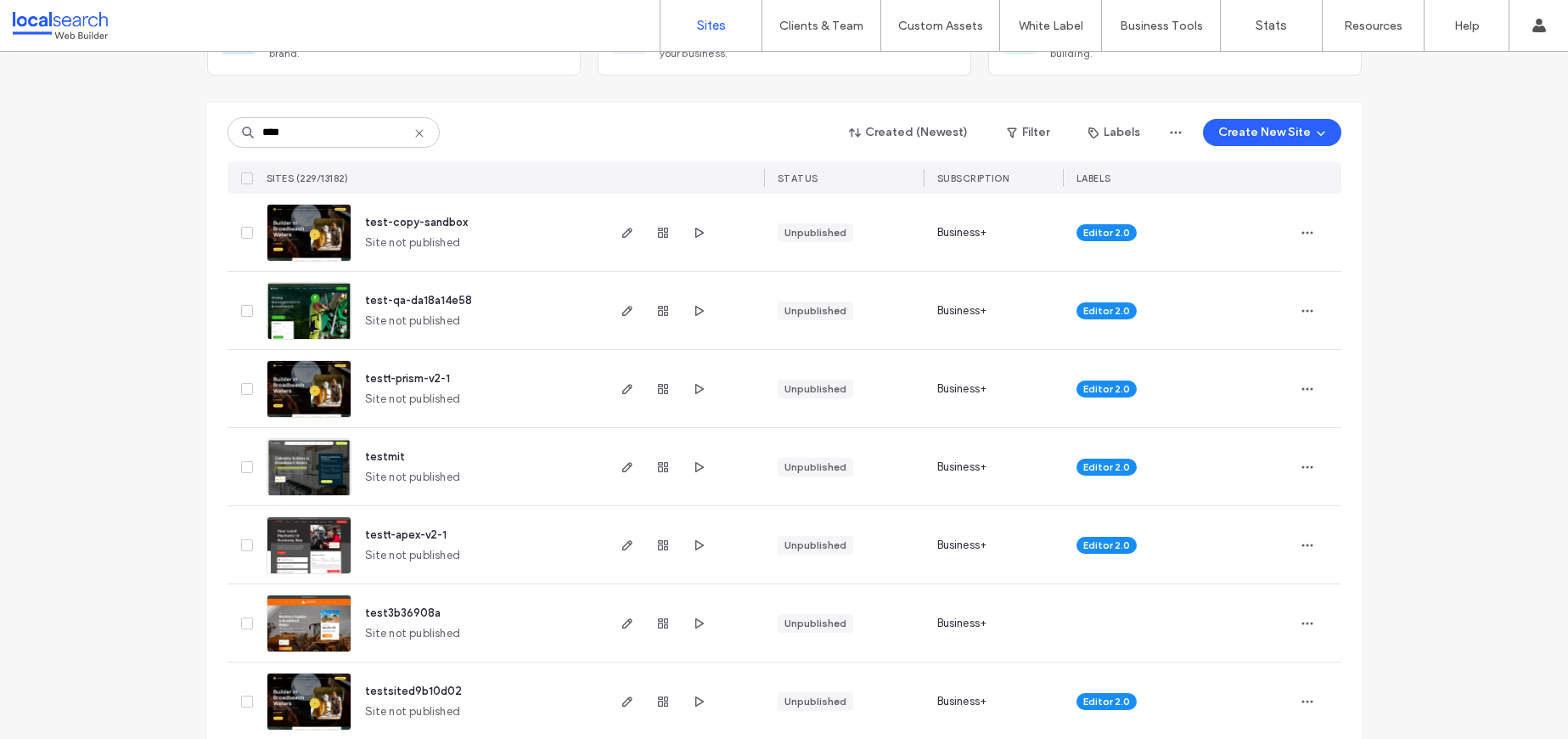 type on "****" 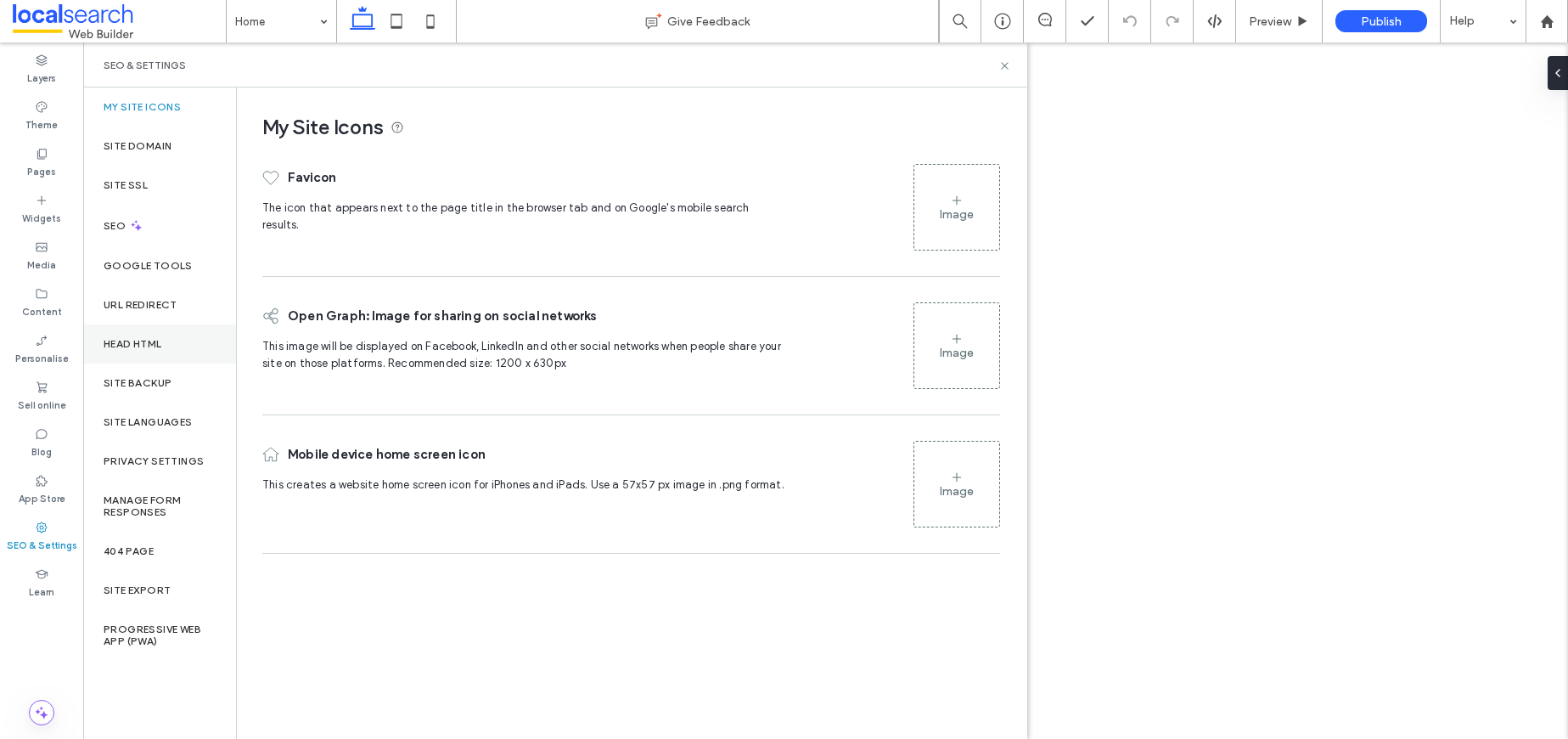 click on "Head HTML" at bounding box center [160, 344] 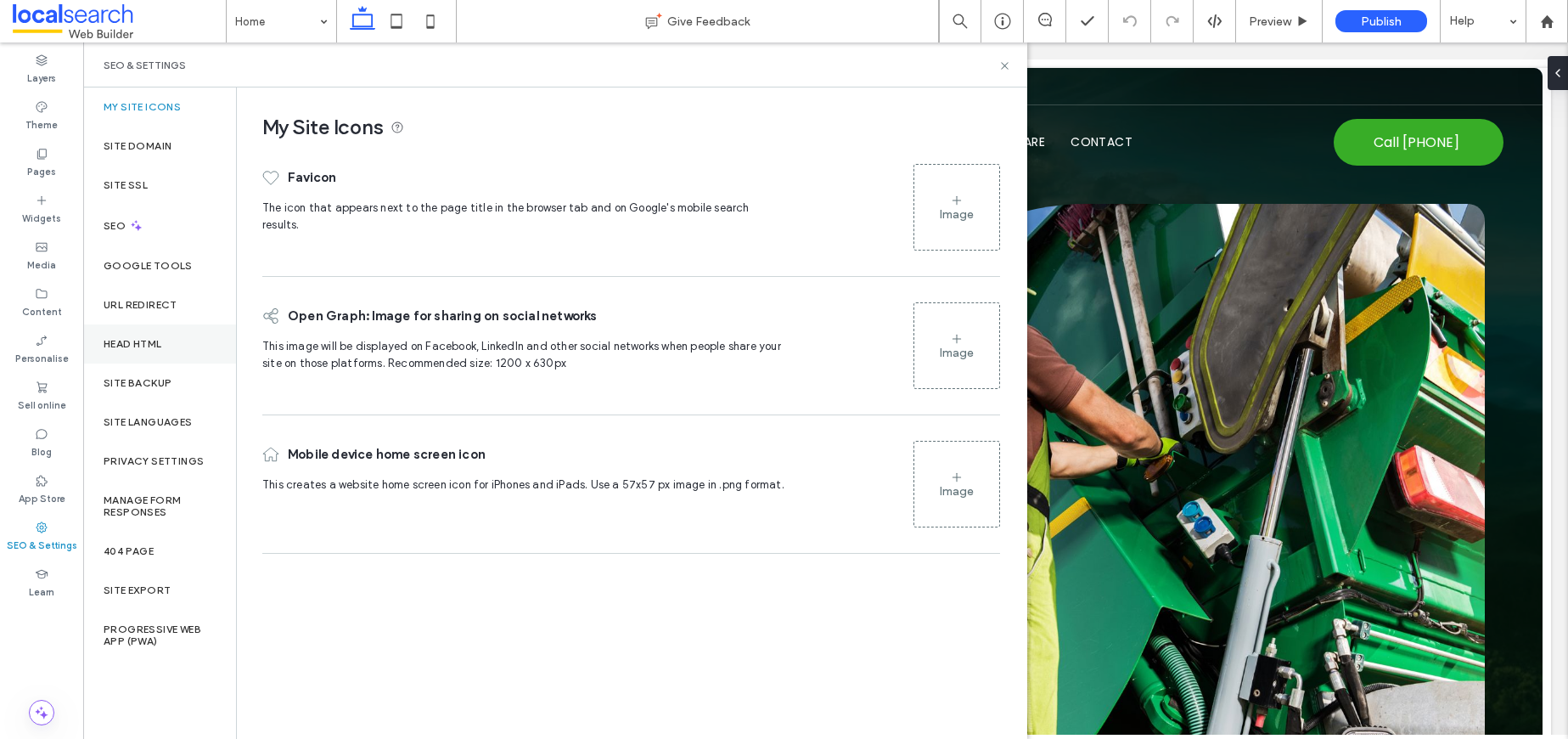 scroll, scrollTop: 0, scrollLeft: 0, axis: both 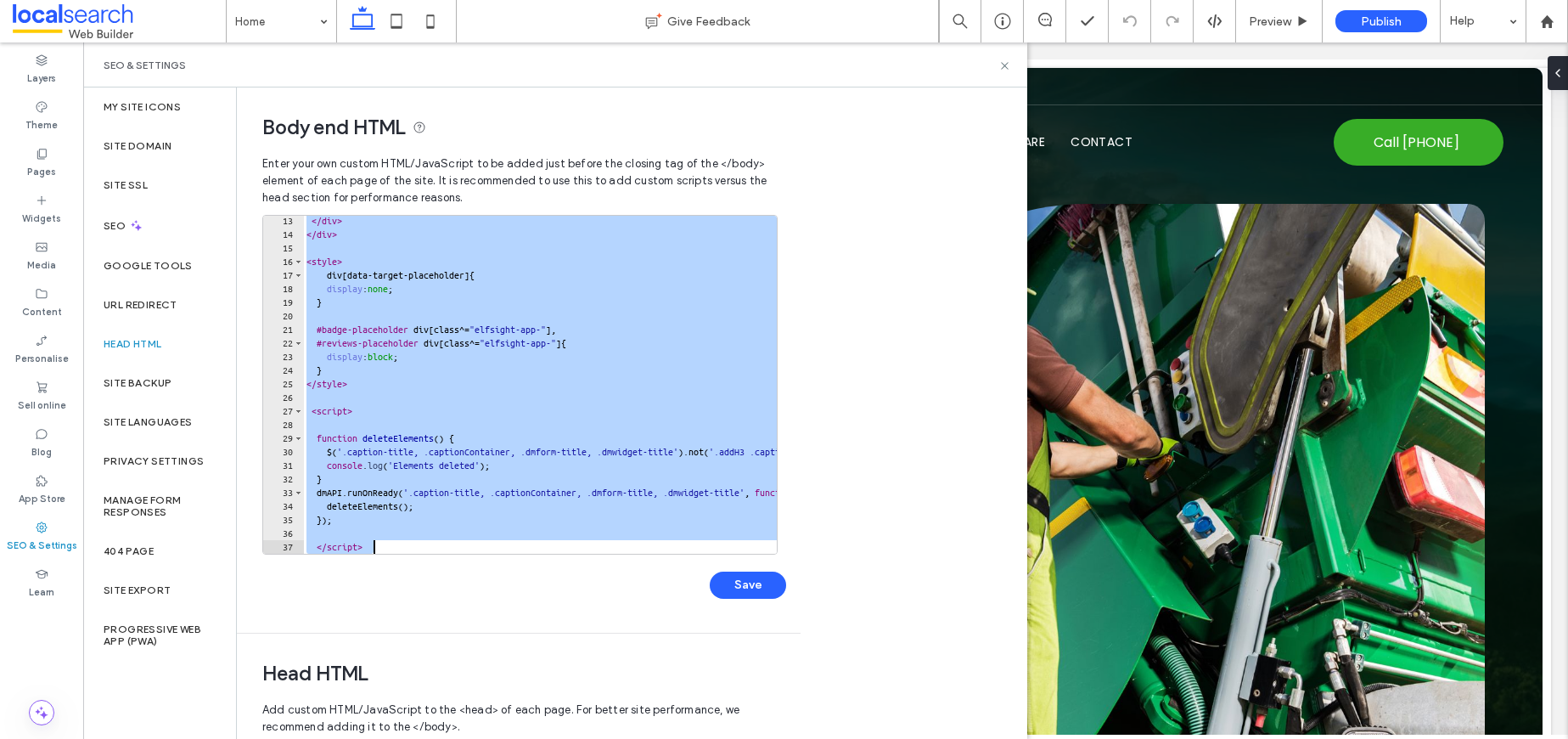 drag, startPoint x: 308, startPoint y: 223, endPoint x: 542, endPoint y: 572, distance: 420.18686 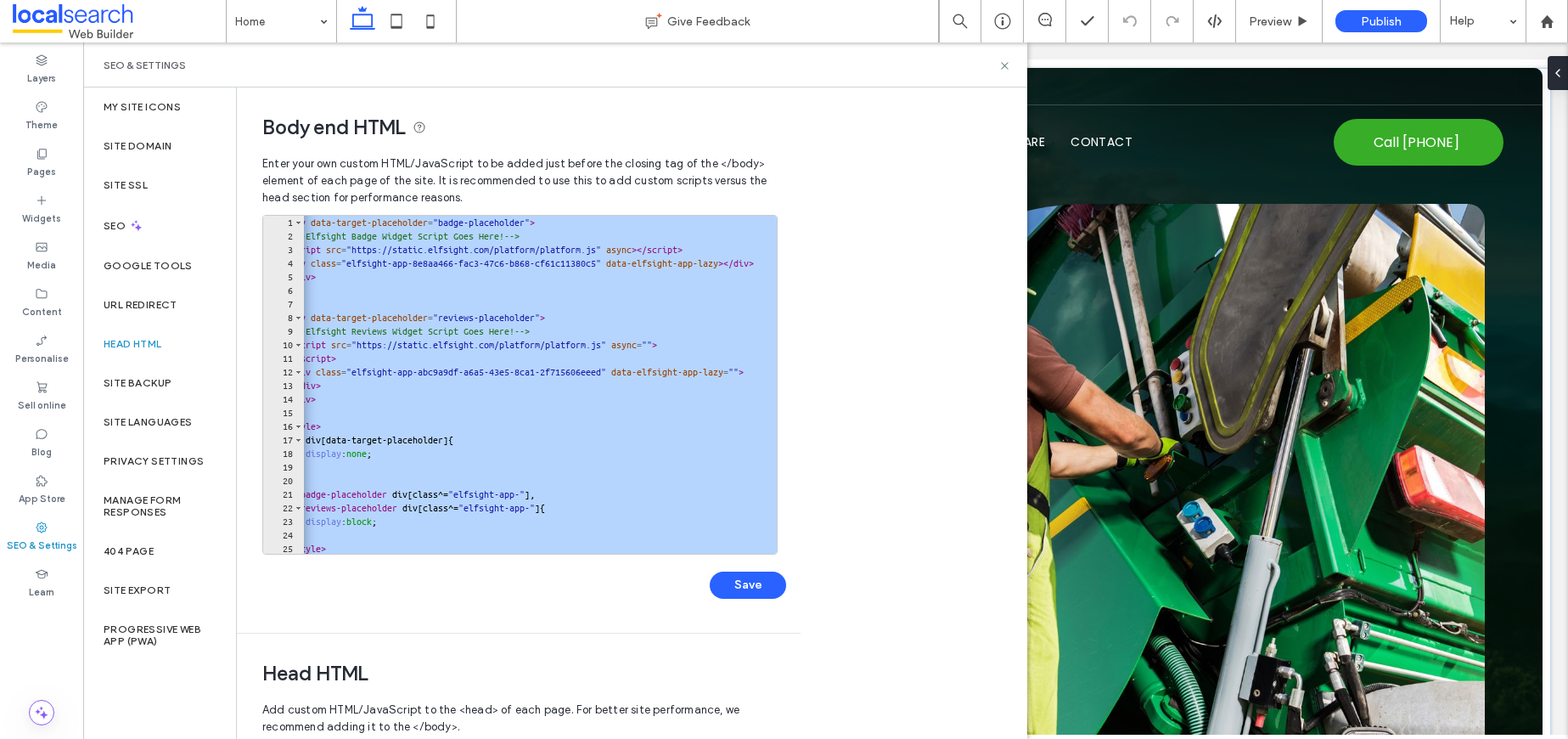 scroll, scrollTop: 0, scrollLeft: 0, axis: both 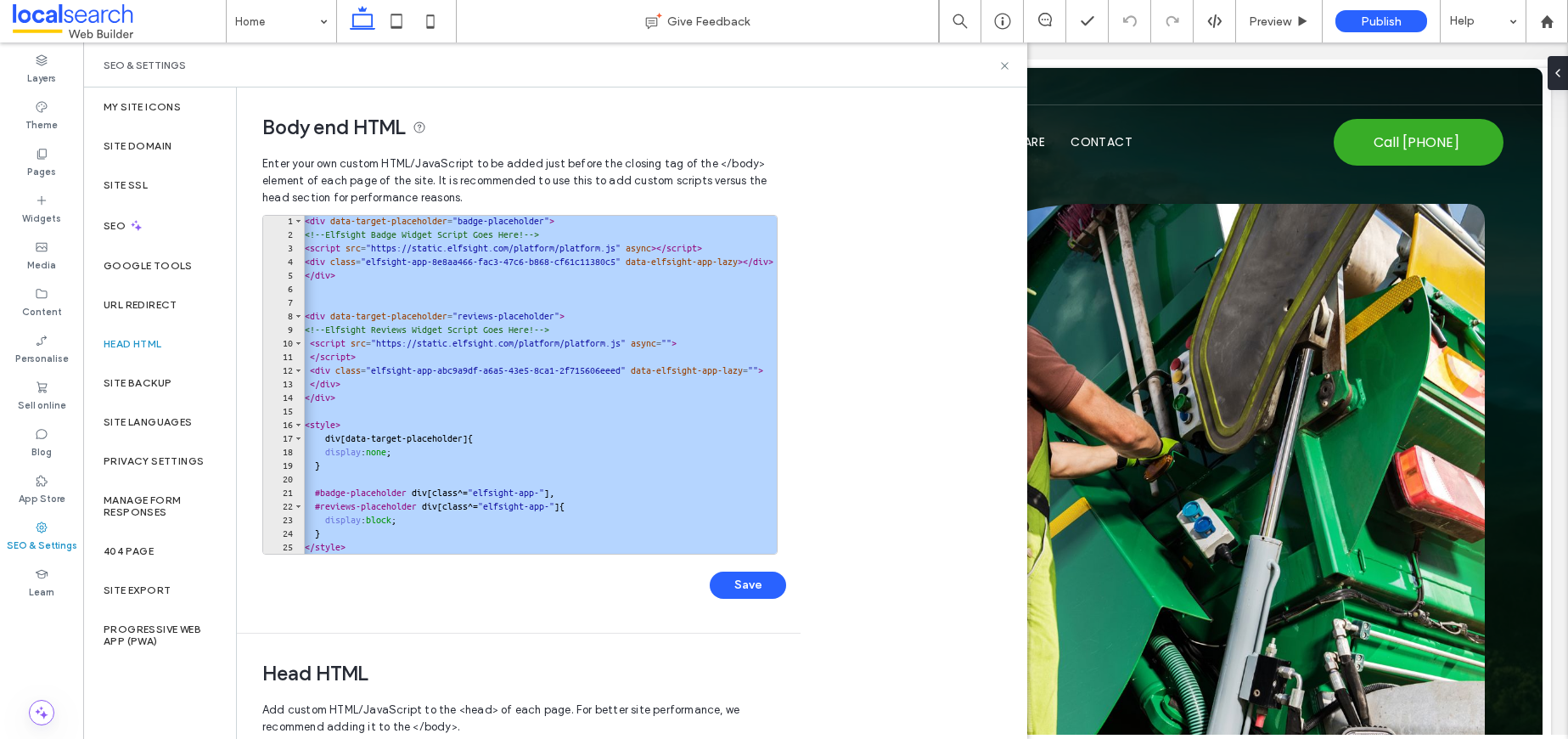 click on "< div   data-target-placeholder = "badge-placeholder" > <!--  Elfsight Badge Widget Script Goes Here!  --> < script   src = "https://static.elfsight.com/platform/platform.js"   async > </ script > < div   class = "elfsight-app-8e8aa466-fac3-47c6-b868-cf61c11380c5"   data-elfsight-app-lazy > </ div > </ div > < div   data-target-placeholder = "reviews-placeholder" > <!--  Elfsight Reviews Widget Script Goes Here!  -->   < script   src = "https://static.elfsight.com/platform/platform.js"   async = "" >   </ script >   < div   class = "elfsight-app-abc9a9df-a6a5-43e5-8ca1-2f715606eeed"   data-elfsight-app-lazy = "" >   </ div > </ div > < style >      div [ data-target-placeholder ]  {      display :  none ;    }    #badge-placeholder   div [ class ^= " elfsight-app- " ],    #reviews-placeholder   div [ class ^= " elfsight-app- " ]  {      display :  block ;    } </ style >" at bounding box center [796, 397] 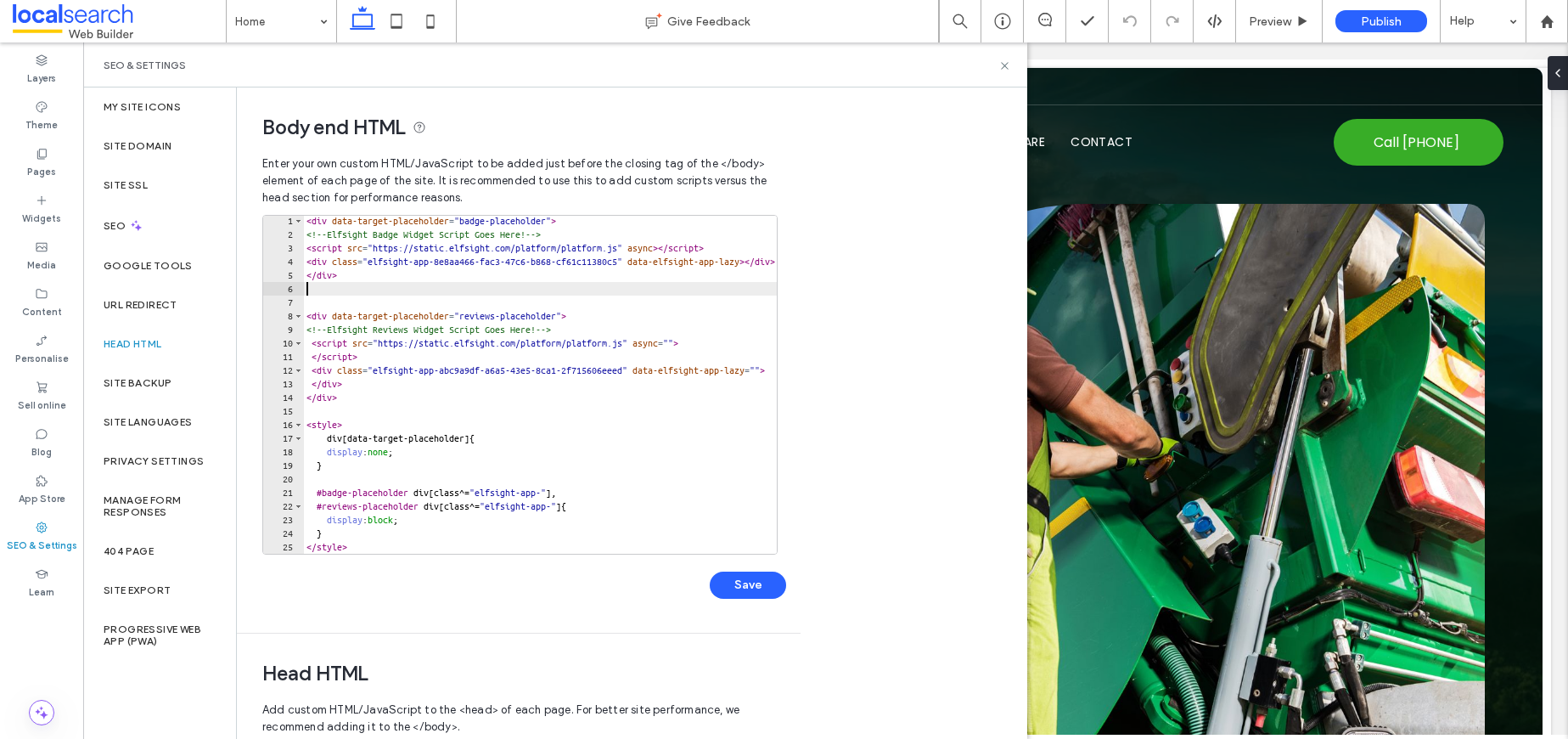 scroll, scrollTop: 1, scrollLeft: 0, axis: vertical 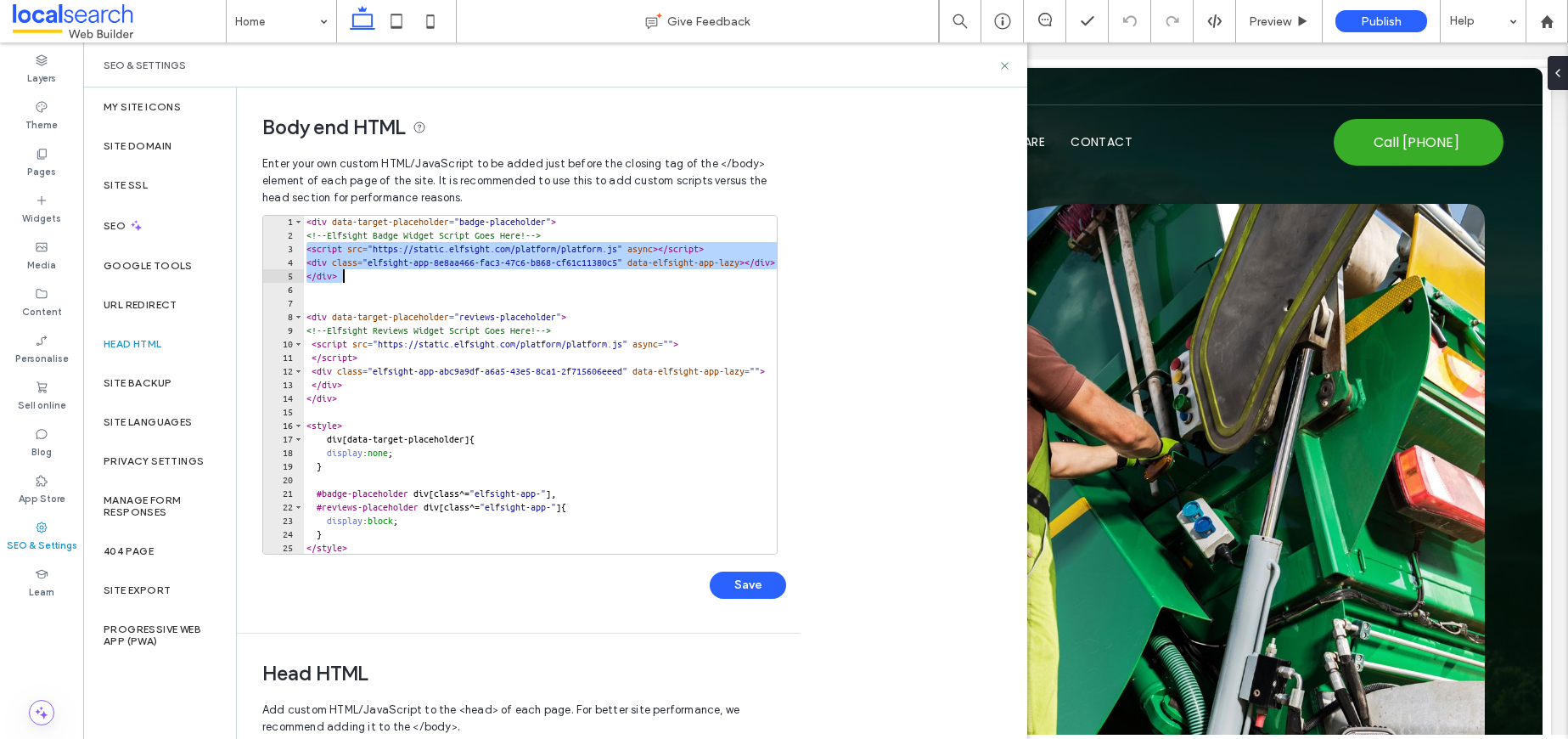 drag, startPoint x: 309, startPoint y: 246, endPoint x: 367, endPoint y: 271, distance: 63.15853 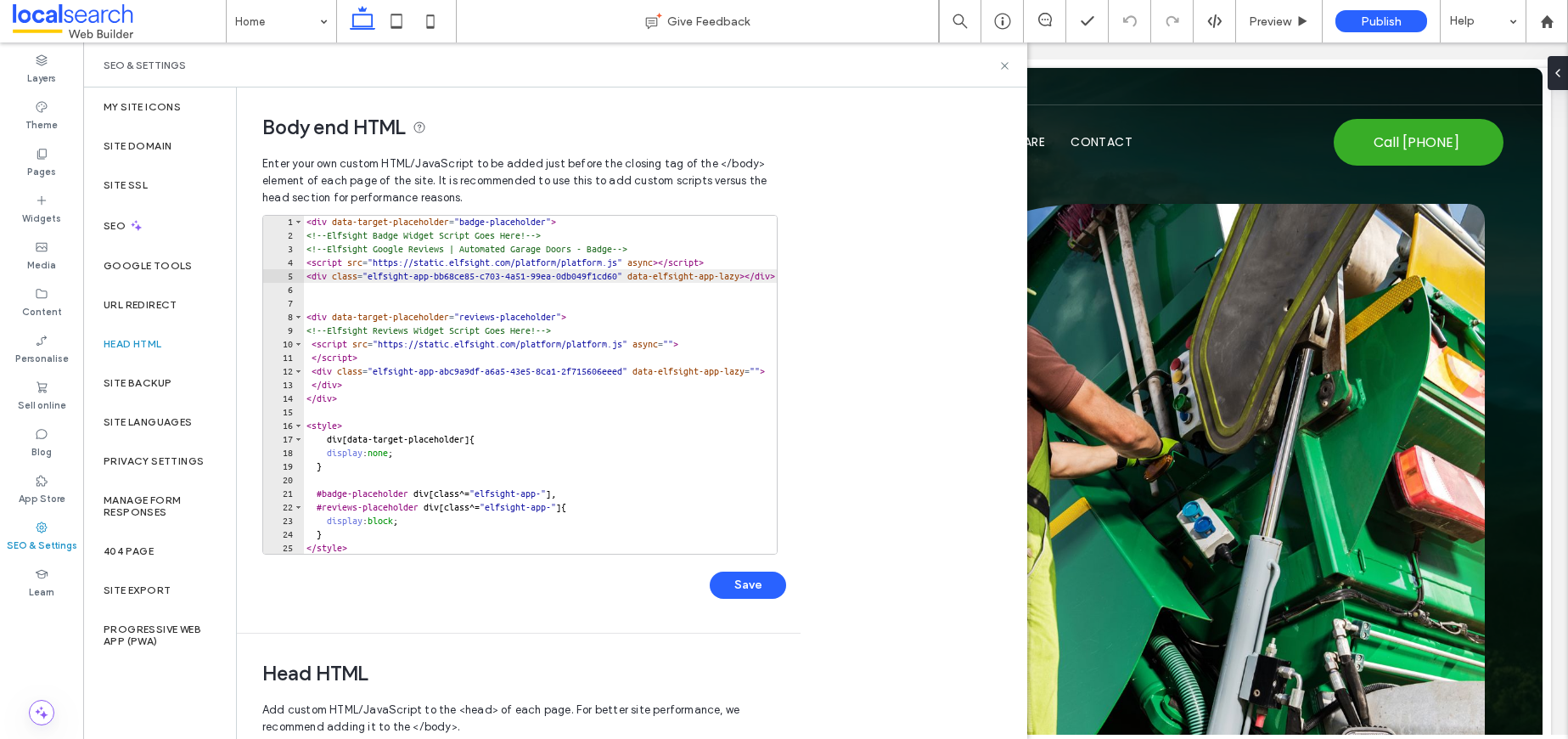 scroll, scrollTop: 0, scrollLeft: 0, axis: both 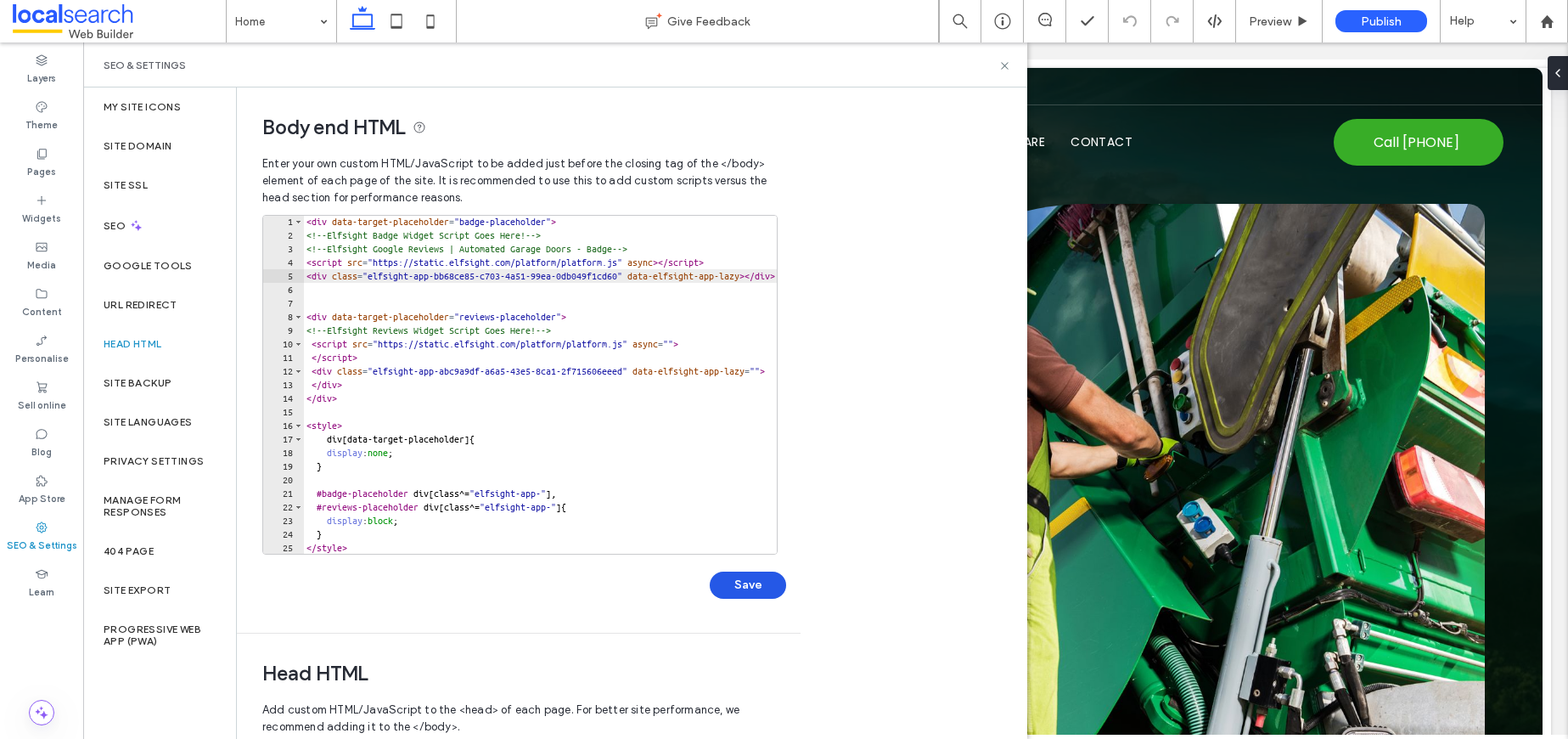 click on "Save" at bounding box center [748, 585] 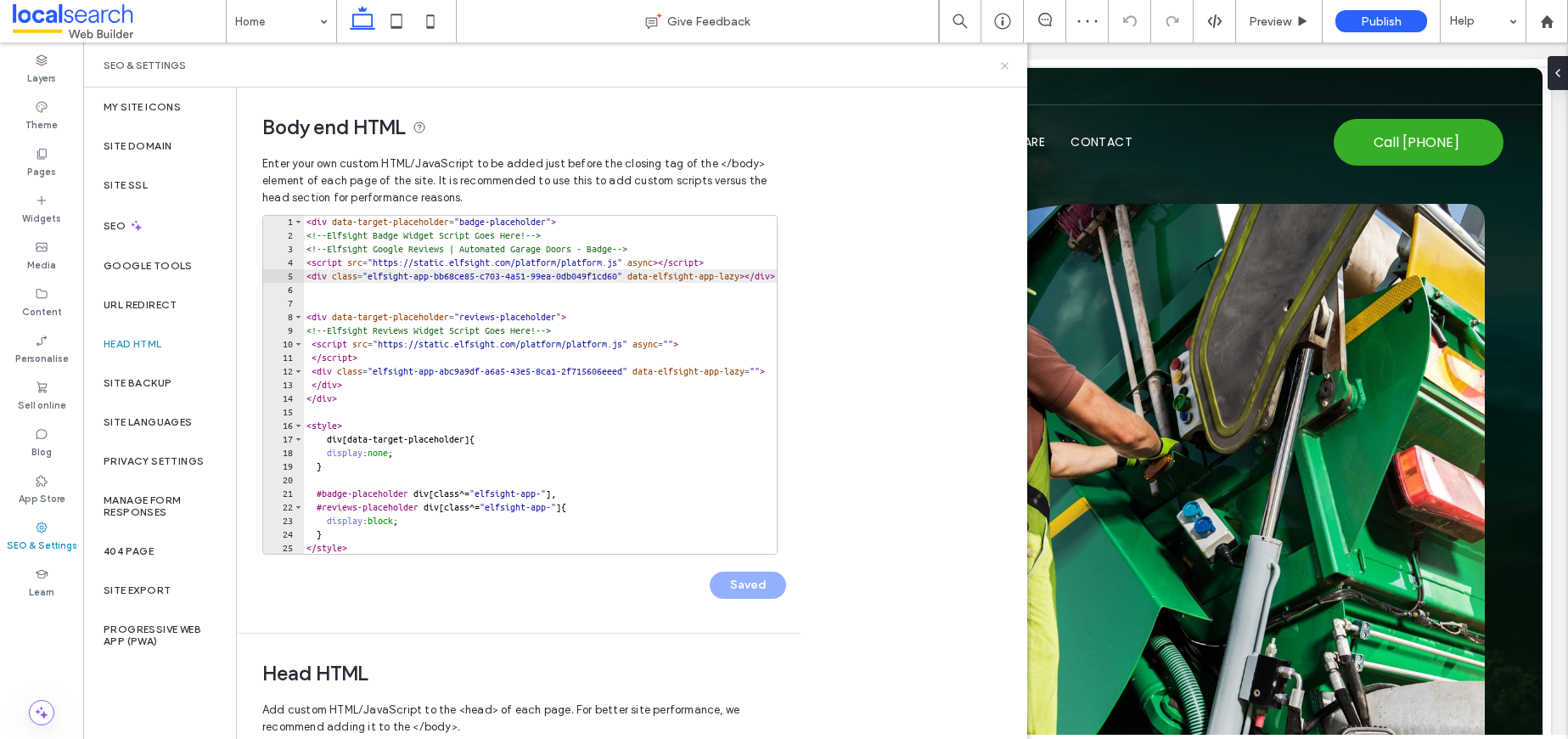 click 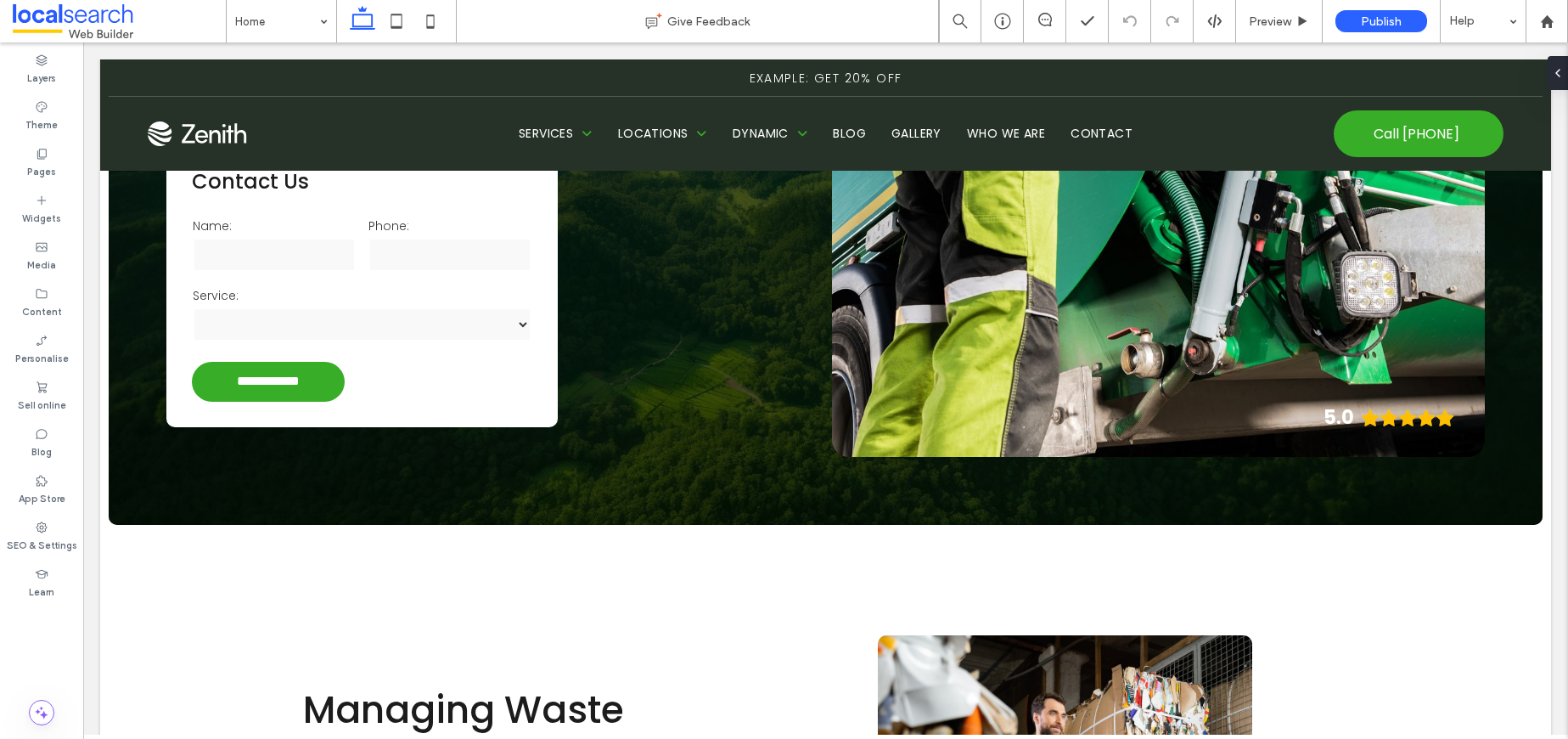 scroll, scrollTop: 477, scrollLeft: 0, axis: vertical 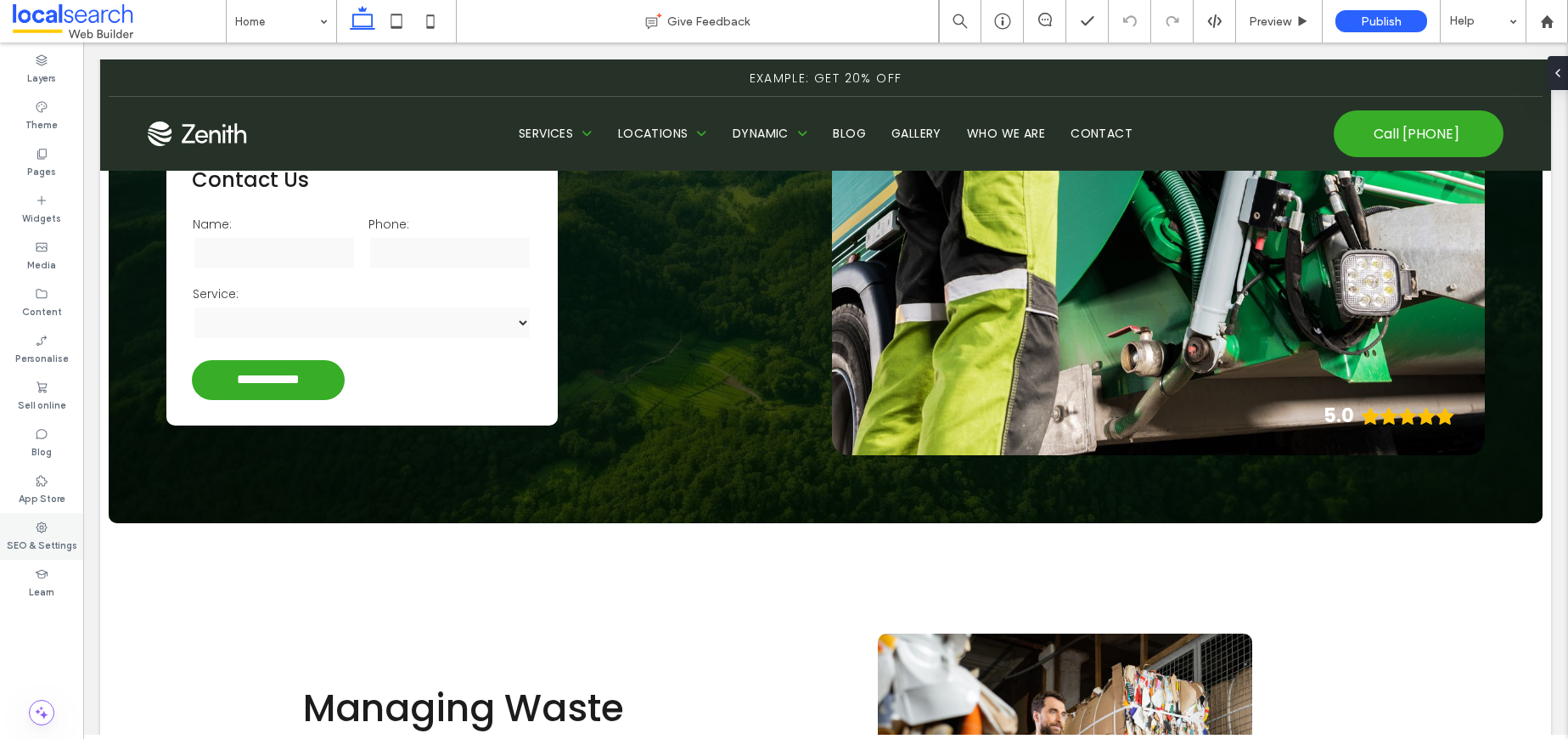 click 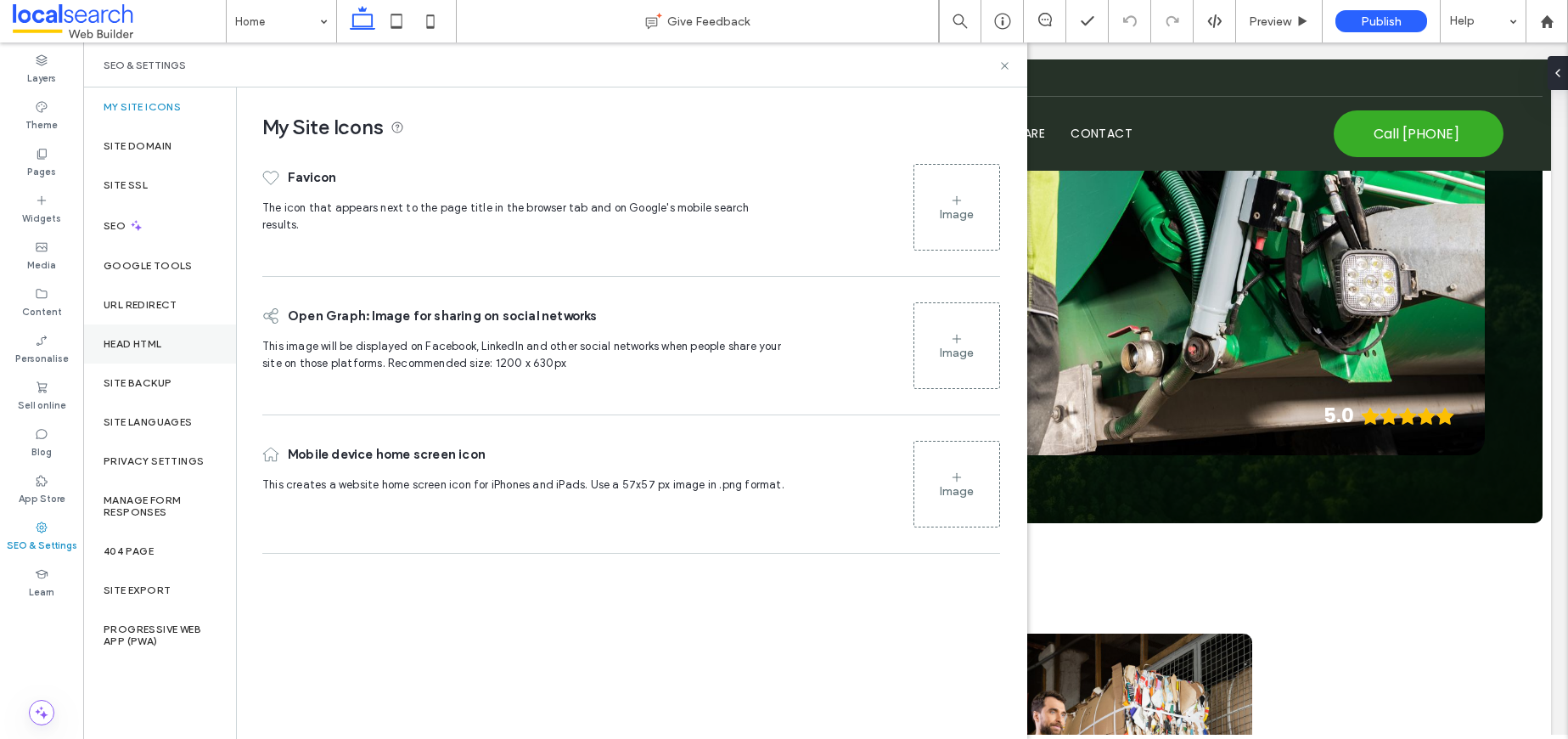 click on "Head HTML" at bounding box center [160, 344] 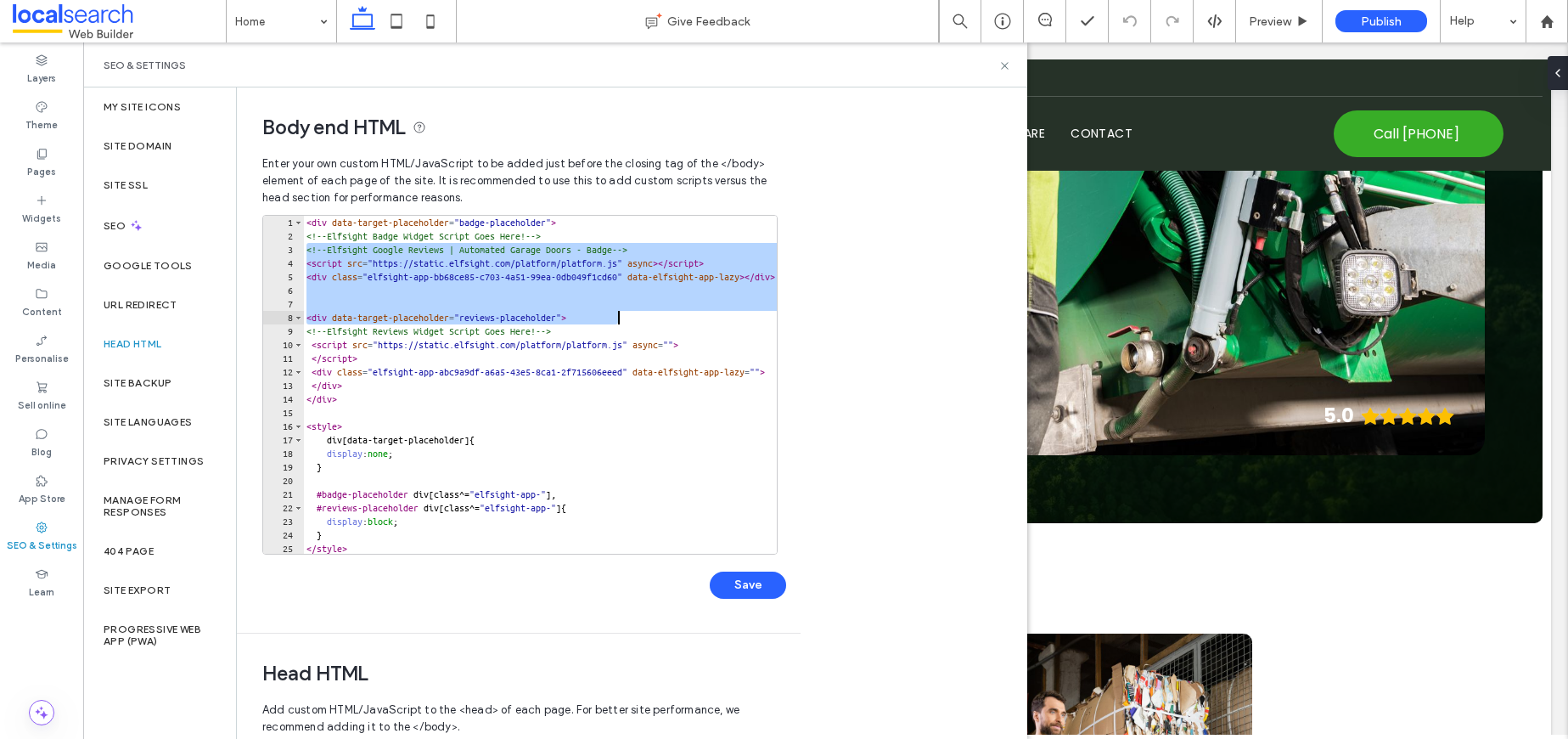 drag, startPoint x: 305, startPoint y: 251, endPoint x: 696, endPoint y: 320, distance: 397.04156 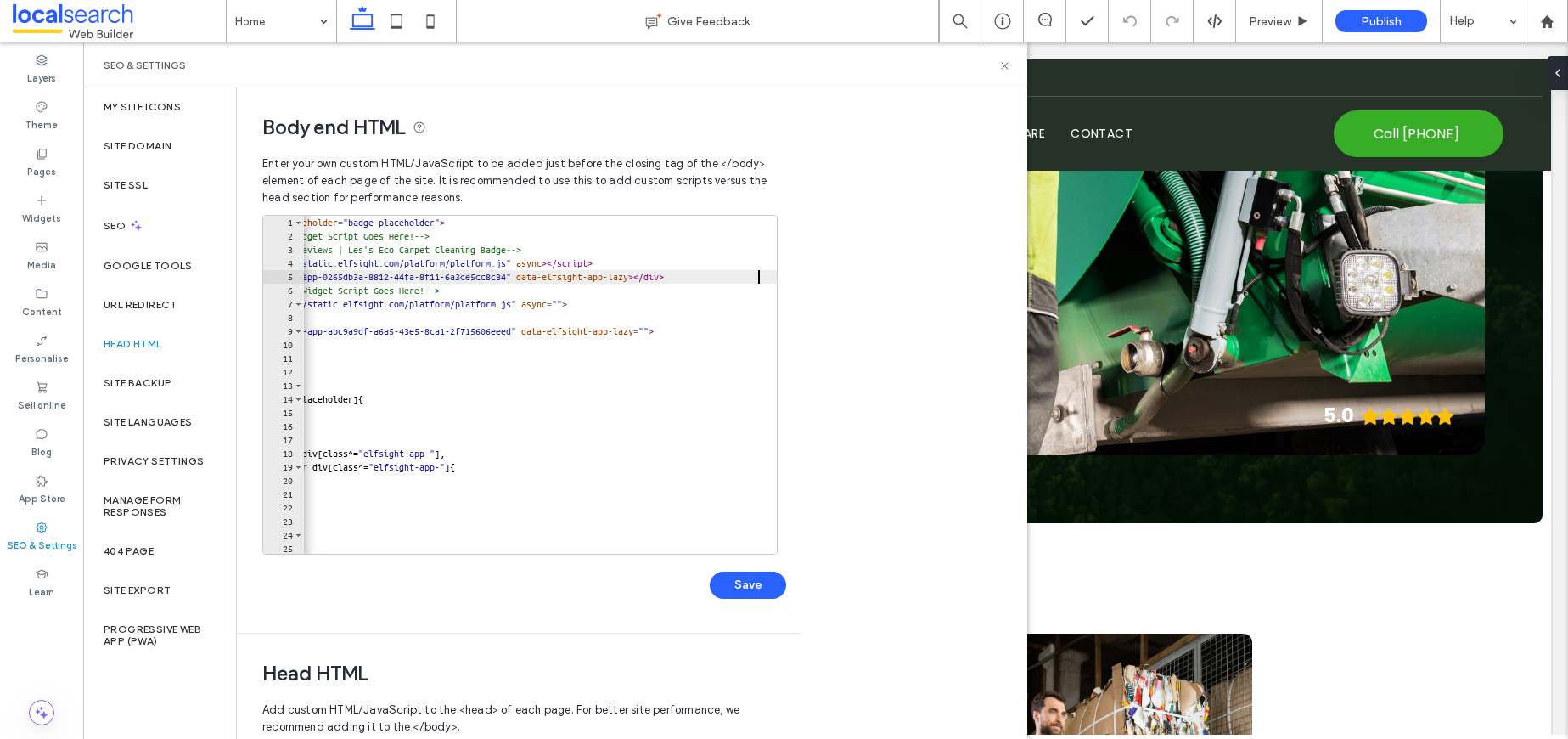 scroll, scrollTop: 0, scrollLeft: 111, axis: horizontal 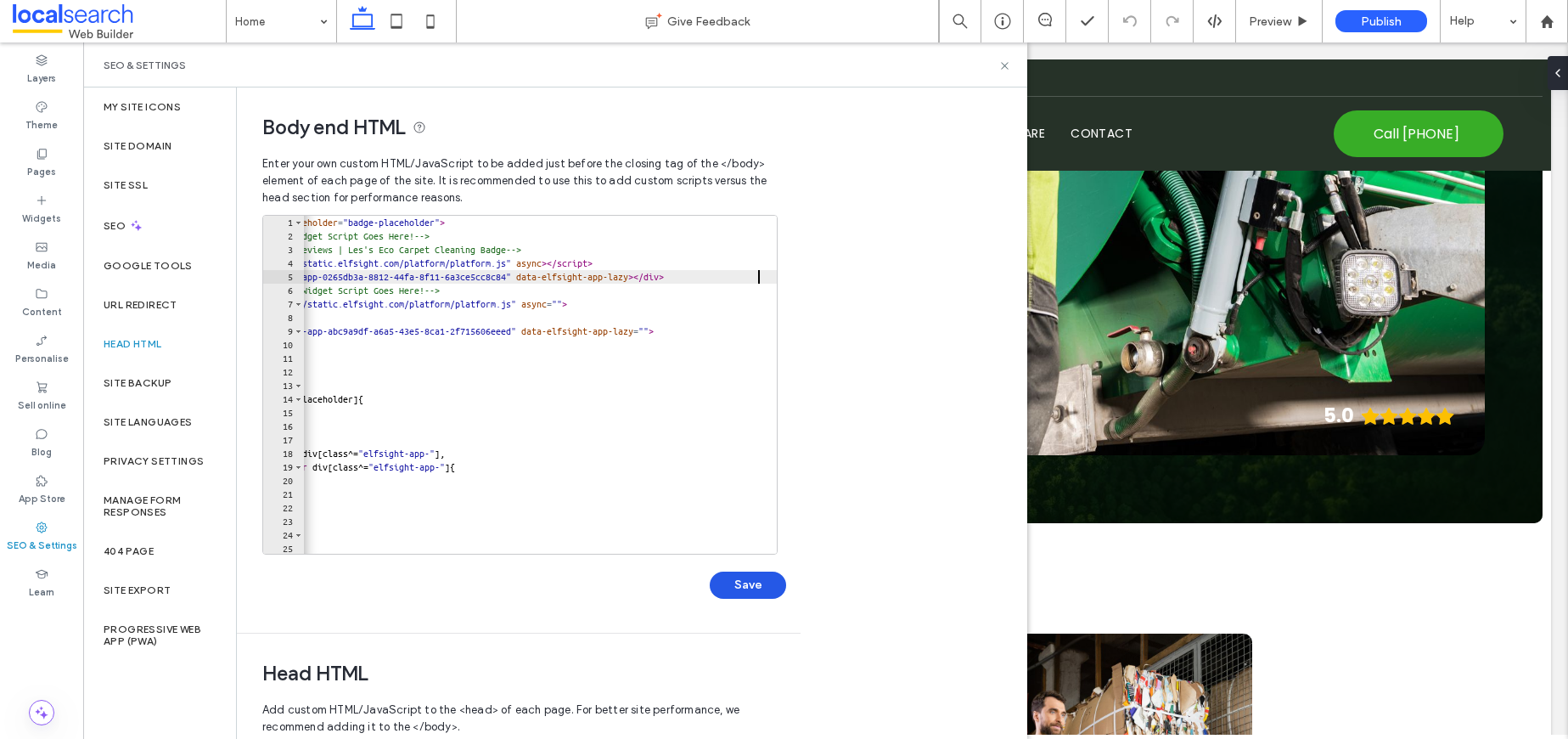click on "Save" at bounding box center [748, 585] 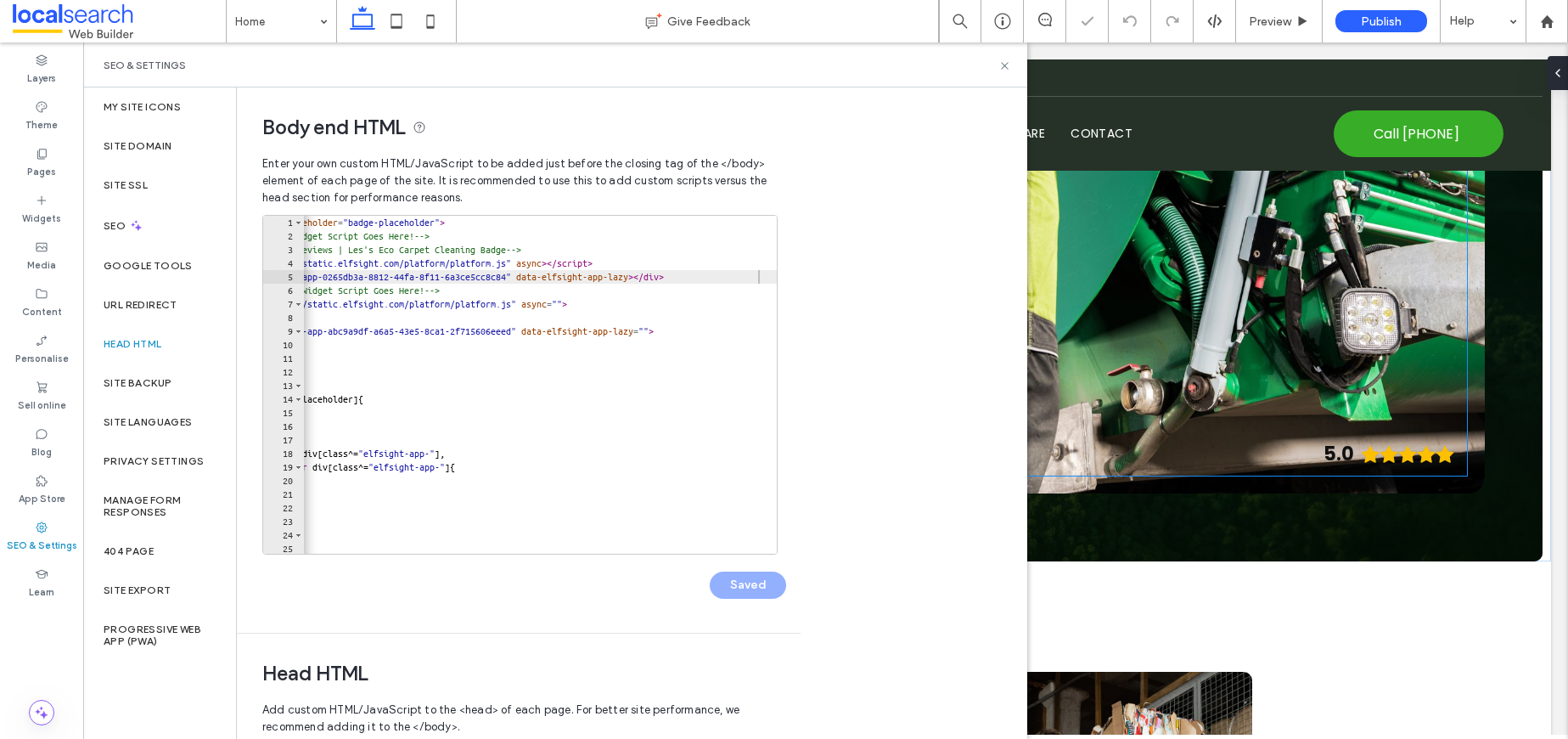 scroll, scrollTop: 441, scrollLeft: 0, axis: vertical 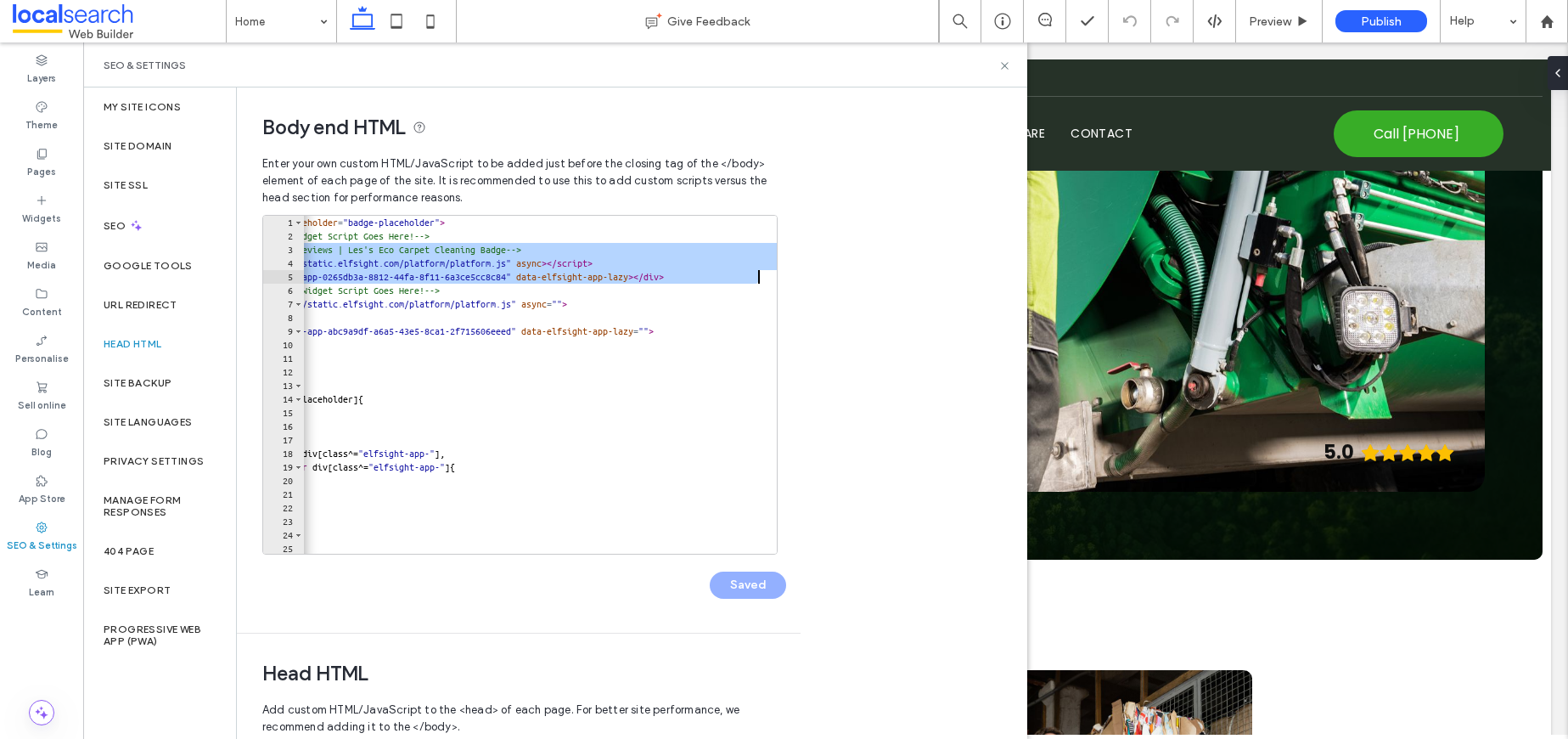 drag, startPoint x: 306, startPoint y: 250, endPoint x: 765, endPoint y: 274, distance: 459.62702 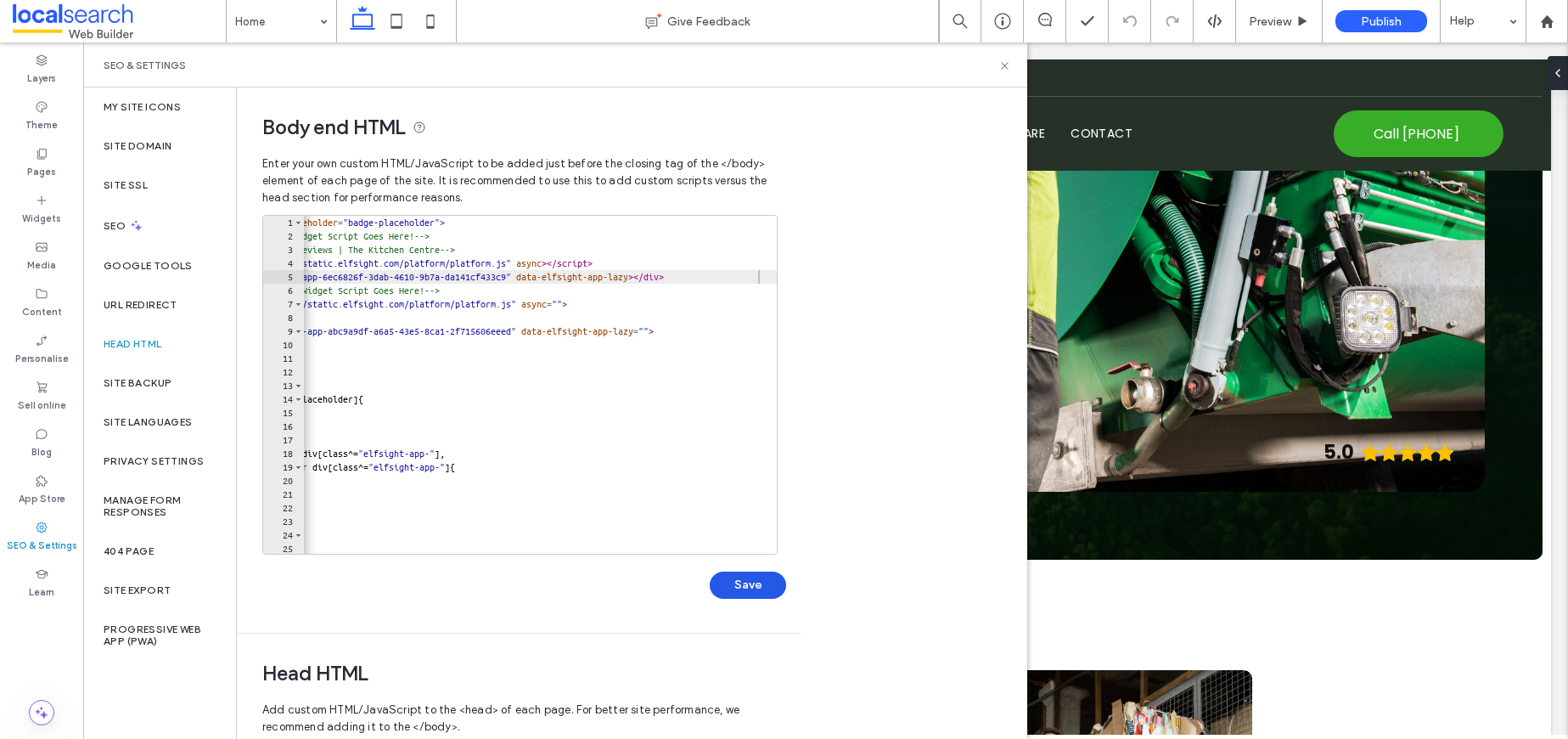 click on "Save" at bounding box center (748, 585) 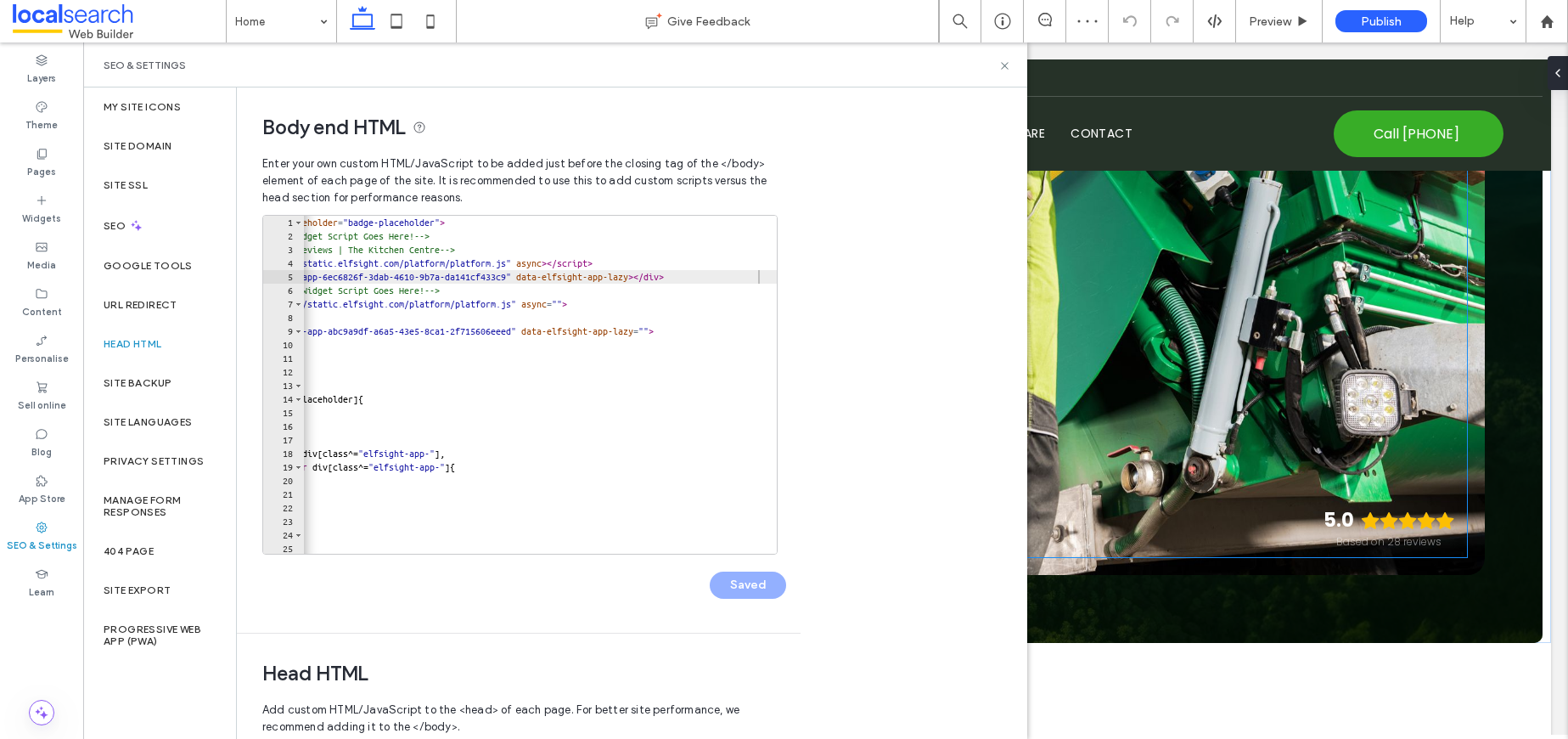 scroll, scrollTop: 365, scrollLeft: 0, axis: vertical 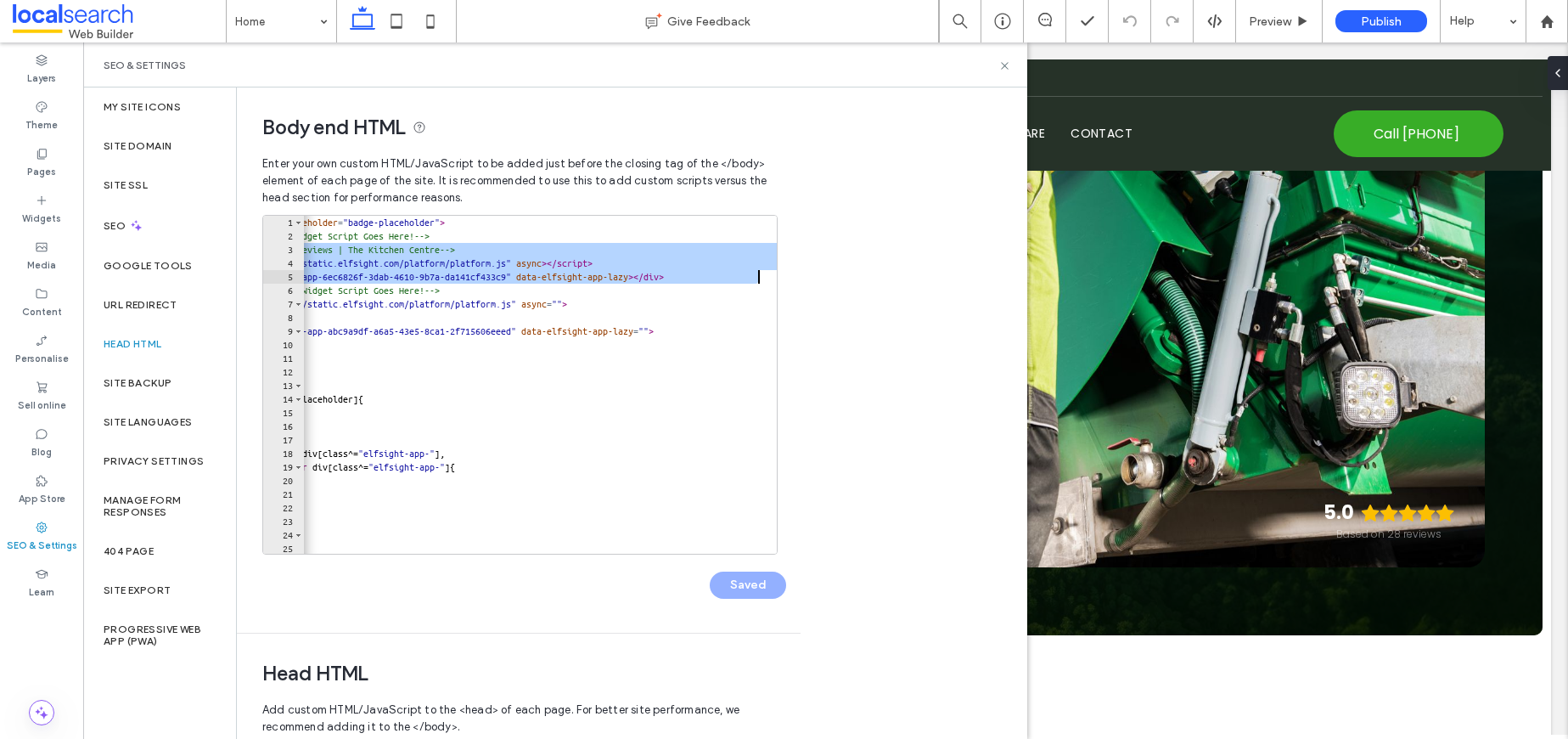 drag, startPoint x: 307, startPoint y: 248, endPoint x: 789, endPoint y: 277, distance: 482.8716 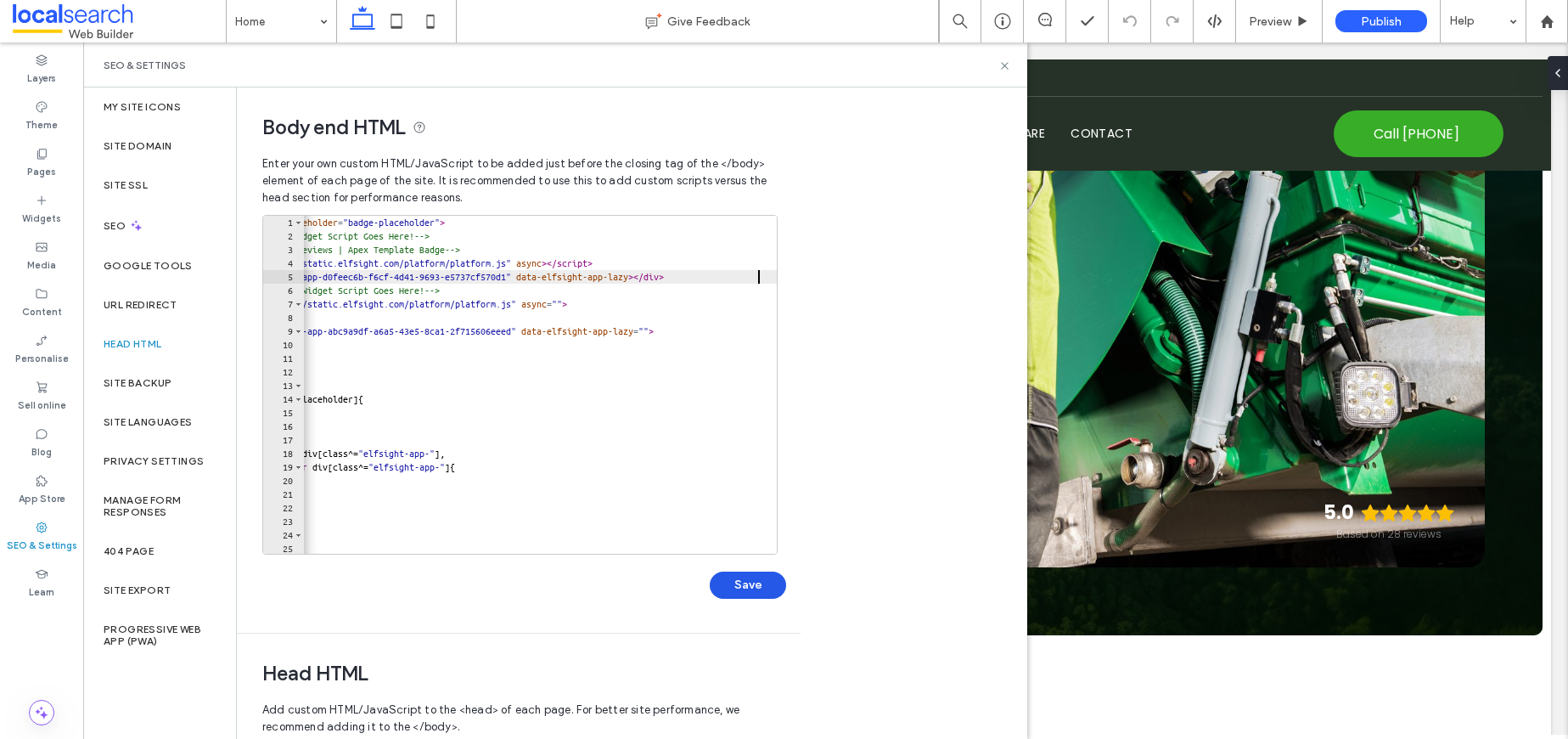 click on "Save" at bounding box center [748, 585] 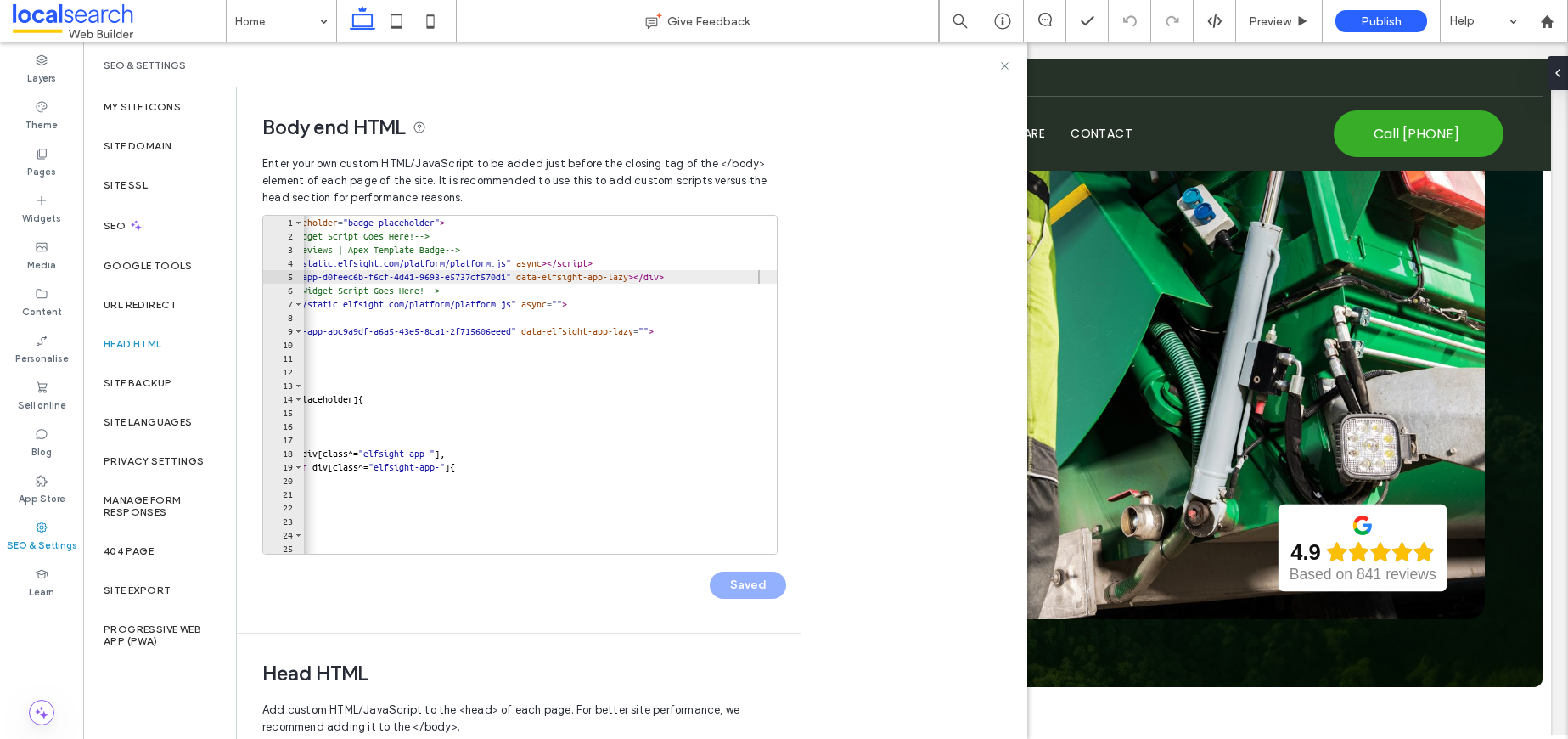 scroll, scrollTop: 312, scrollLeft: 0, axis: vertical 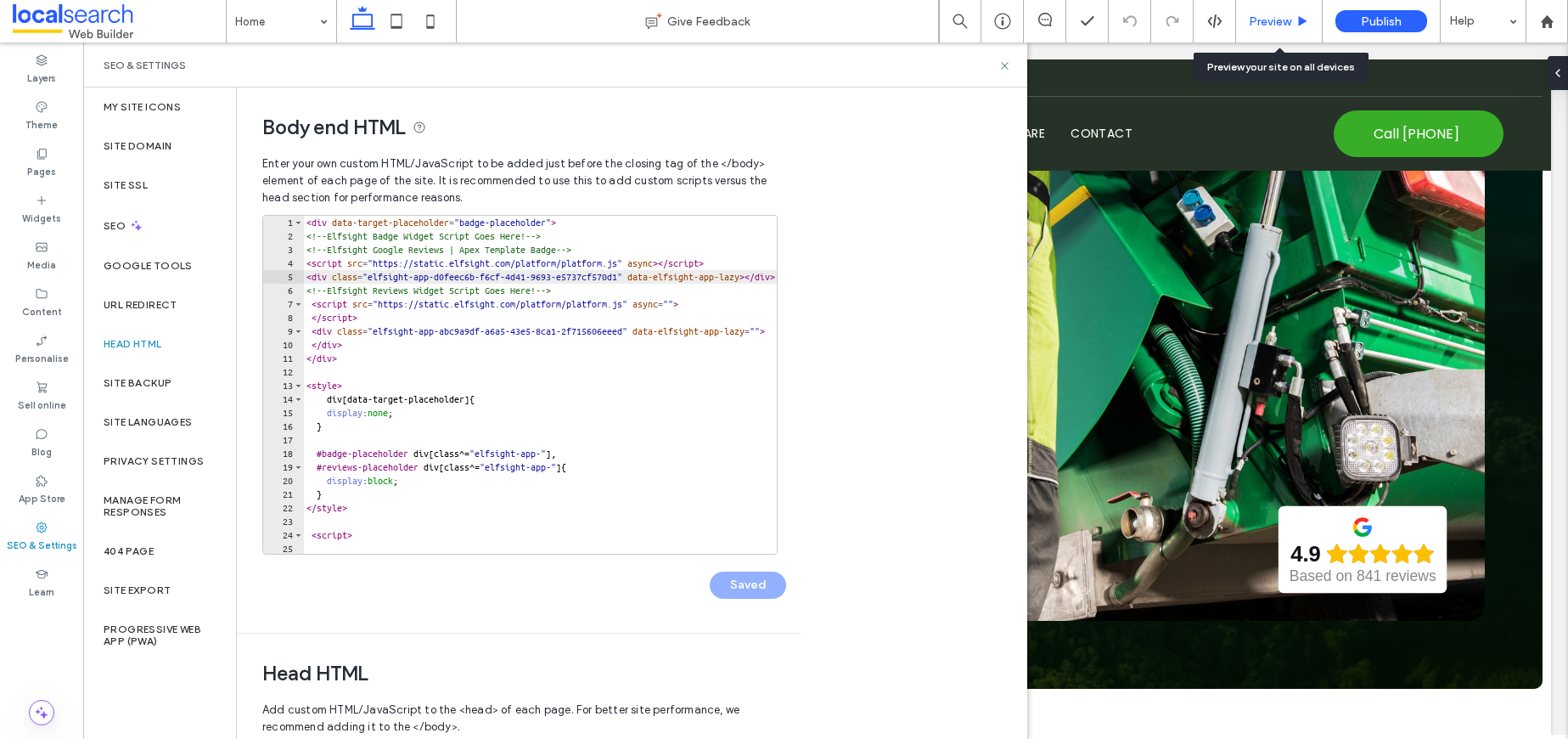 click on "Preview" at bounding box center (1270, 21) 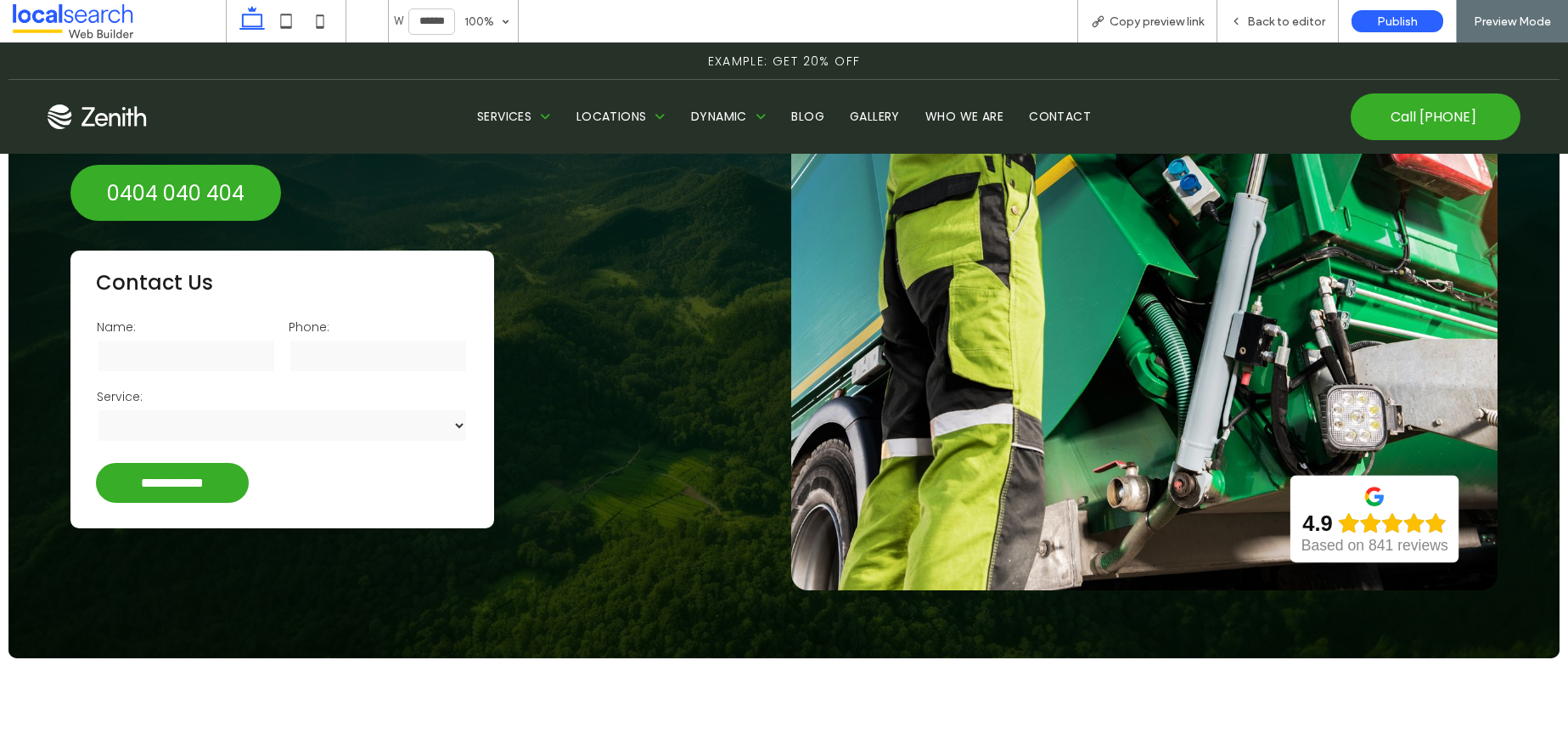 scroll, scrollTop: 357, scrollLeft: 0, axis: vertical 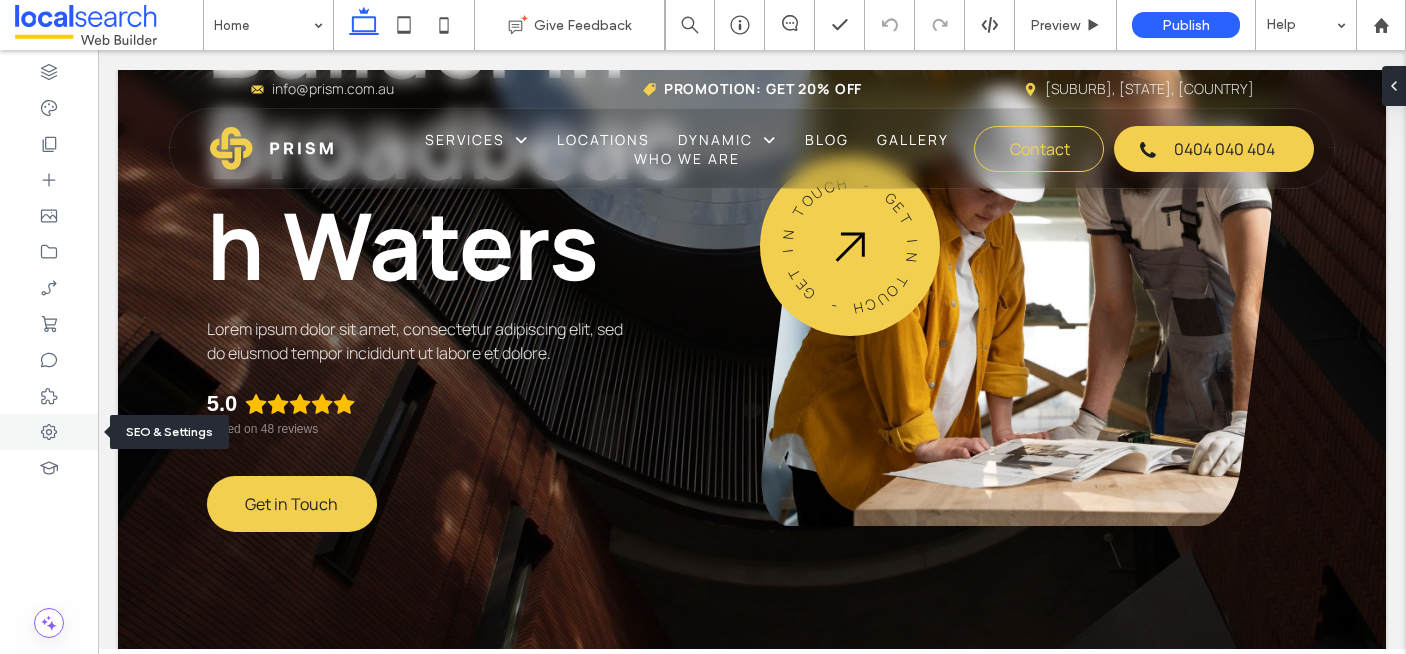 click 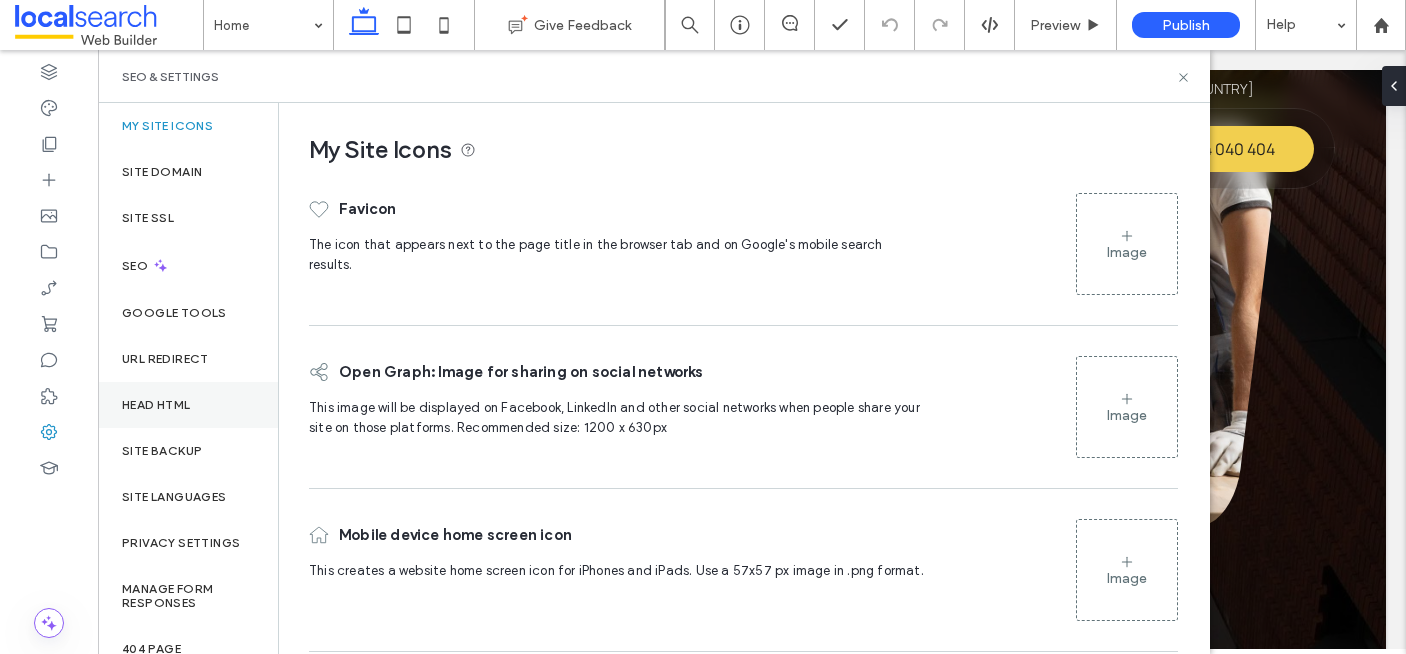 click on "Head HTML" at bounding box center [188, 405] 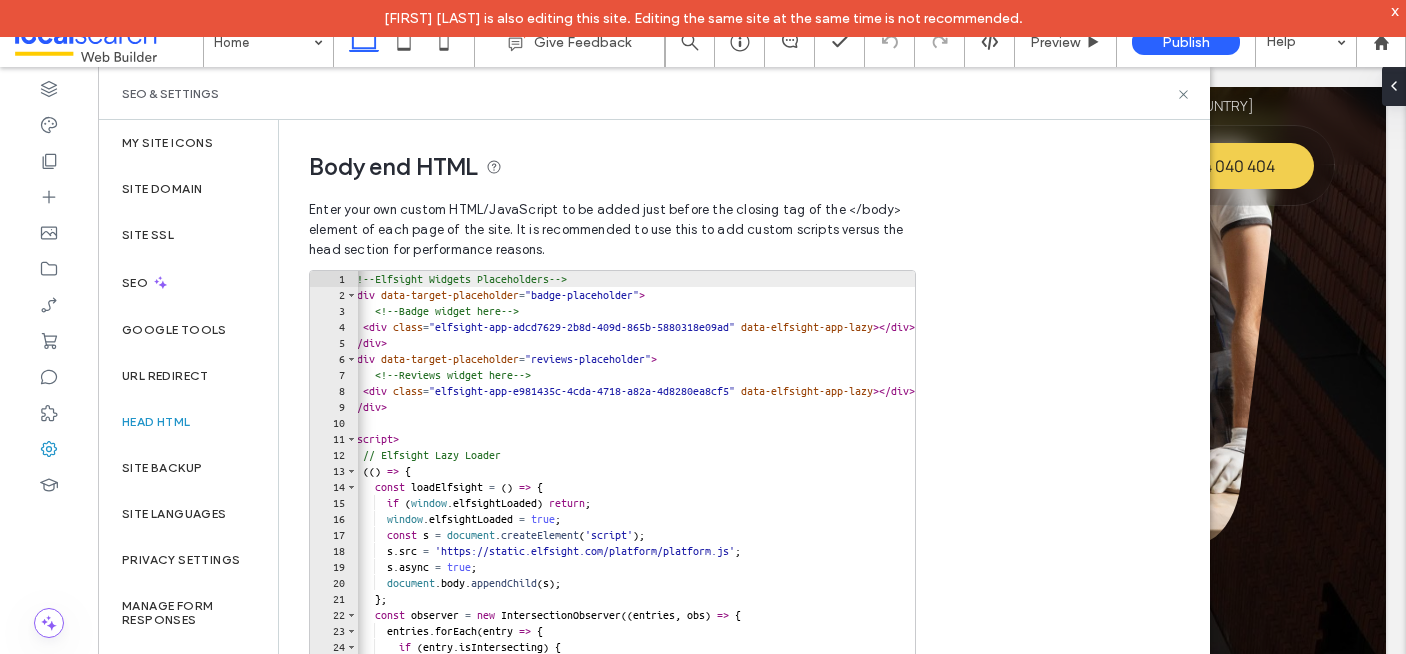 scroll, scrollTop: 0, scrollLeft: 0, axis: both 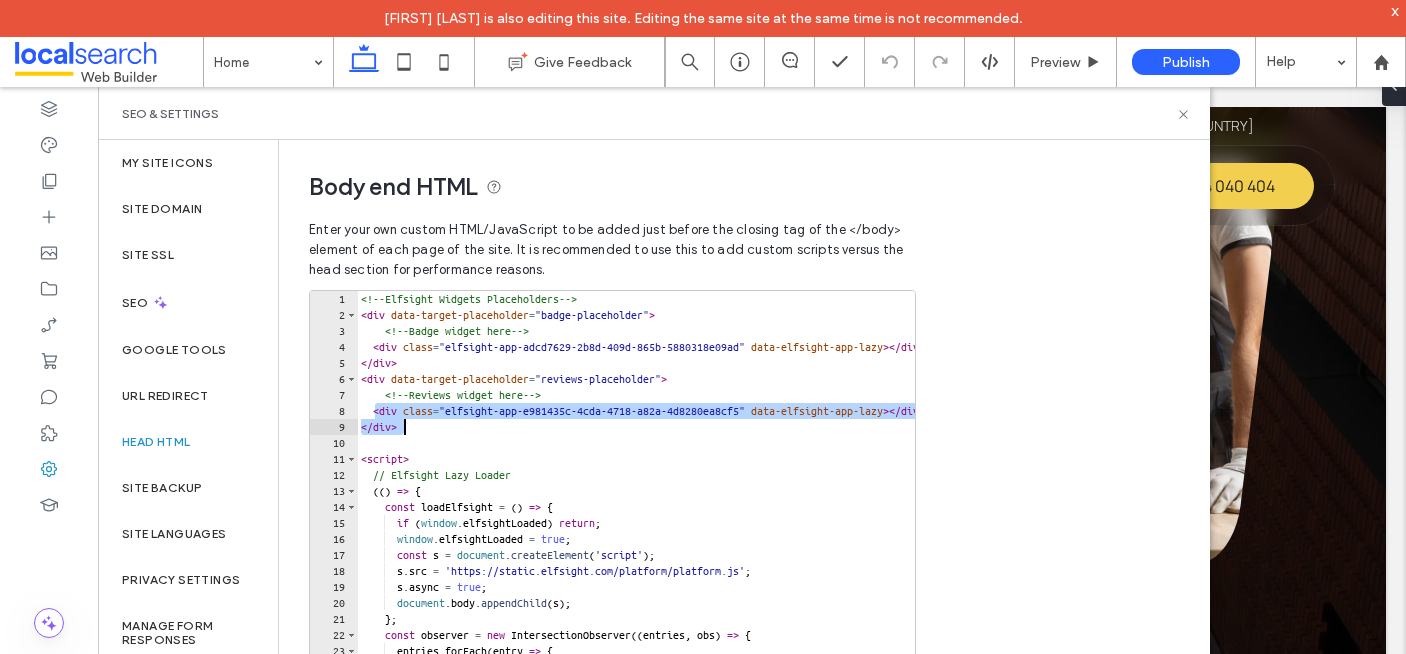 drag, startPoint x: 375, startPoint y: 409, endPoint x: 426, endPoint y: 431, distance: 55.542778 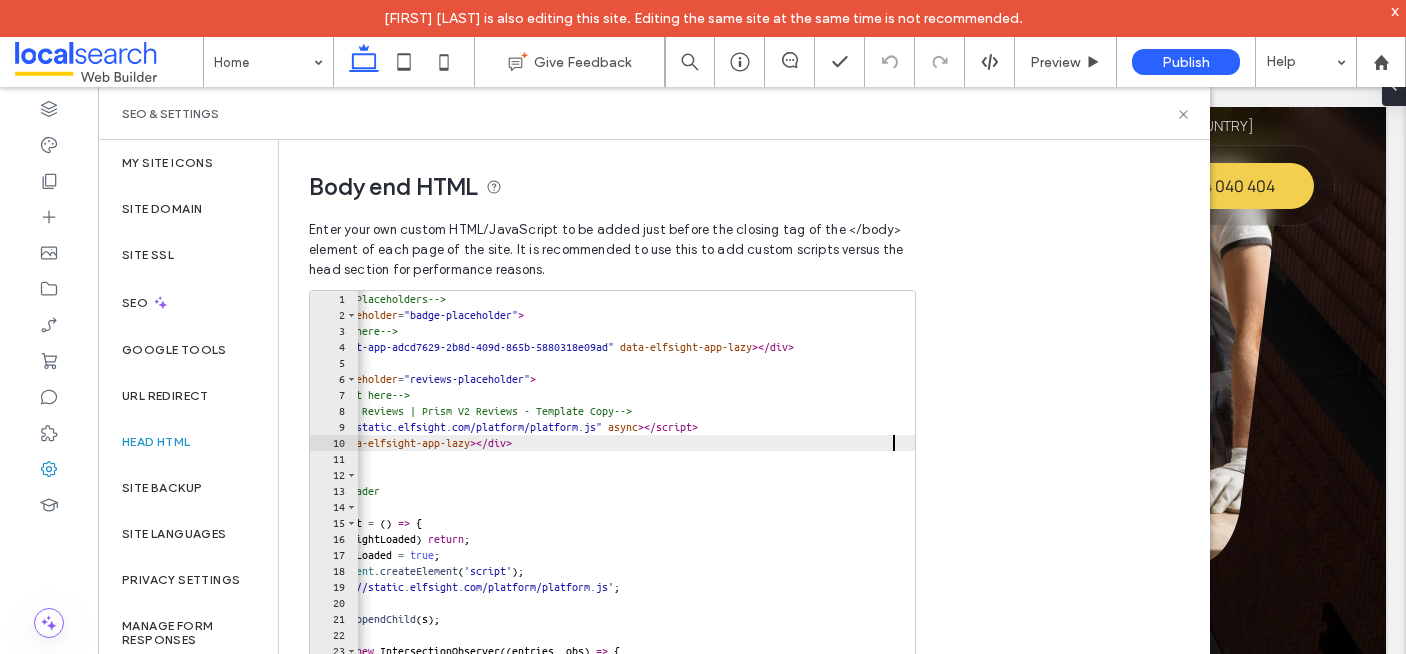 scroll, scrollTop: 0, scrollLeft: 131, axis: horizontal 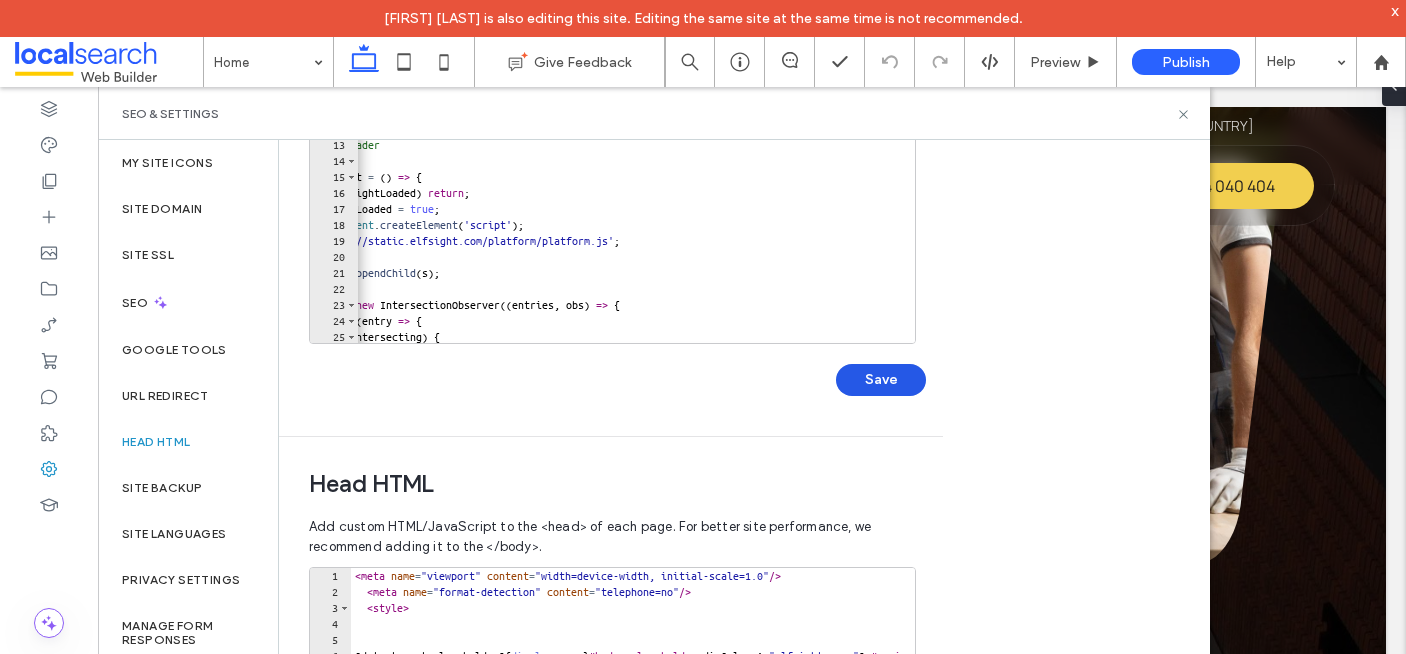 click on "Save" at bounding box center (881, 380) 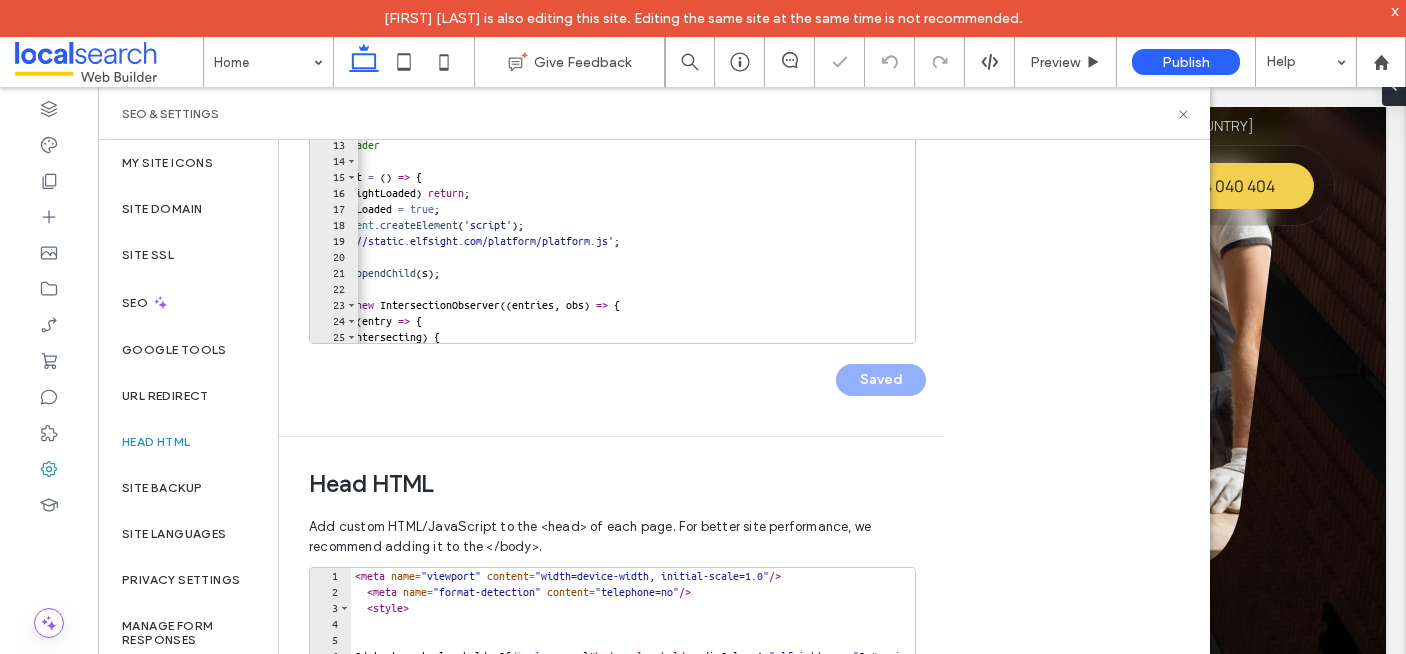 scroll, scrollTop: 347, scrollLeft: 0, axis: vertical 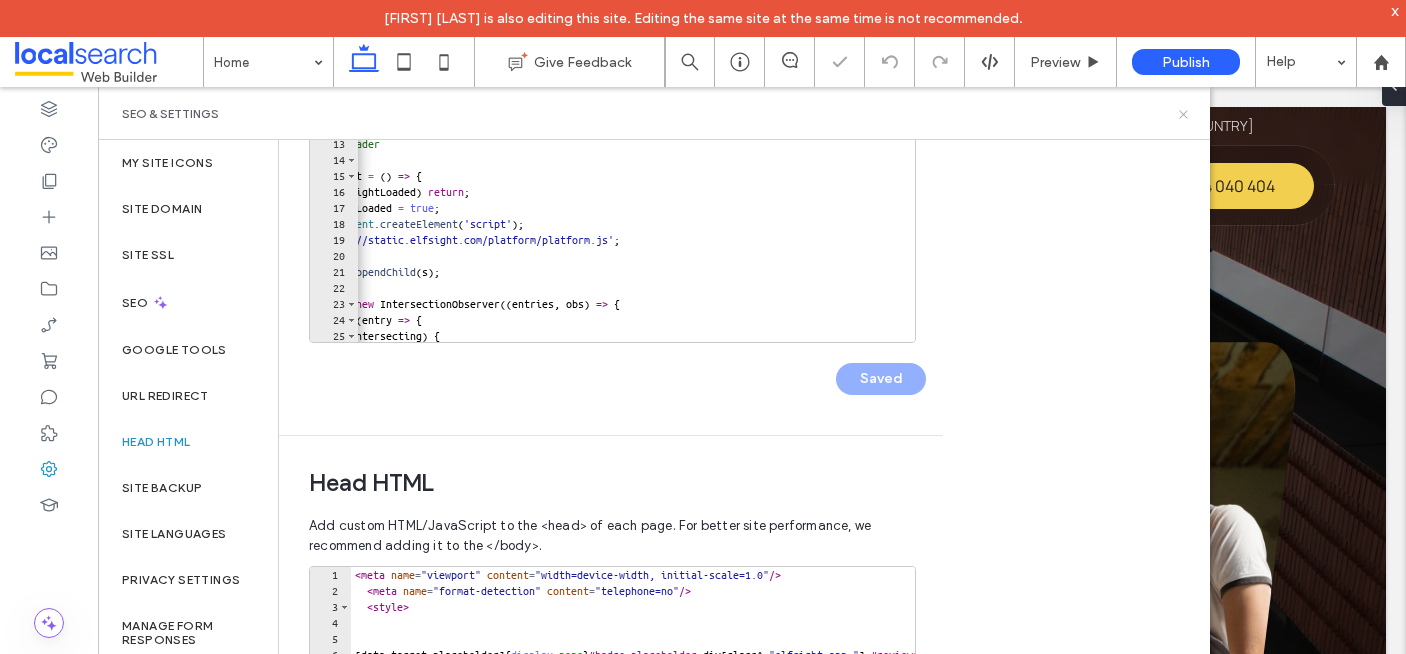 click 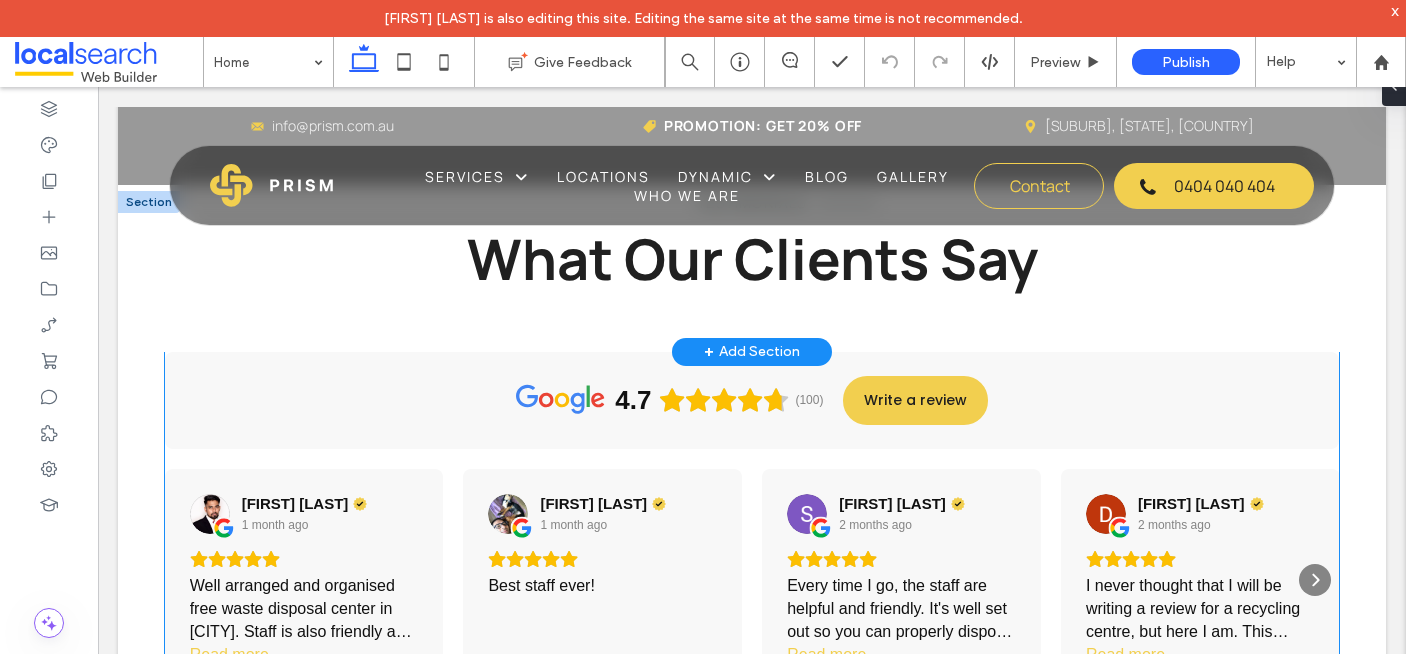 scroll, scrollTop: 4060, scrollLeft: 0, axis: vertical 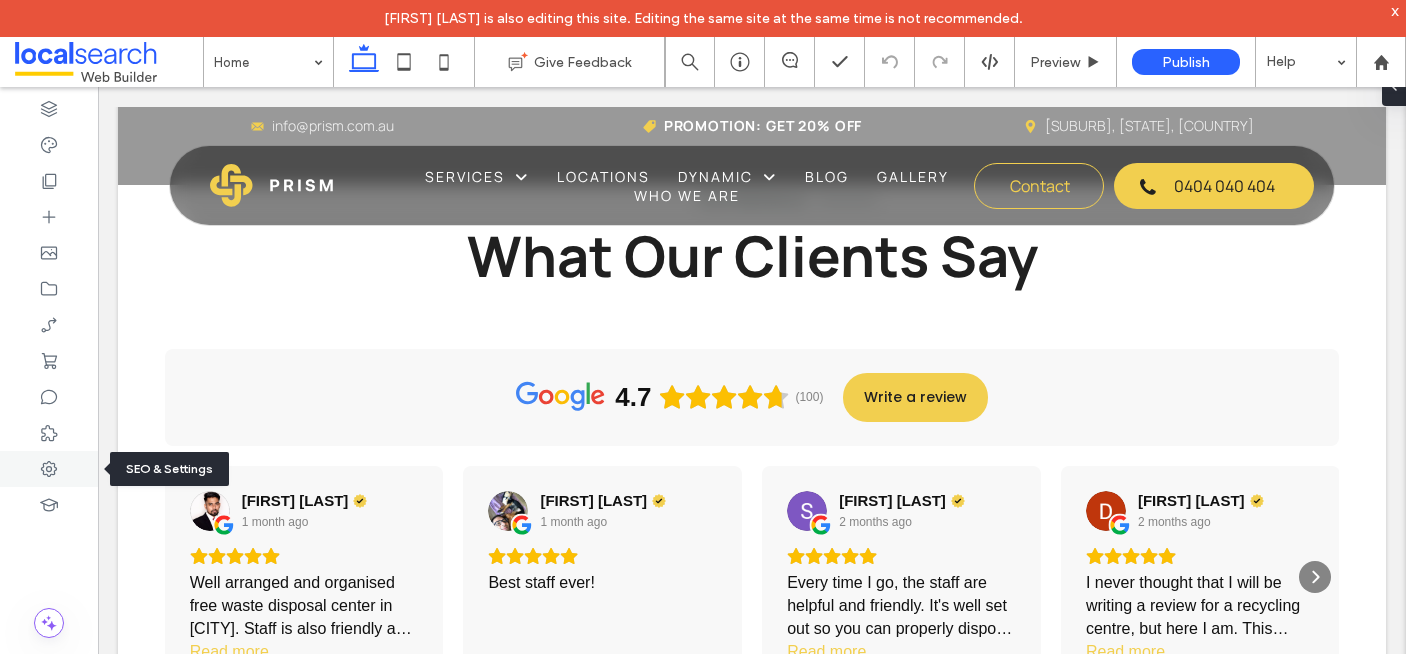 click 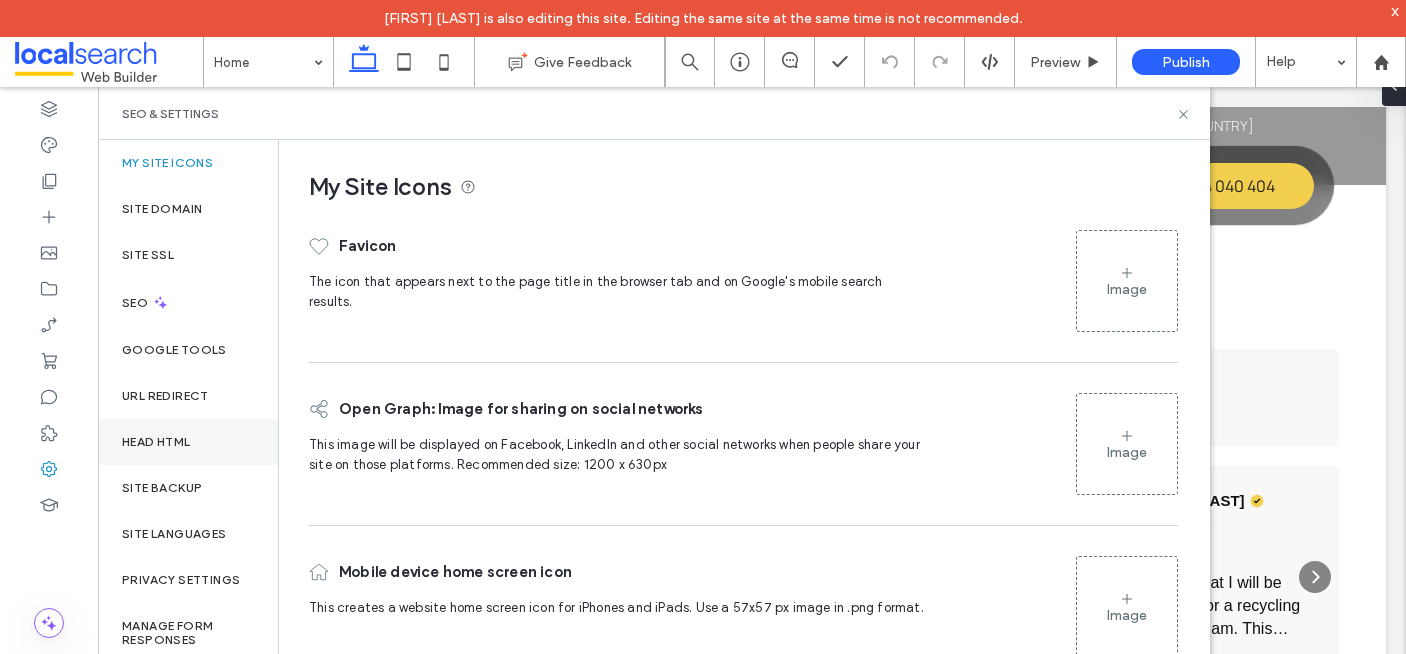 click on "Head HTML" at bounding box center [188, 442] 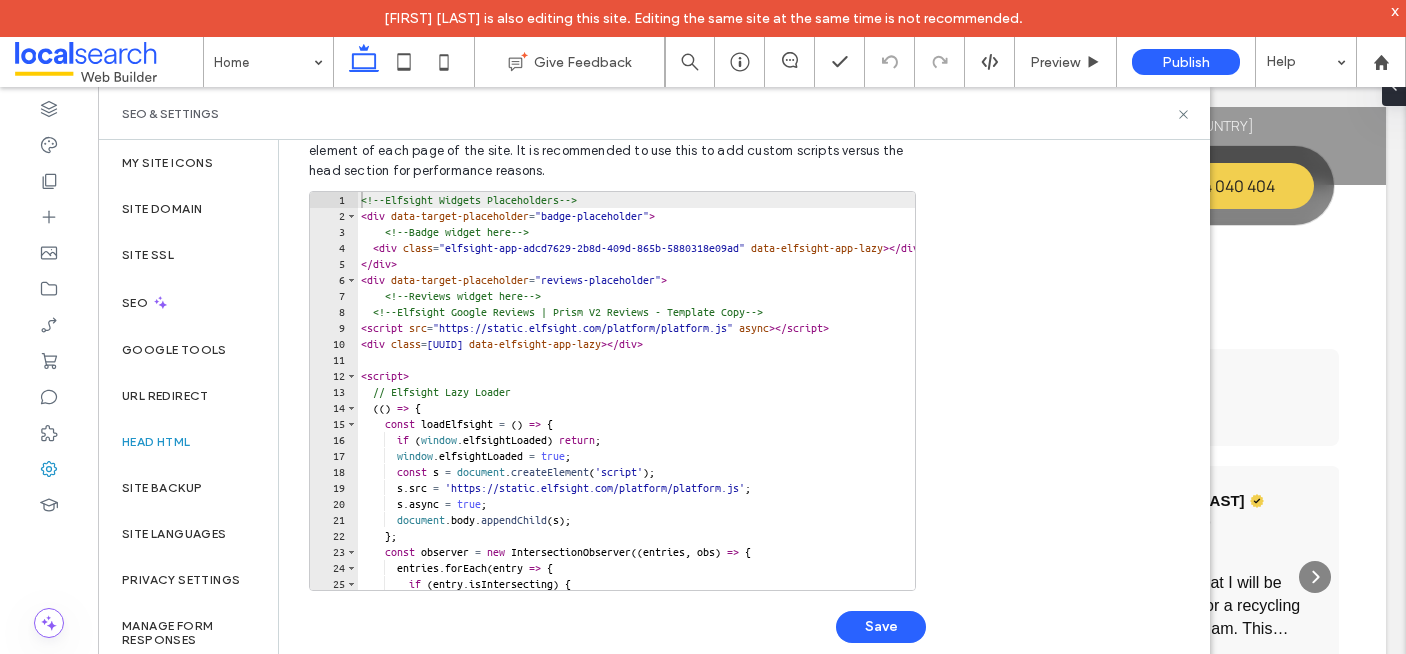 scroll, scrollTop: 100, scrollLeft: 0, axis: vertical 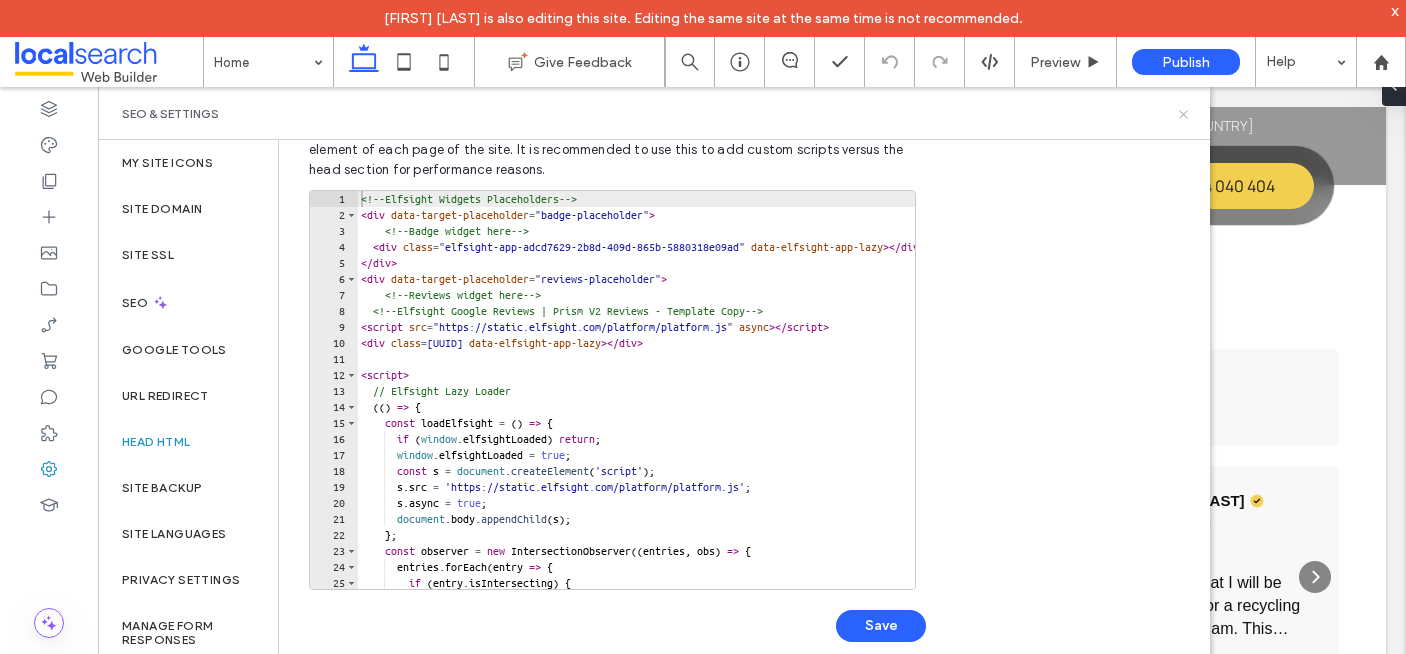 click 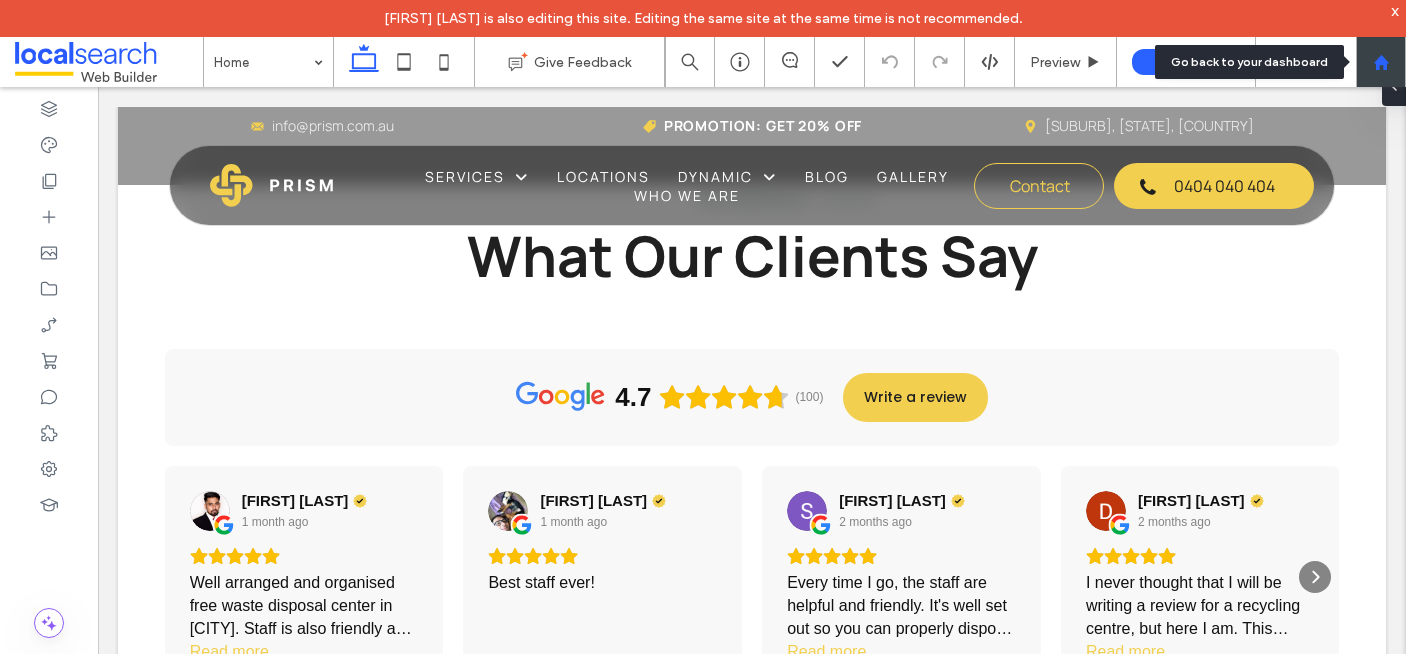 click at bounding box center [1381, 62] 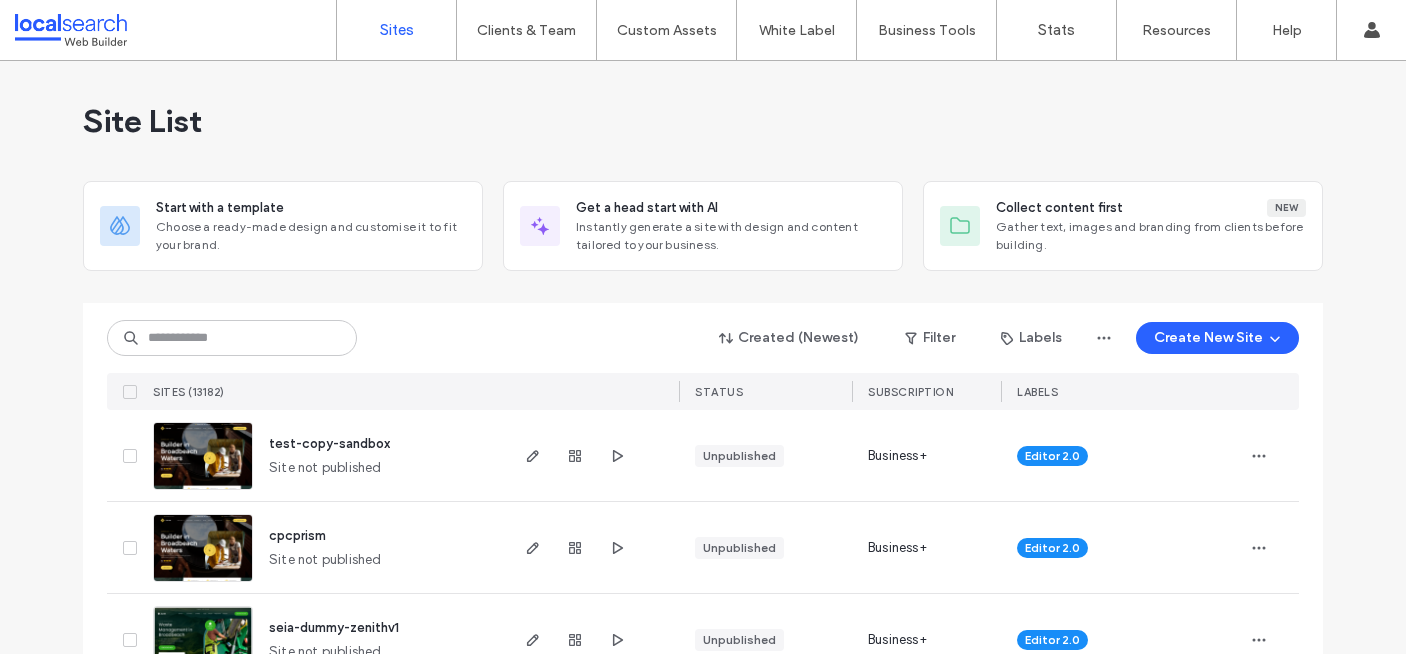 scroll, scrollTop: 0, scrollLeft: 0, axis: both 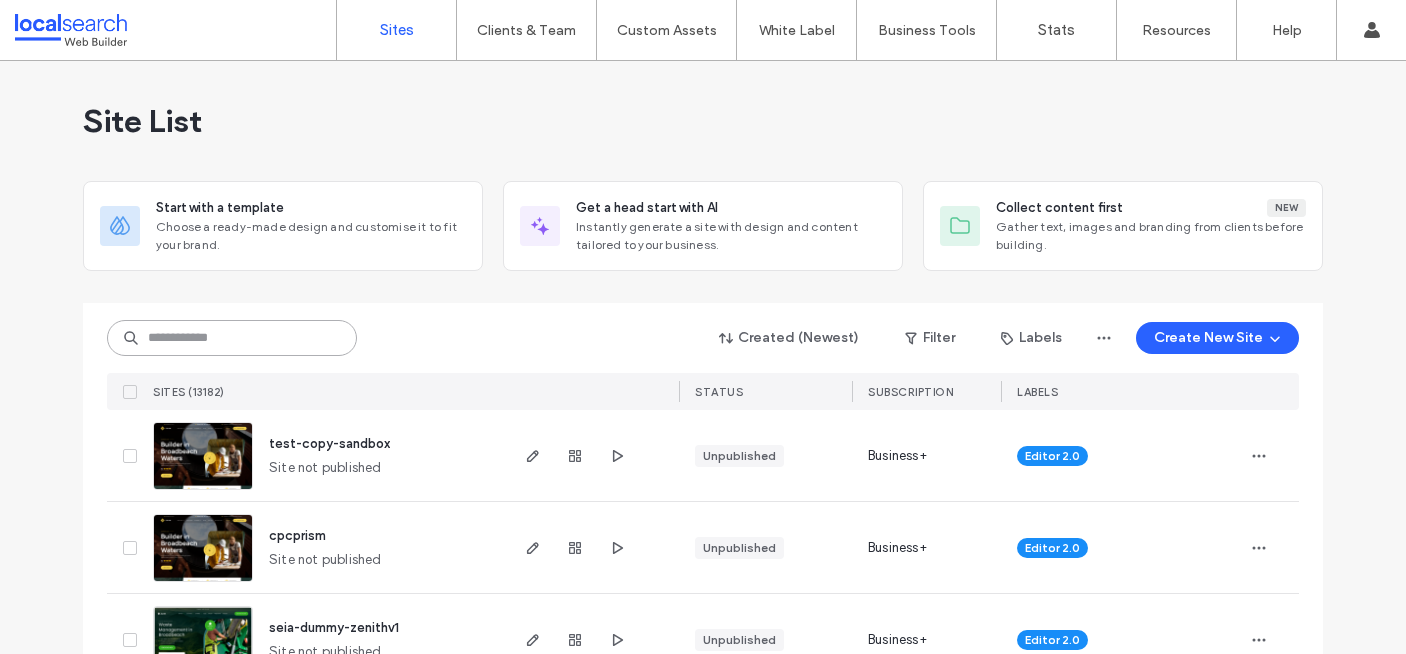 click at bounding box center [232, 338] 